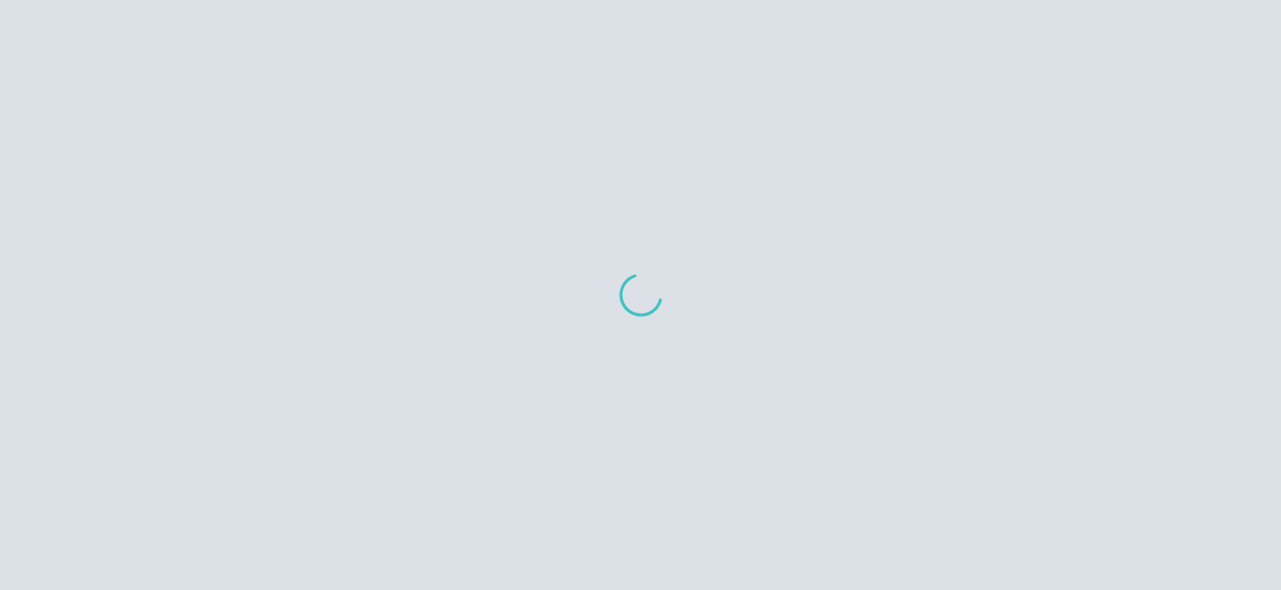 scroll, scrollTop: 0, scrollLeft: 0, axis: both 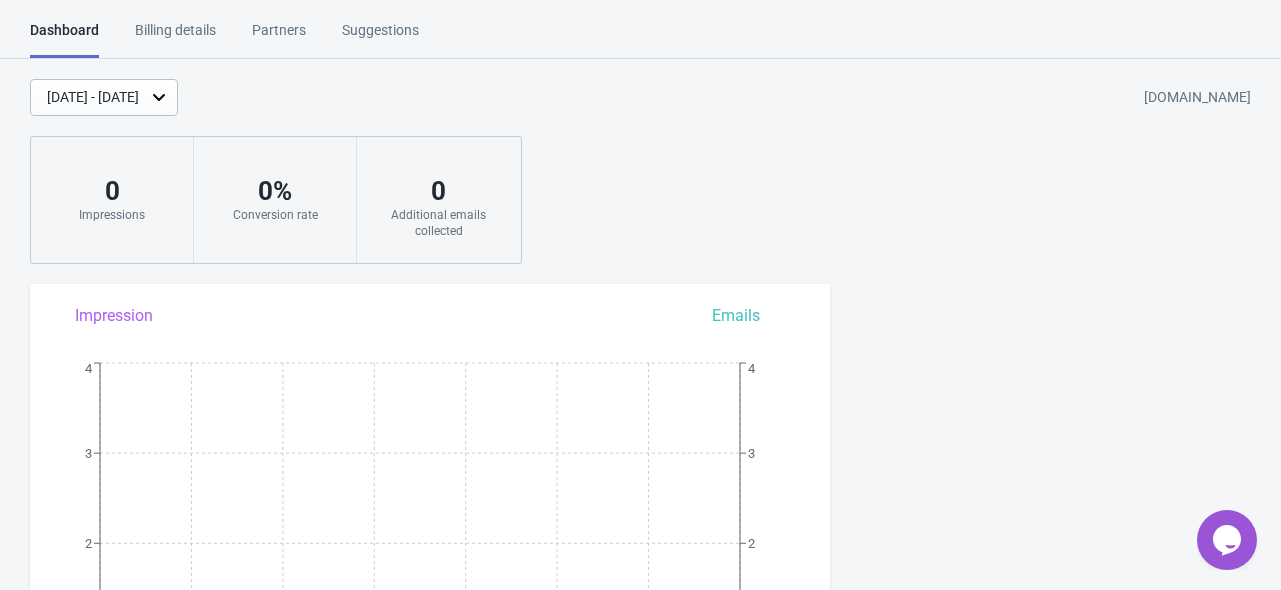 click on "Dashboard Billing details Partners Suggestions Dashboard Billing details Partners Suggestions [DATE] - [DATE] [DOMAIN_NAME] 0 Impressions 0 % Conversion rate 0 Additional emails collected Impression Emails [DATE] [DATE] [DATE] [DATE] [DATE] [DATE] [DATE] [DATE] 0 1 2 3 4 0 1 2 3 4 Impressions Additional emails collected Our Impressions and Emails Collected stats are based on  your store timezone . Widgets Create new widget Are you looking to get started? Click this blue button to create your first Widget now 🙌​! View all widgets No recent widgets! If two Widgets are enabled and targeting the same page, only the most recently updated one will be displayed. Email validation Tokens (optional) 0 Email validation Tokens left 1 Email Validation = 1 Token Increase conversion & ROI by over 100% Learn more Get Email Validation Tokens Optional Recommended Email Integrations & Export MAILCHIMP KLAVIYO ZAPIER Learn more about  Email Integration & export . Export CSV Collected Emails" at bounding box center (640, 1070) 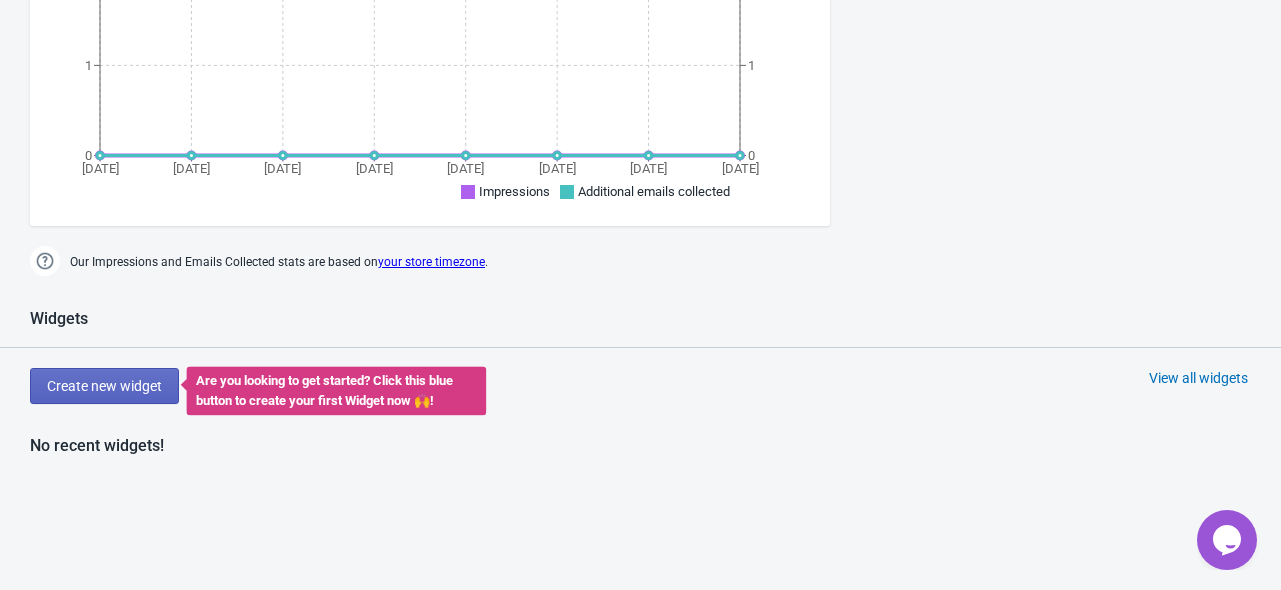 scroll, scrollTop: 600, scrollLeft: 0, axis: vertical 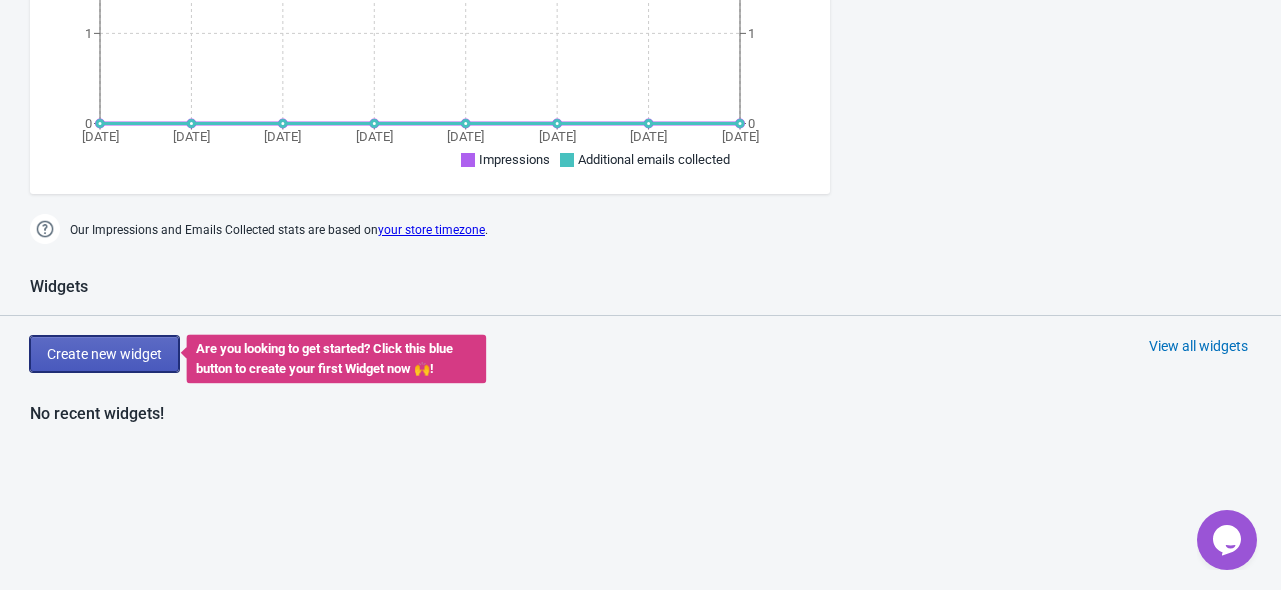 click on "Create new widget" at bounding box center [104, 354] 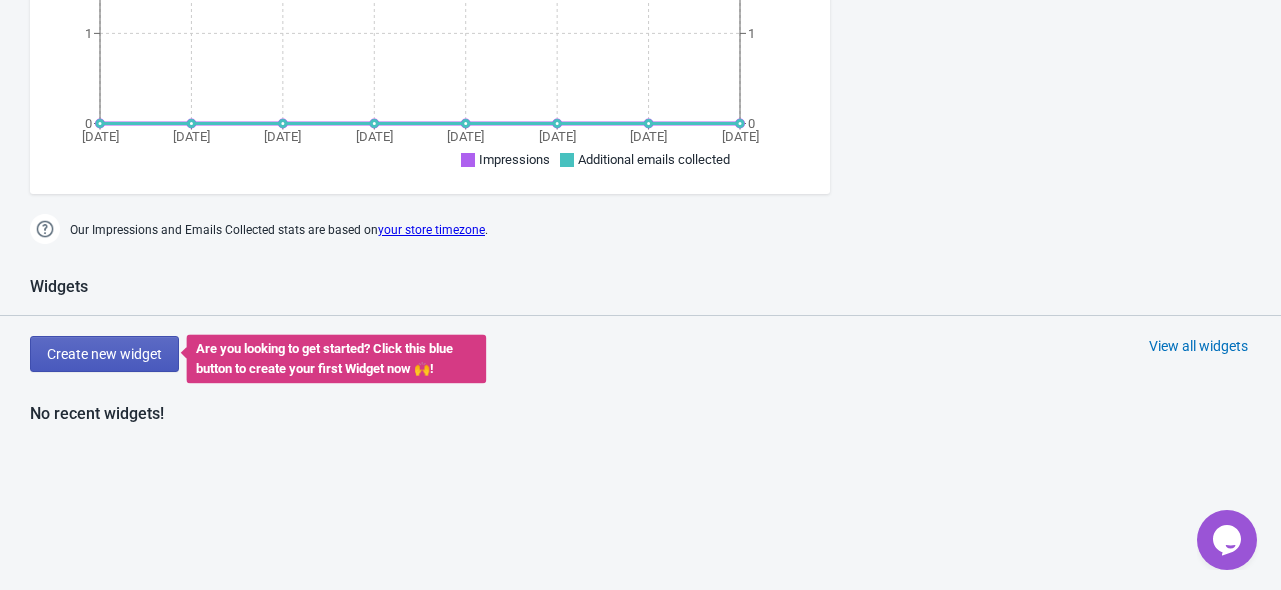 scroll, scrollTop: 94, scrollLeft: 0, axis: vertical 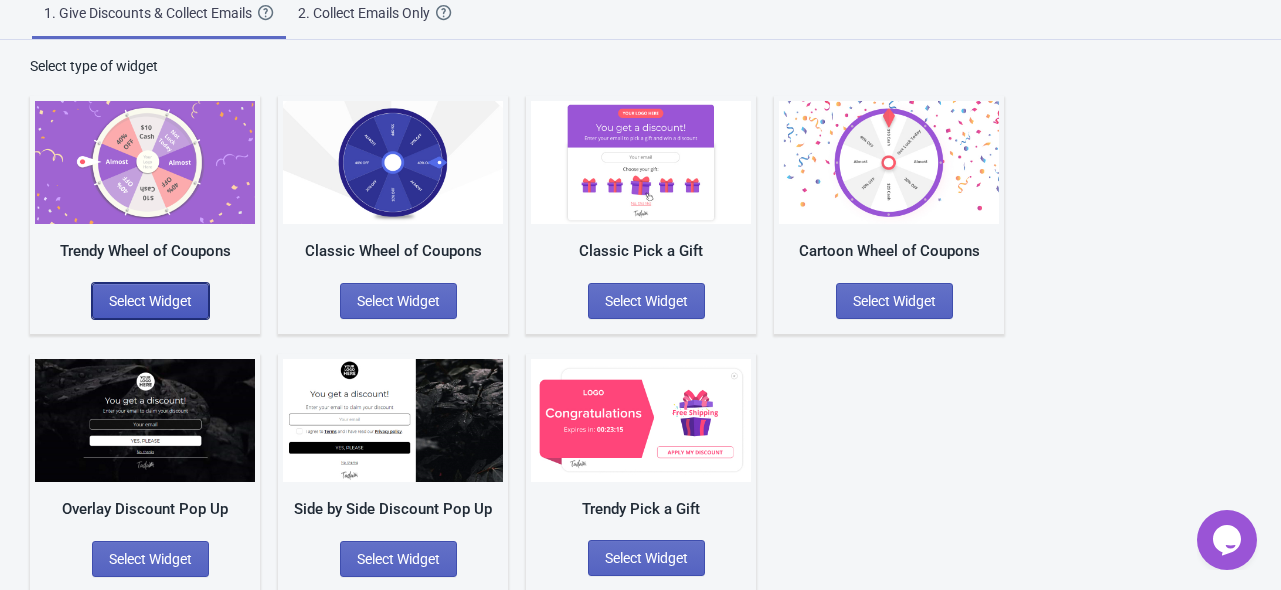 click on "Select Widget" at bounding box center [150, 301] 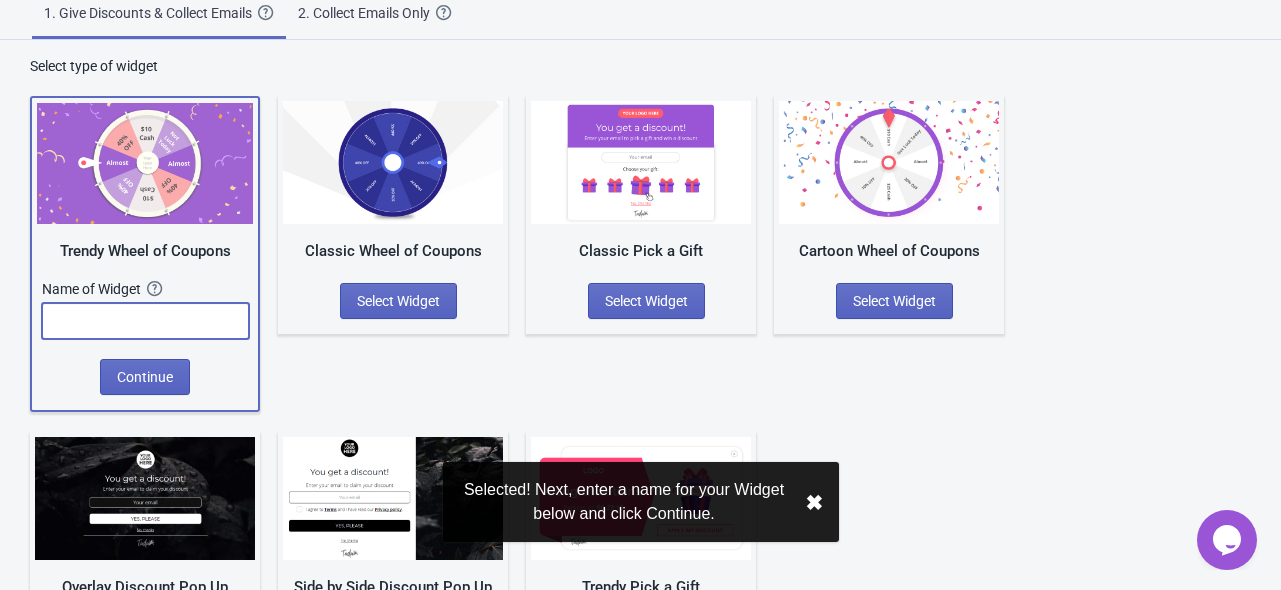 click at bounding box center (145, 321) 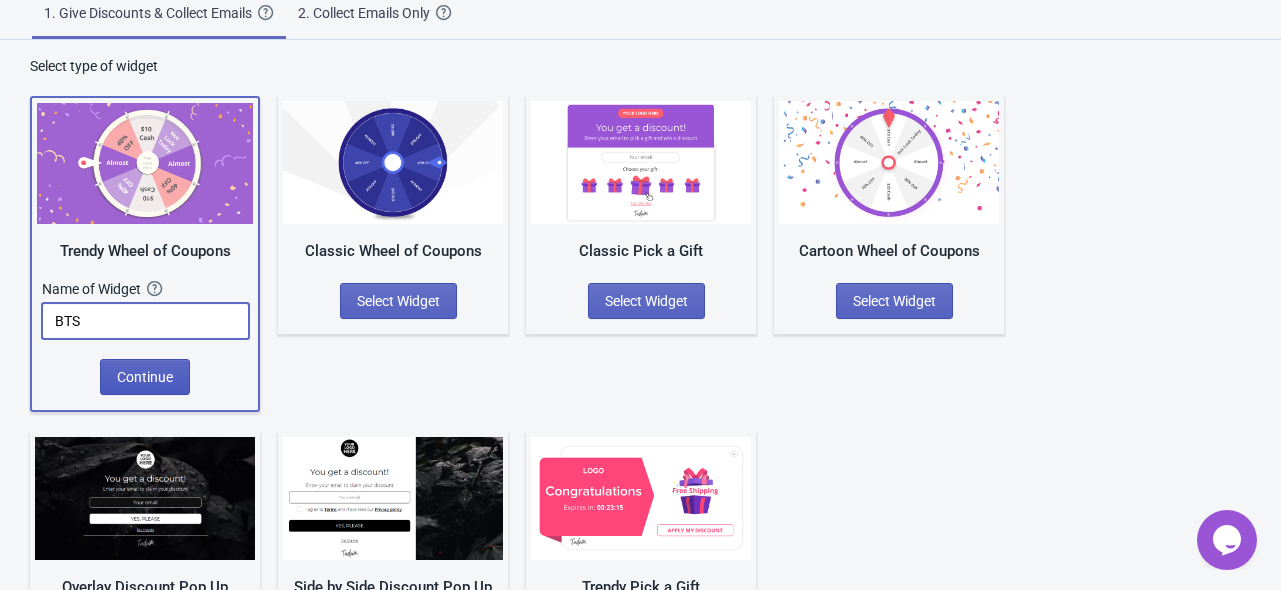 type on "BTS" 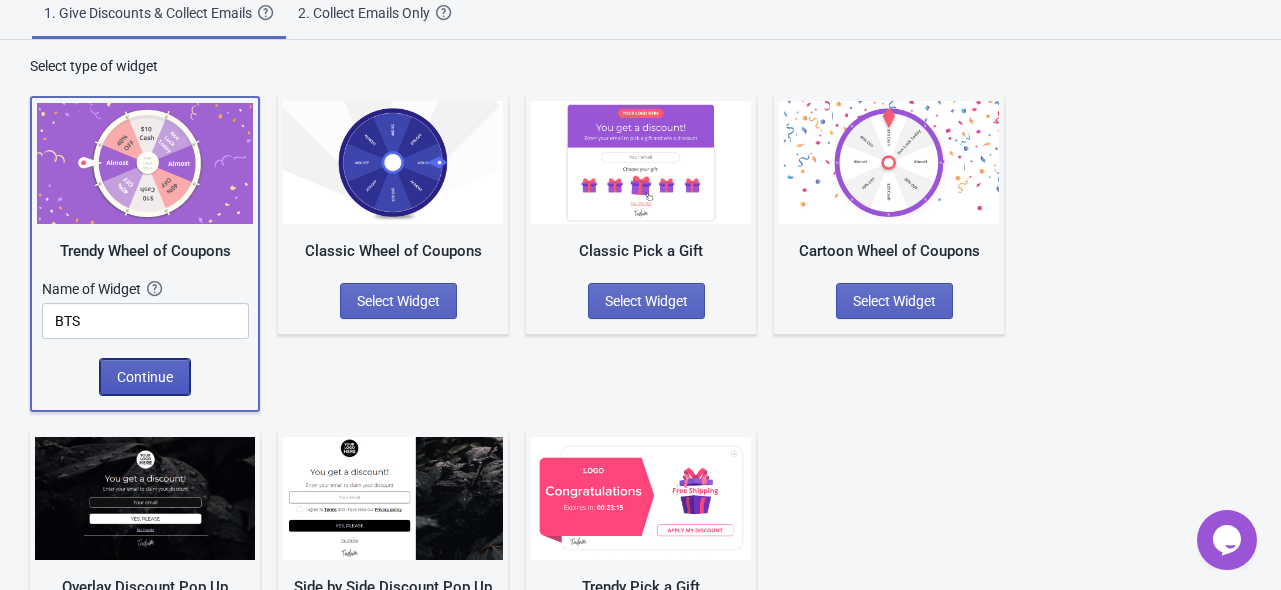 click on "Continue" at bounding box center [145, 377] 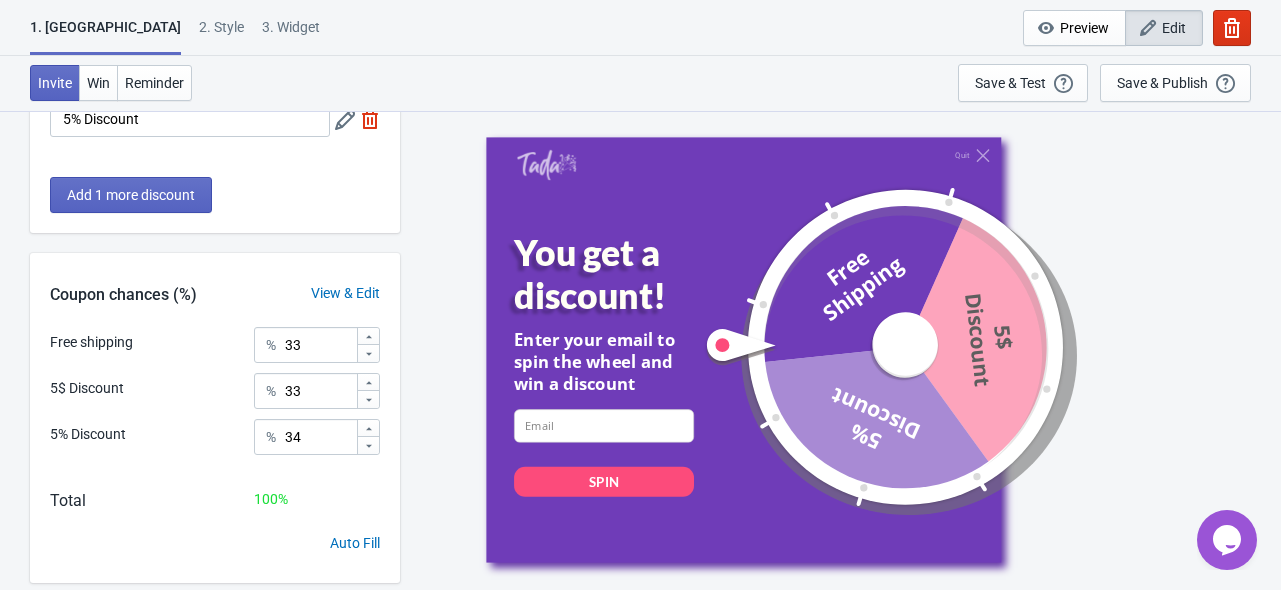 scroll, scrollTop: 348, scrollLeft: 0, axis: vertical 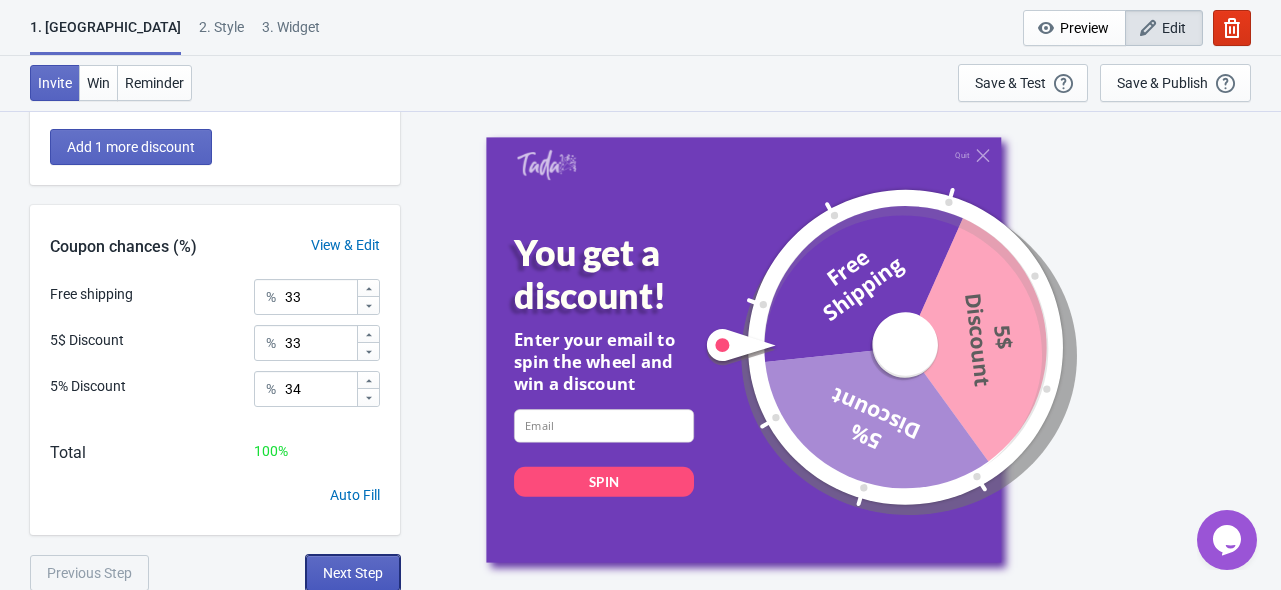 click on "Next Step" at bounding box center (353, 573) 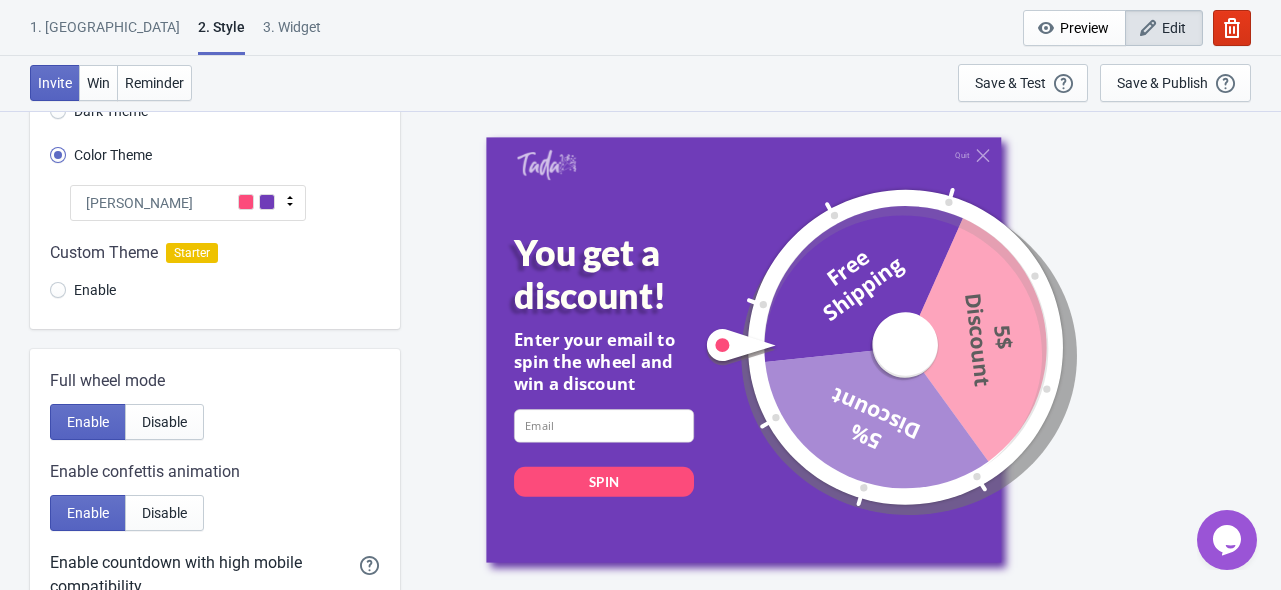 scroll, scrollTop: 200, scrollLeft: 0, axis: vertical 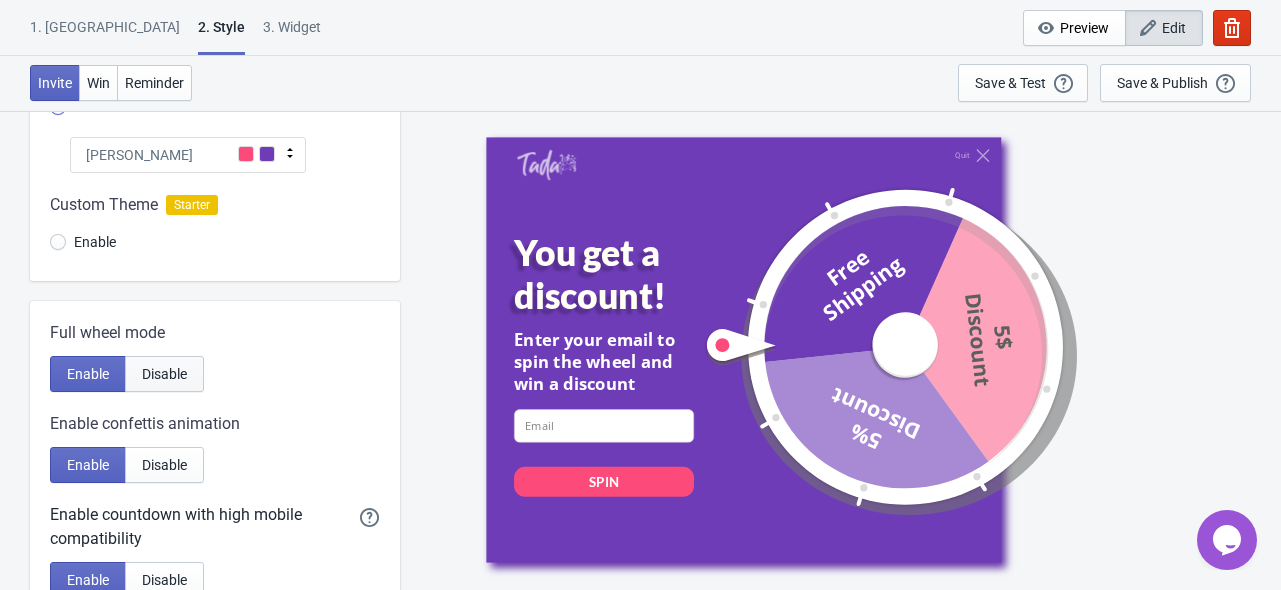 click on "Disable" at bounding box center (164, 374) 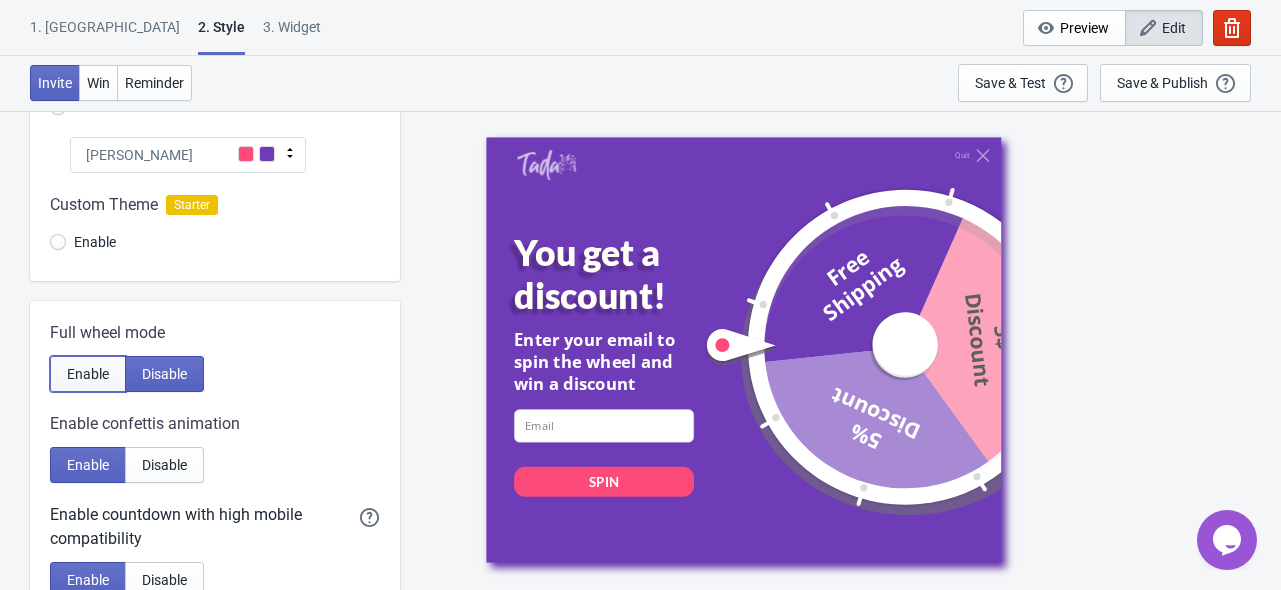 click on "Enable" at bounding box center (88, 374) 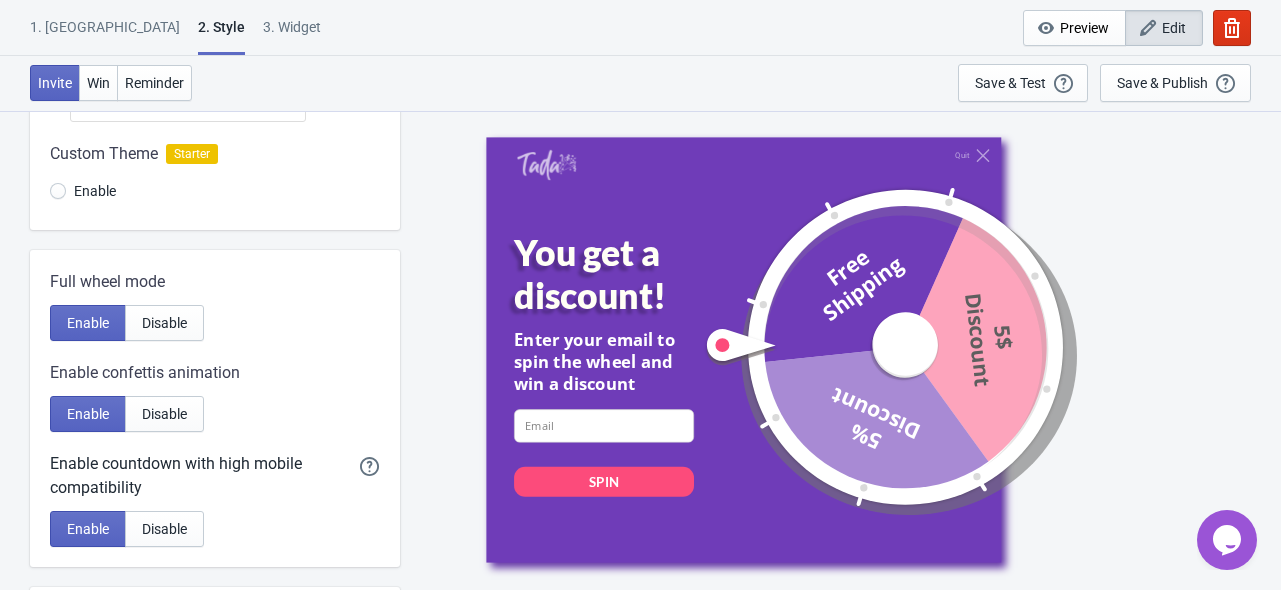 scroll, scrollTop: 300, scrollLeft: 0, axis: vertical 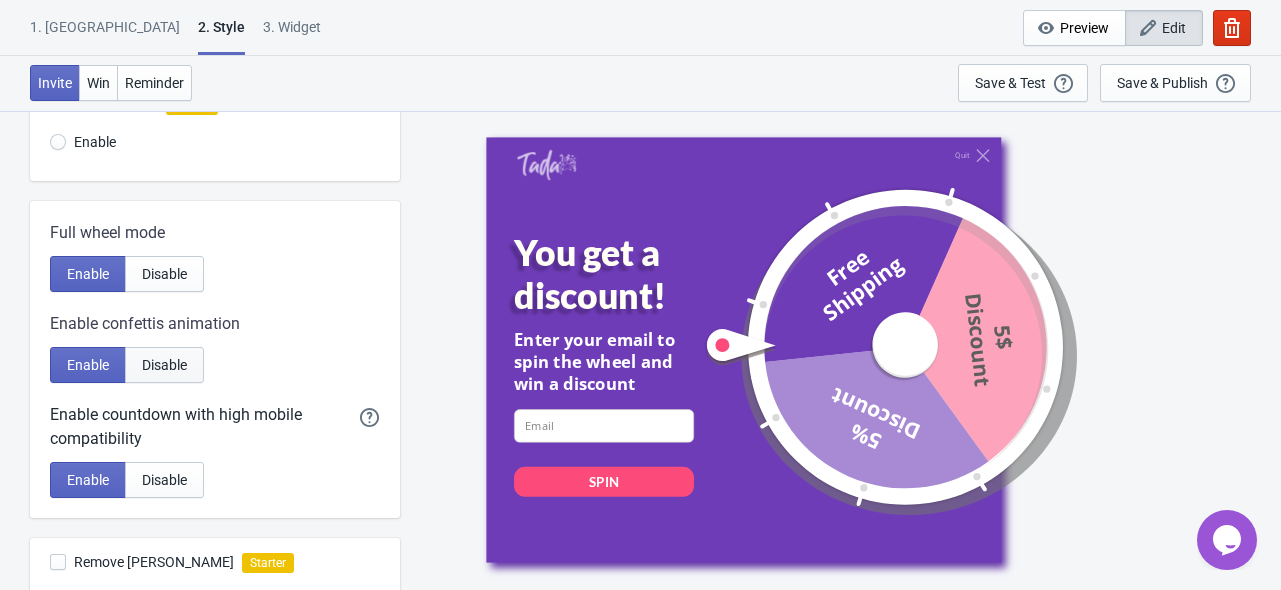 click on "Disable" at bounding box center (164, 365) 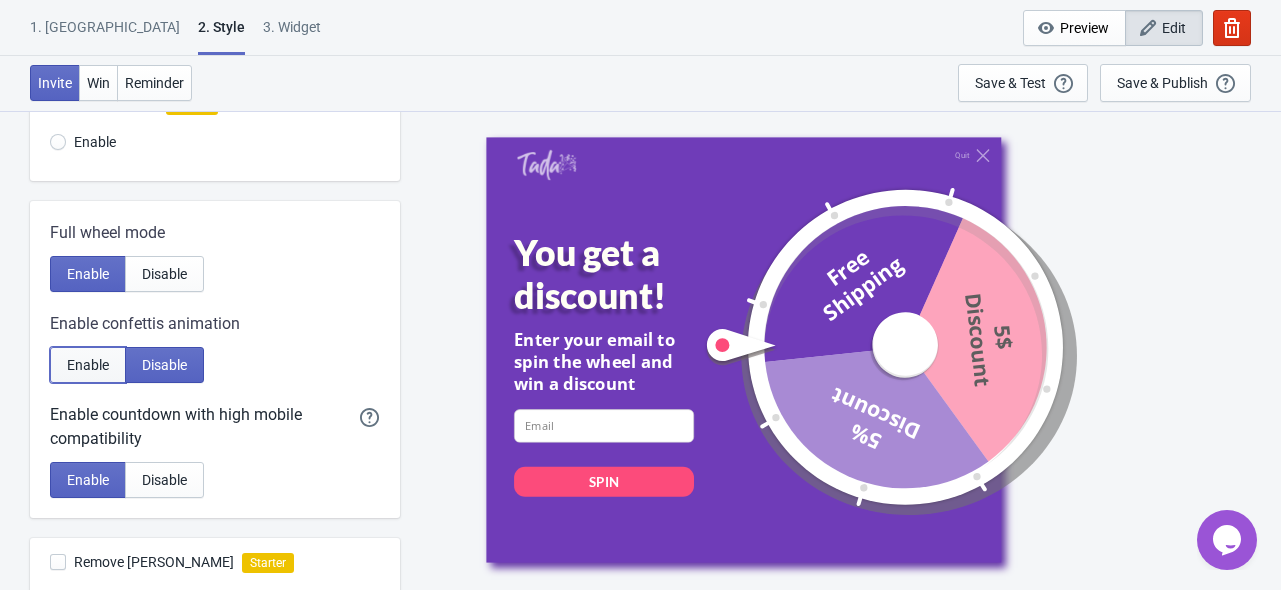 click on "Enable" at bounding box center (88, 365) 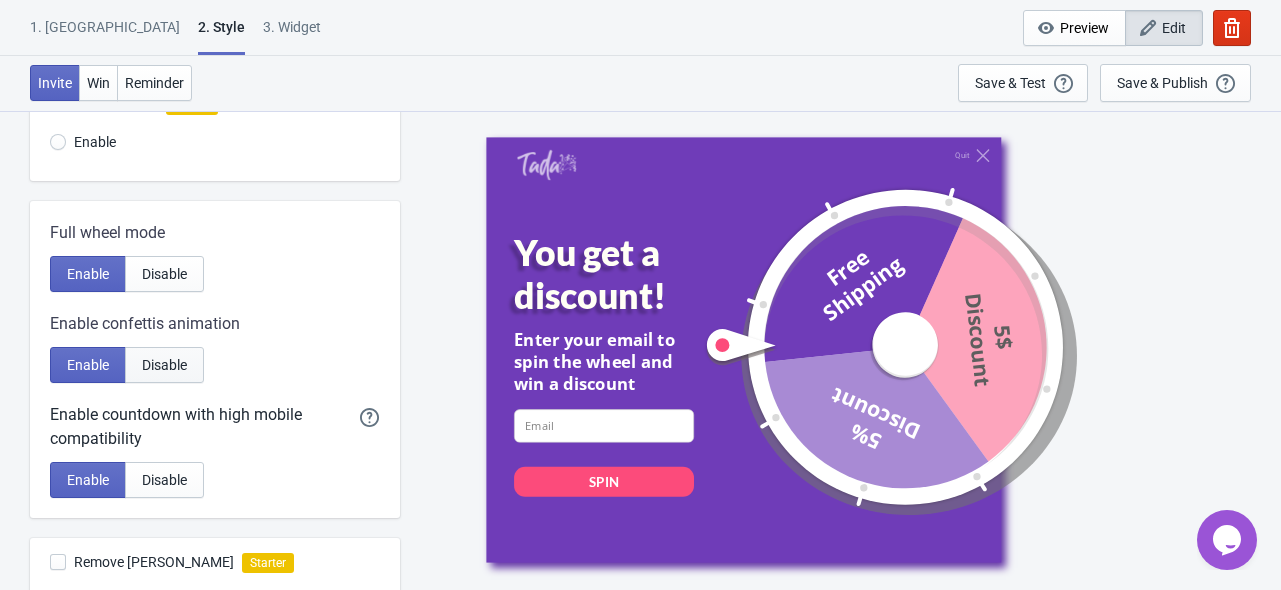 click on "Disable" at bounding box center (164, 365) 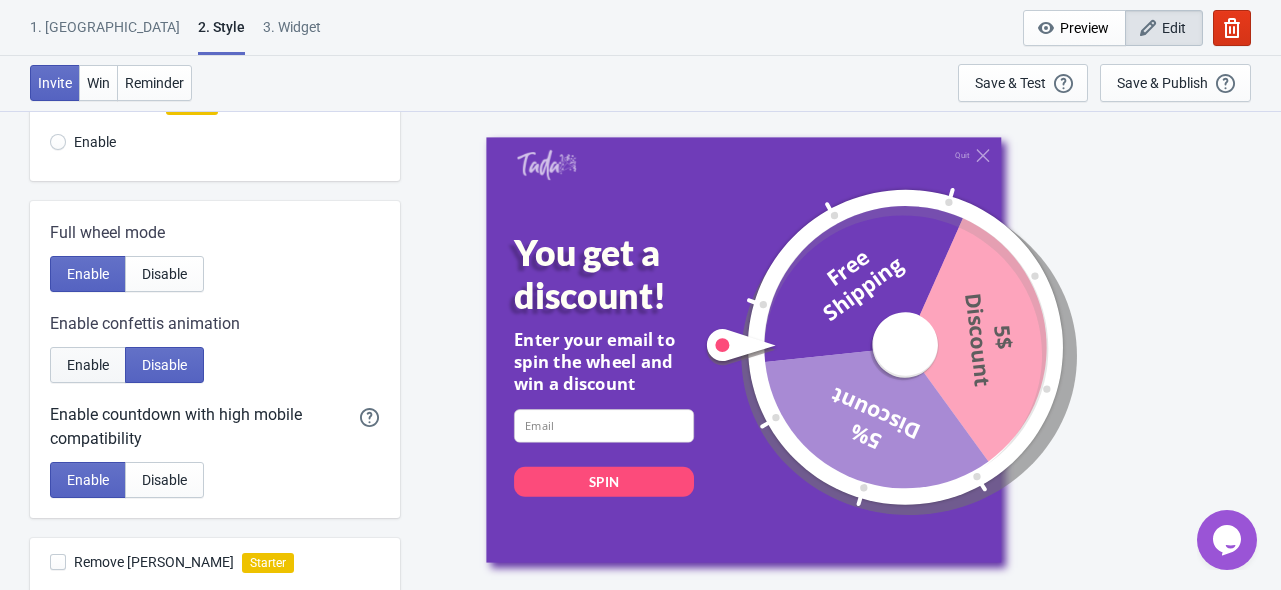 click on "Enable" at bounding box center [88, 365] 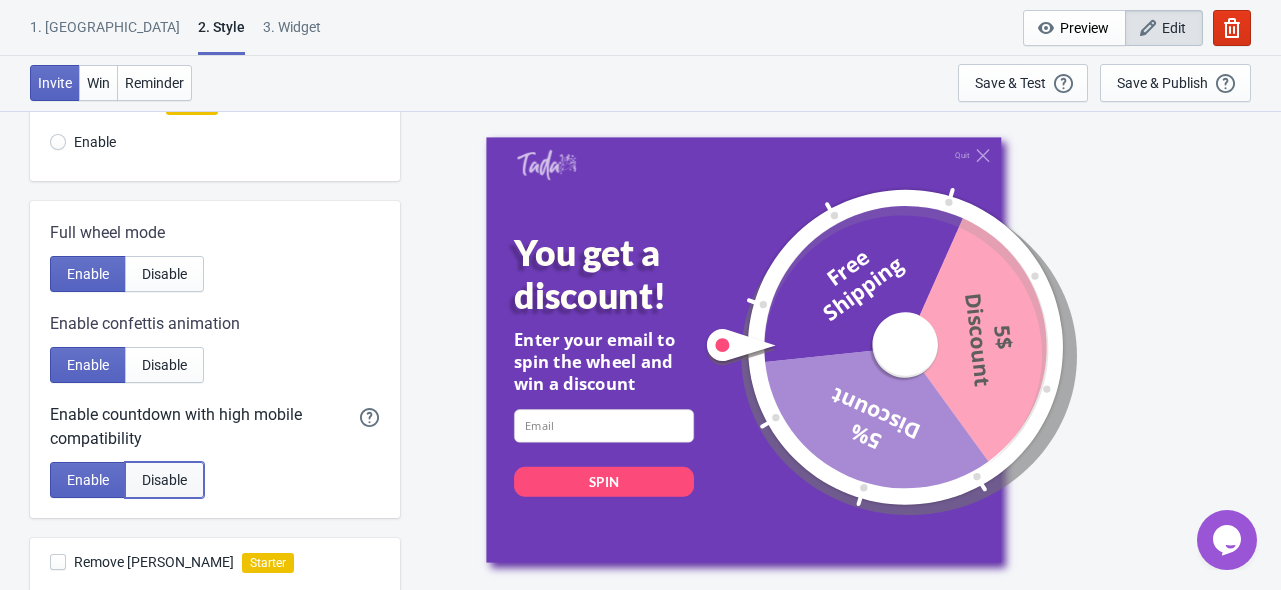 click on "Disable" at bounding box center (164, 480) 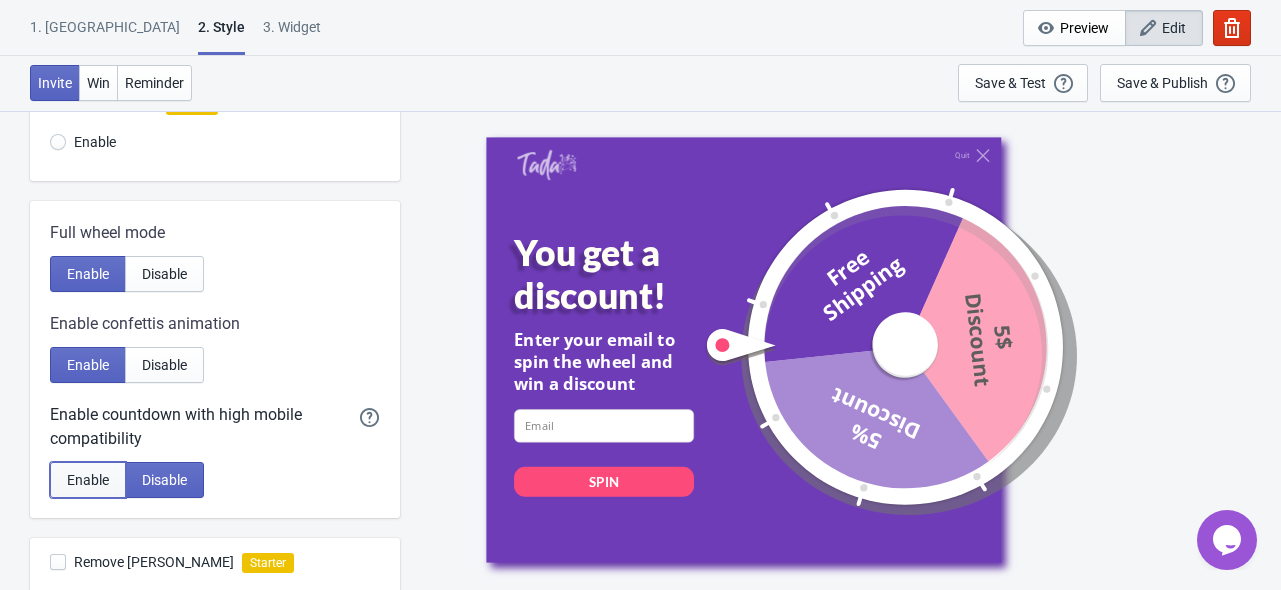 click on "Enable" at bounding box center [88, 480] 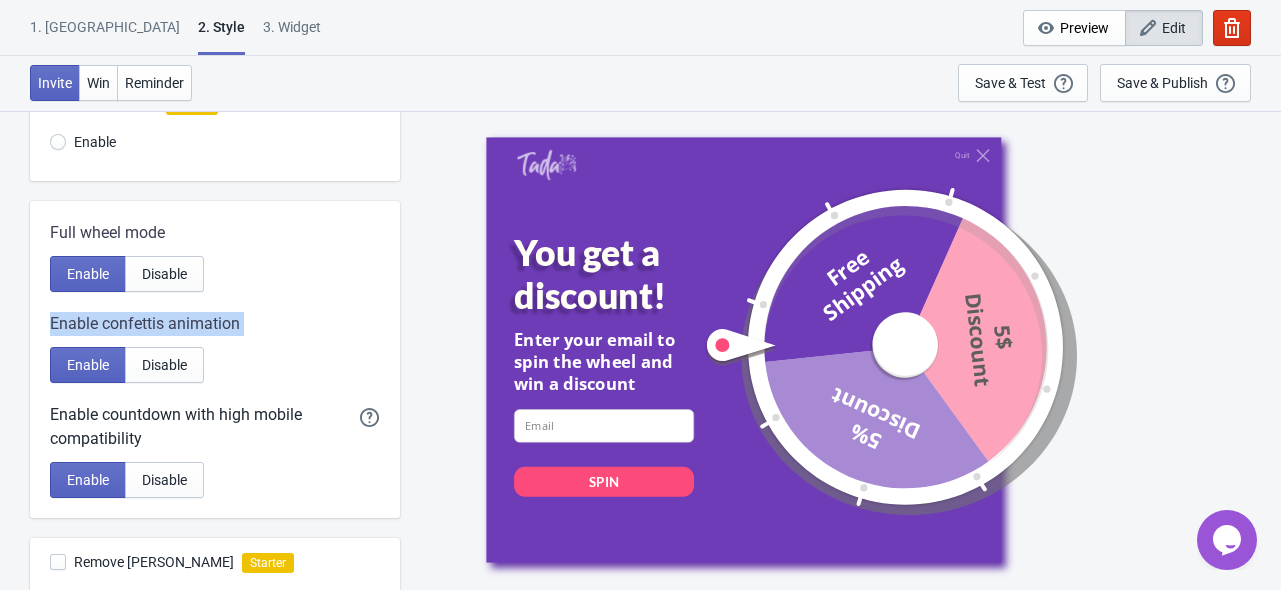 drag, startPoint x: 48, startPoint y: 318, endPoint x: 323, endPoint y: 336, distance: 275.58847 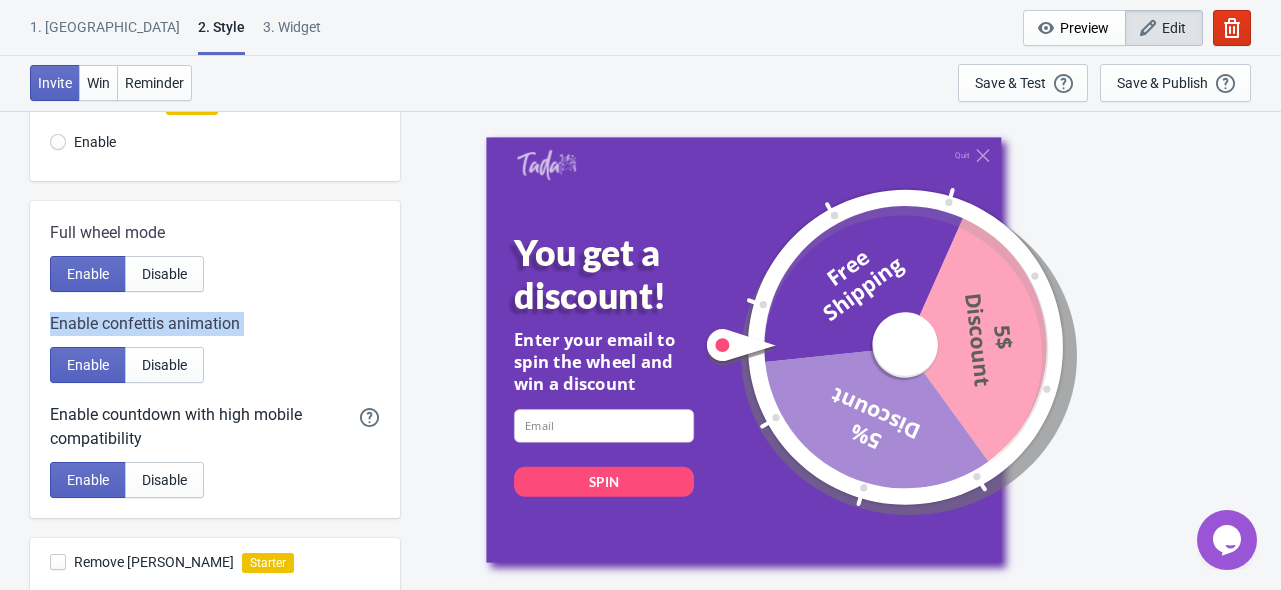 click on "Full wheel mode Enable Disable Enable confettis animation Enable Disable Enable countdown with high mobile compatibility Enable a version of the countdown animation that is highly compatible with mobile devices of all types and speed (Recommended). Enable Disable" at bounding box center (215, 359) 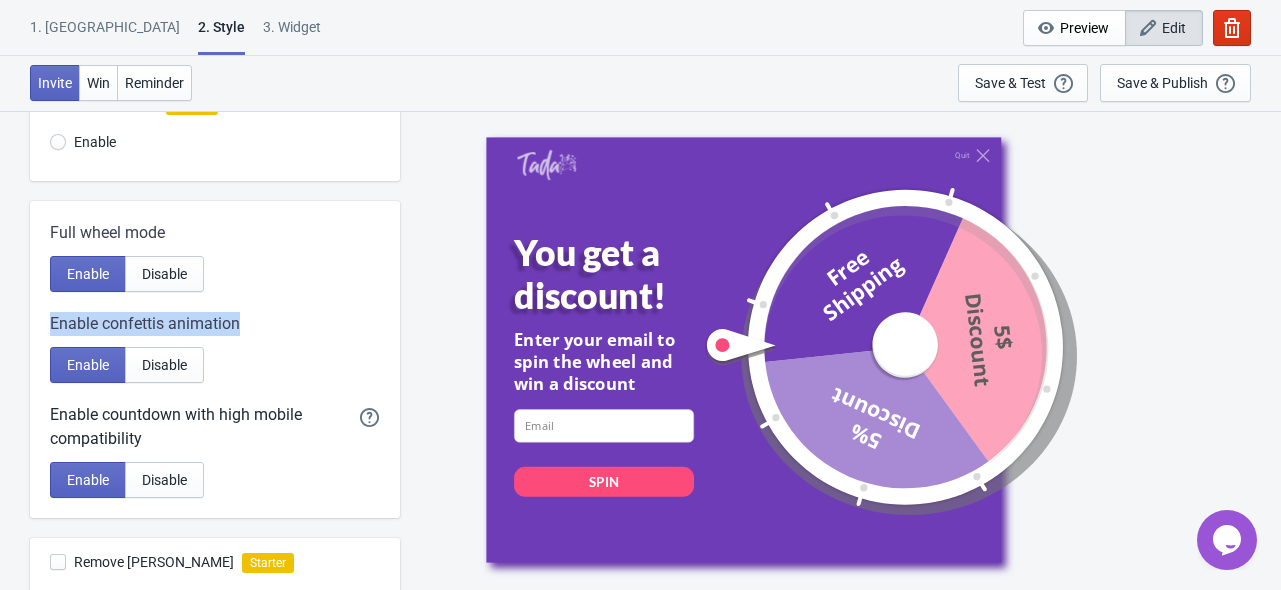 drag, startPoint x: 248, startPoint y: 321, endPoint x: 32, endPoint y: 327, distance: 216.08331 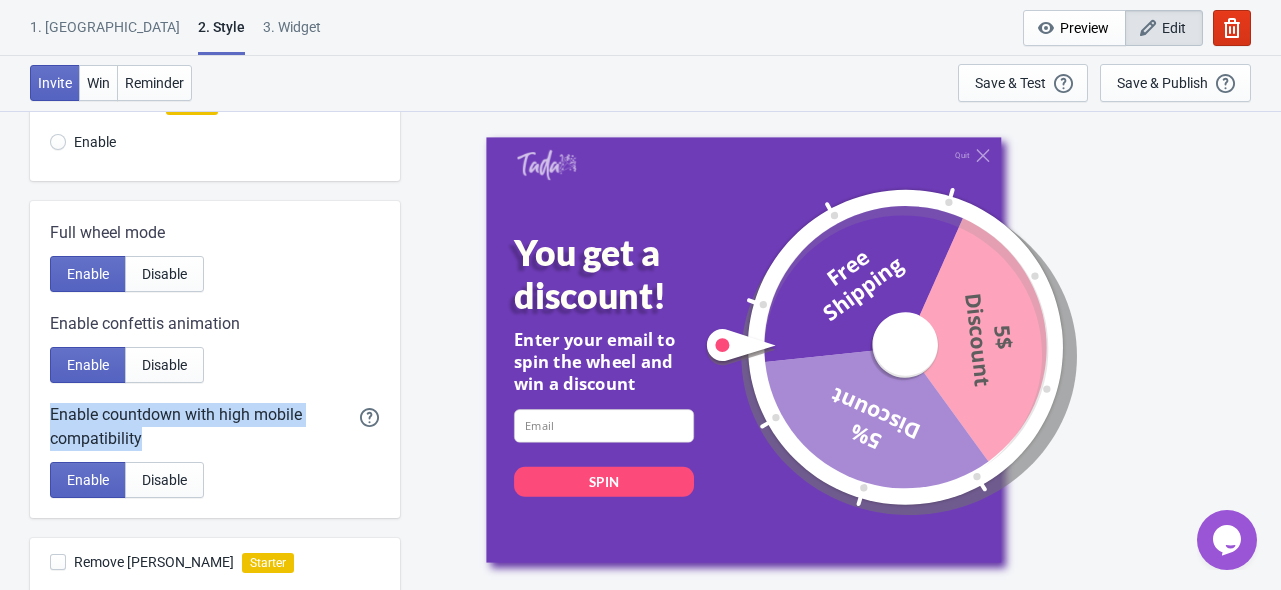 drag, startPoint x: 49, startPoint y: 413, endPoint x: 188, endPoint y: 448, distance: 143.33876 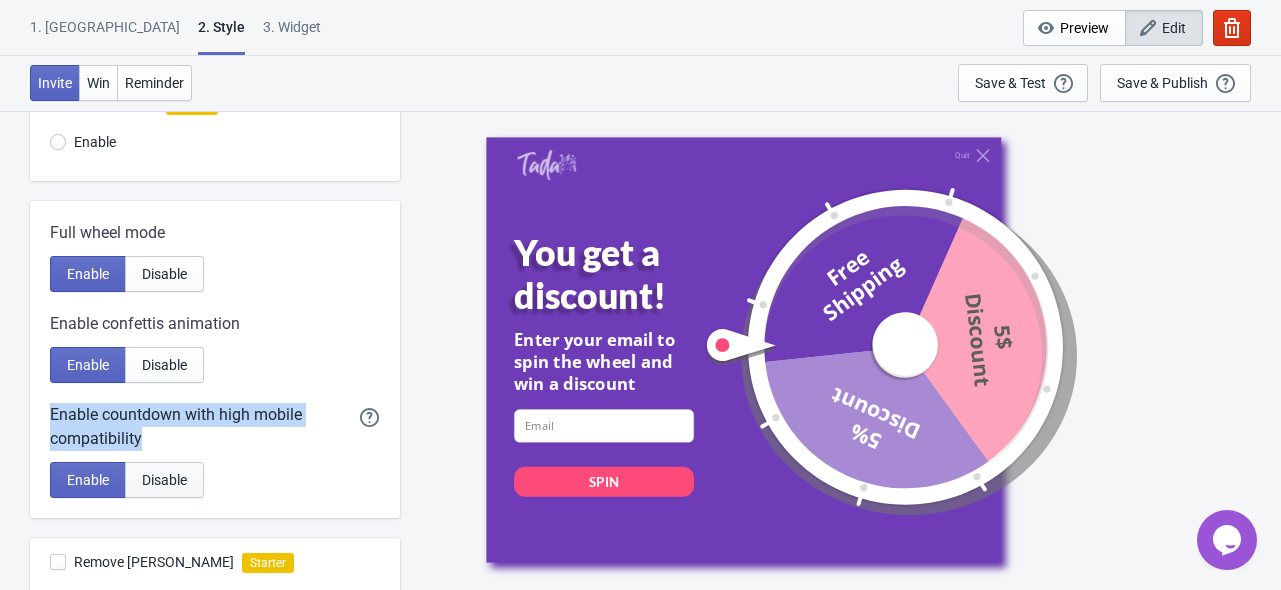 click on "Disable" at bounding box center (164, 480) 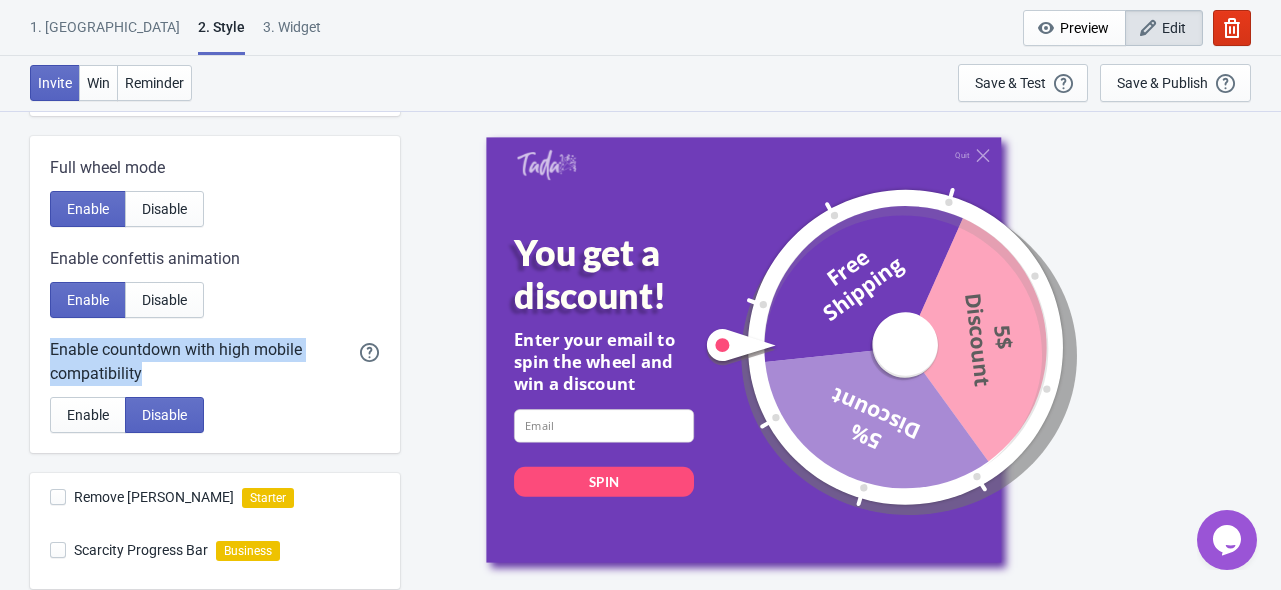 scroll, scrollTop: 500, scrollLeft: 0, axis: vertical 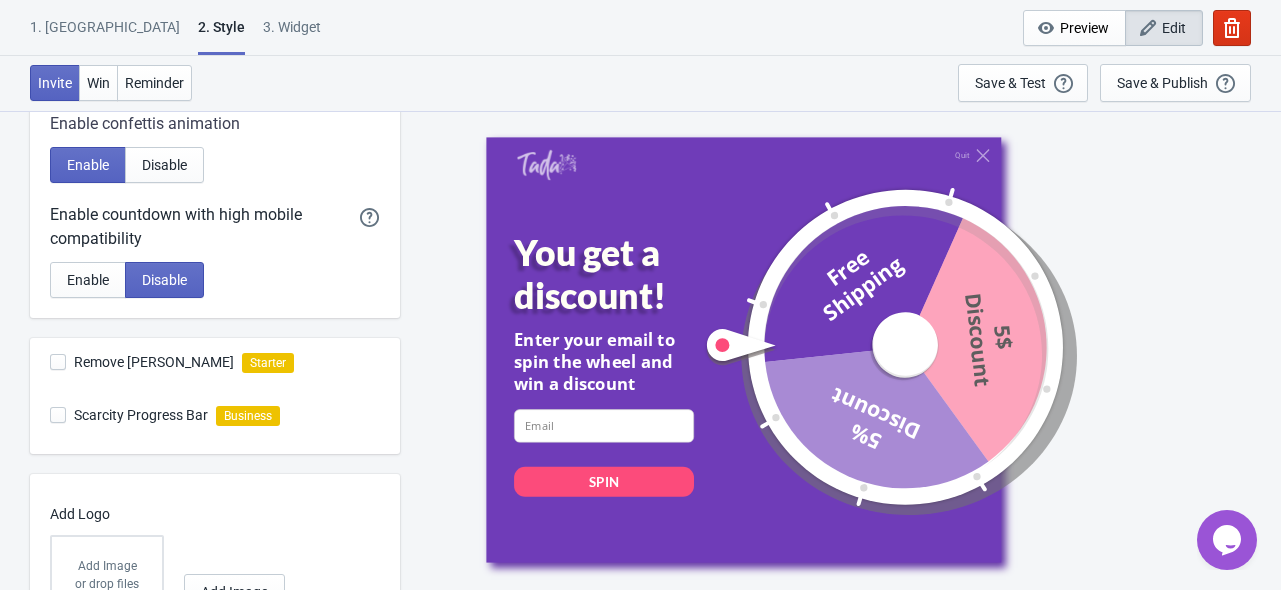 click at bounding box center [58, 362] 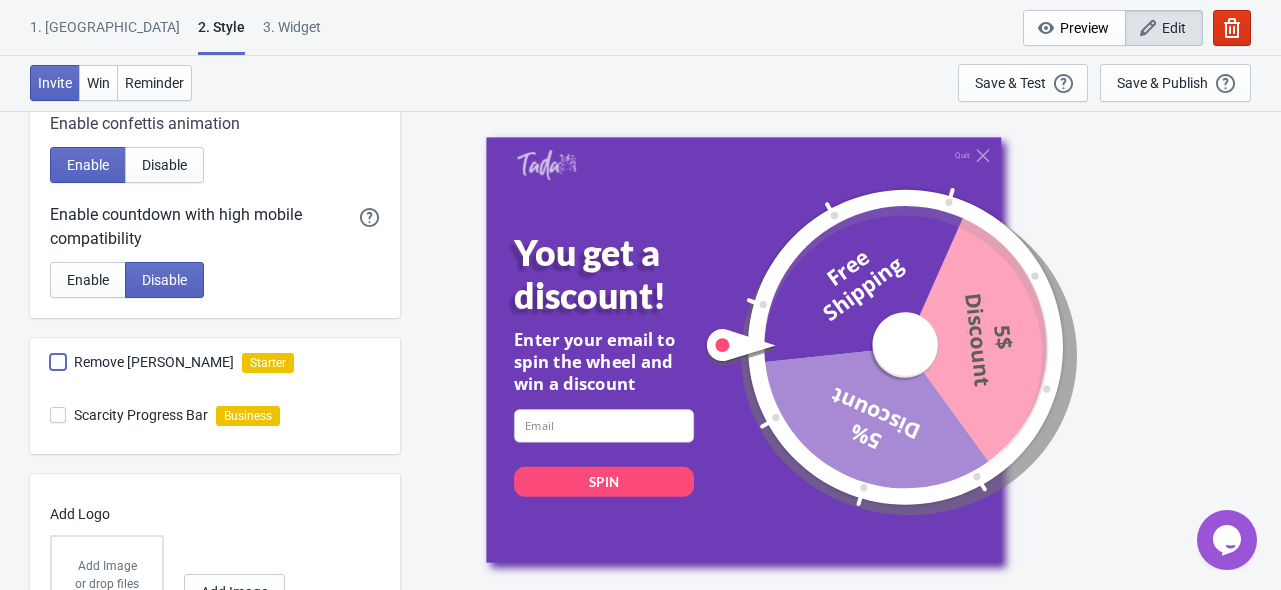 click on "Remove [PERSON_NAME]" at bounding box center [50, 372] 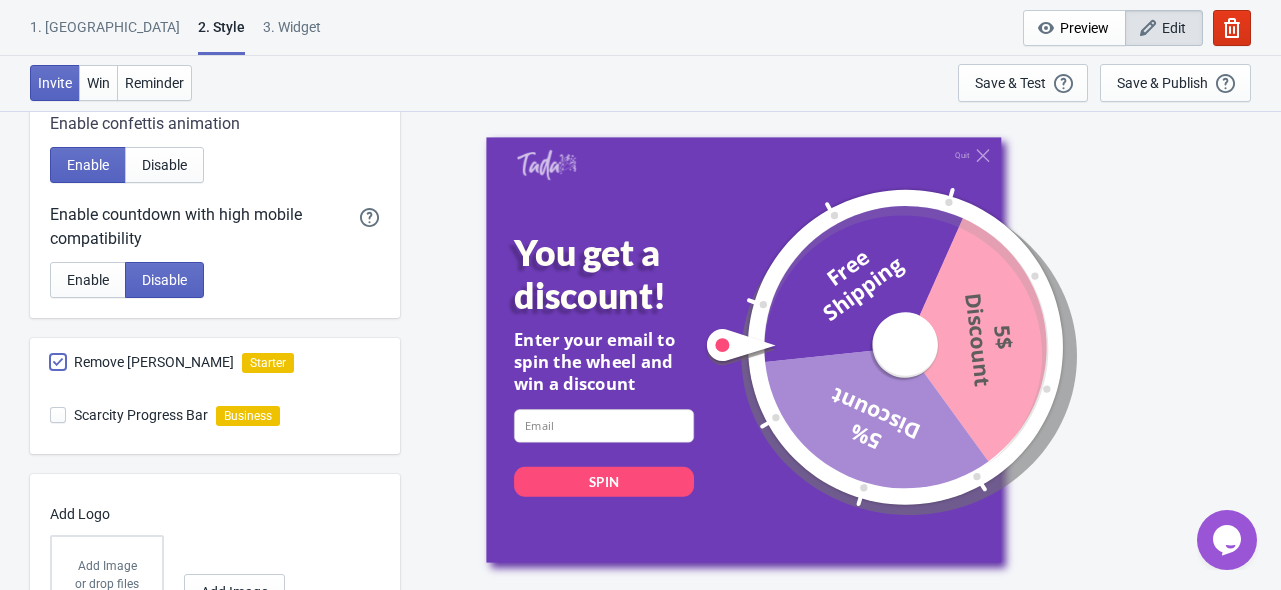 checkbox on "true" 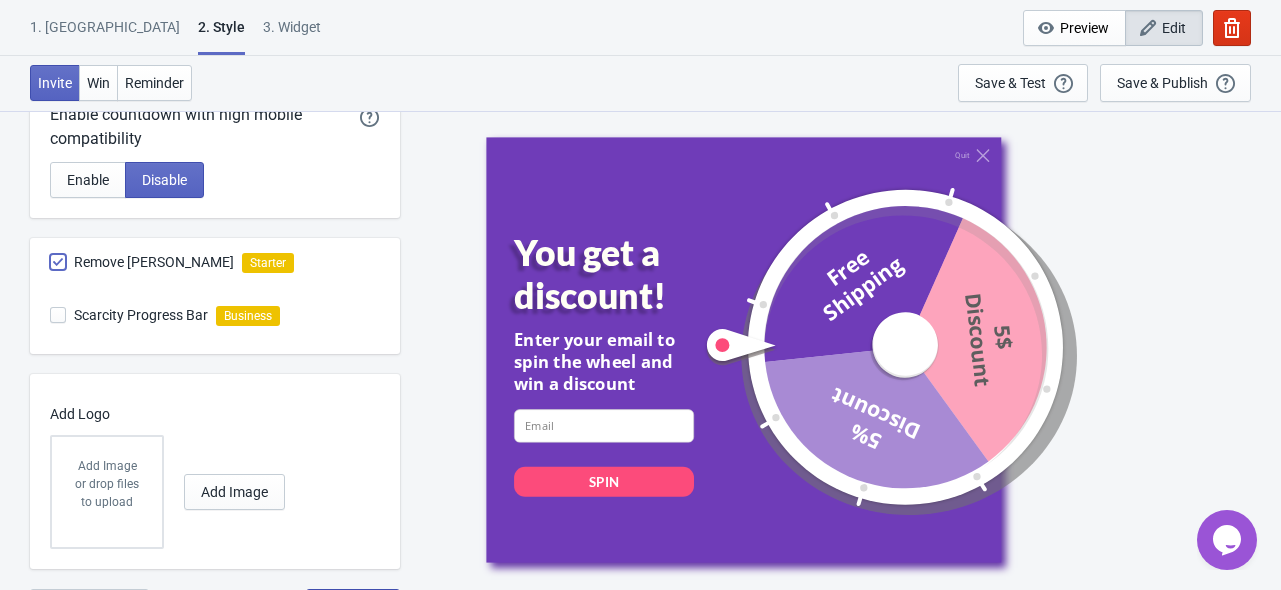 scroll, scrollTop: 634, scrollLeft: 0, axis: vertical 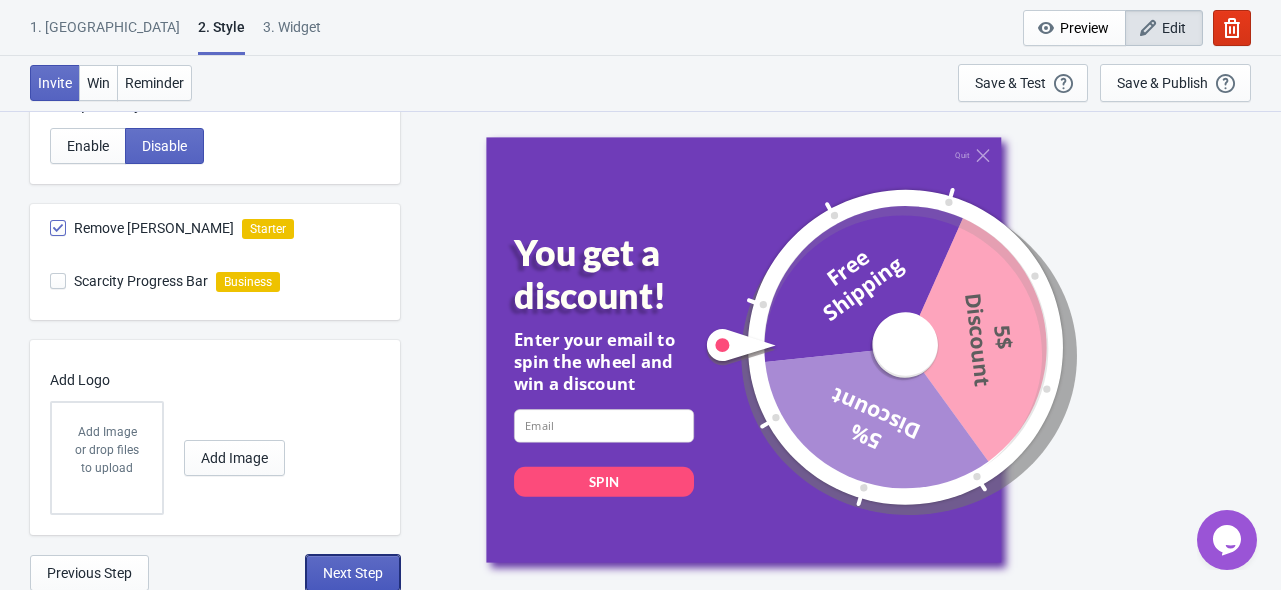 drag, startPoint x: 356, startPoint y: 574, endPoint x: 357, endPoint y: 559, distance: 15.033297 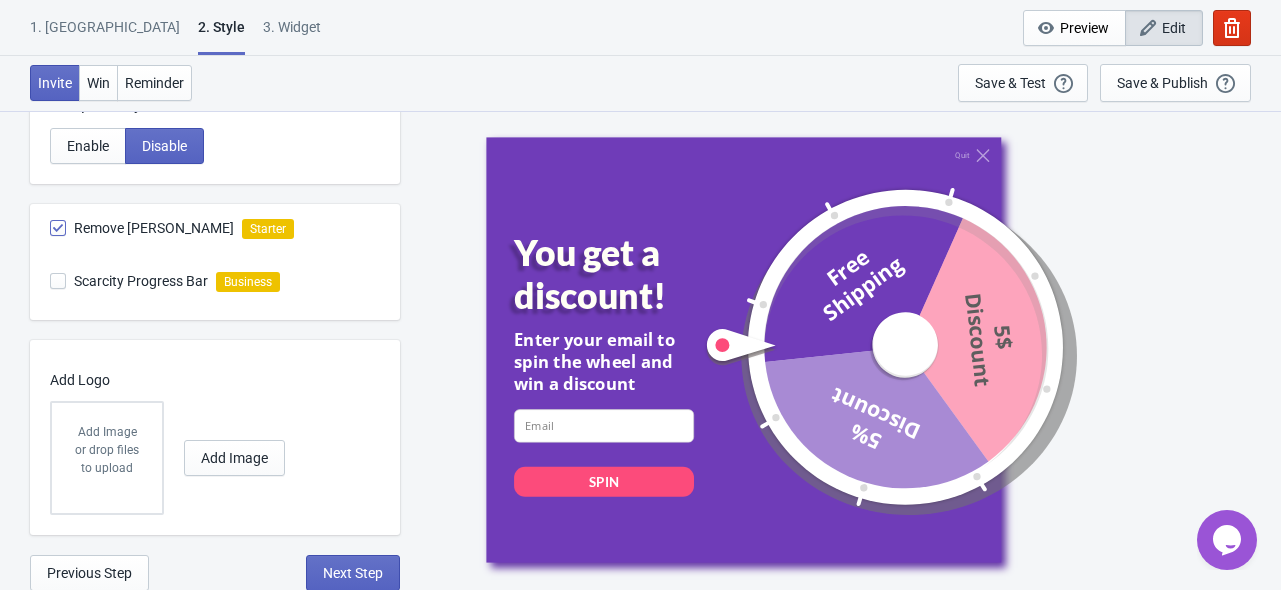 scroll, scrollTop: 0, scrollLeft: 0, axis: both 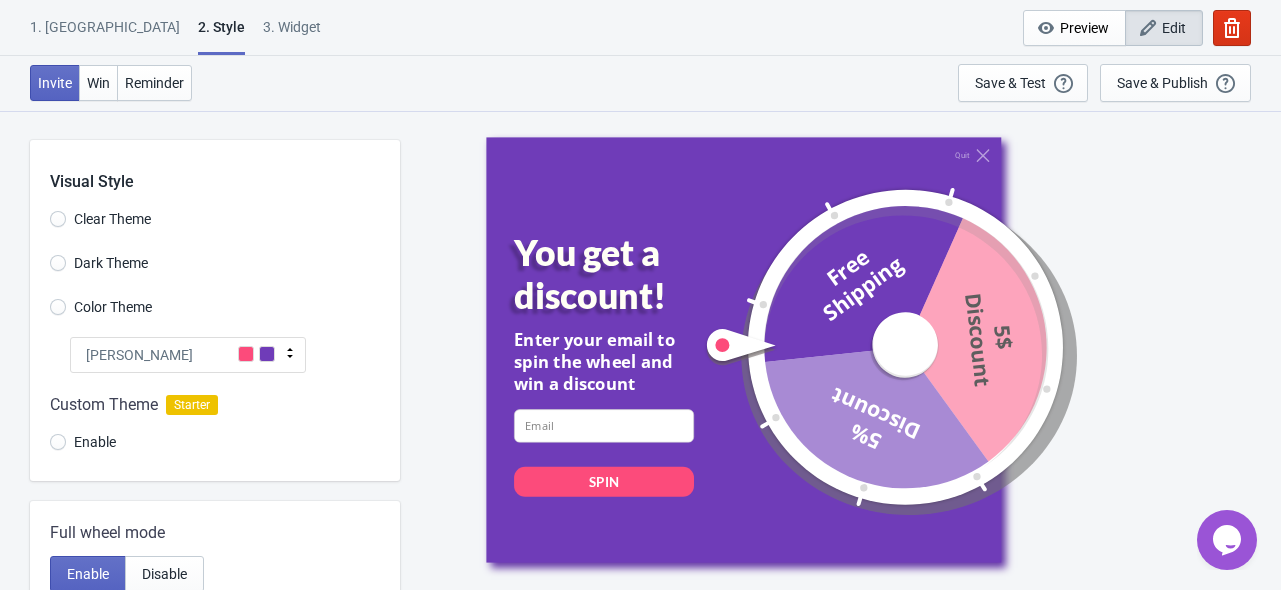 select on "once" 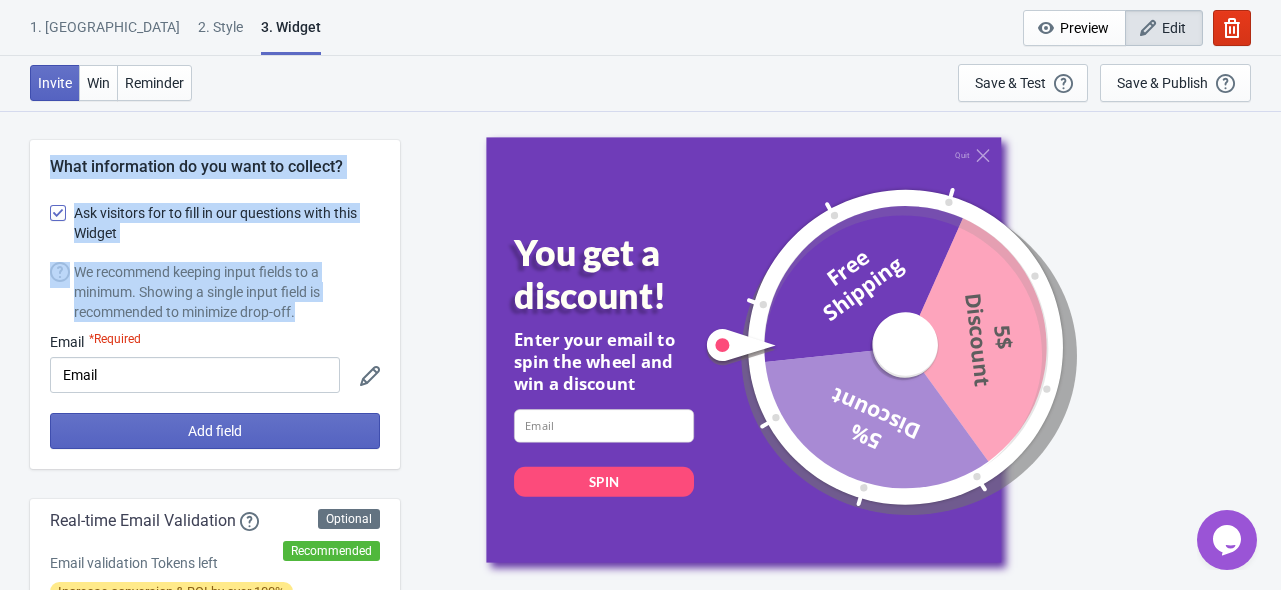 drag, startPoint x: 52, startPoint y: 159, endPoint x: 369, endPoint y: 287, distance: 341.86694 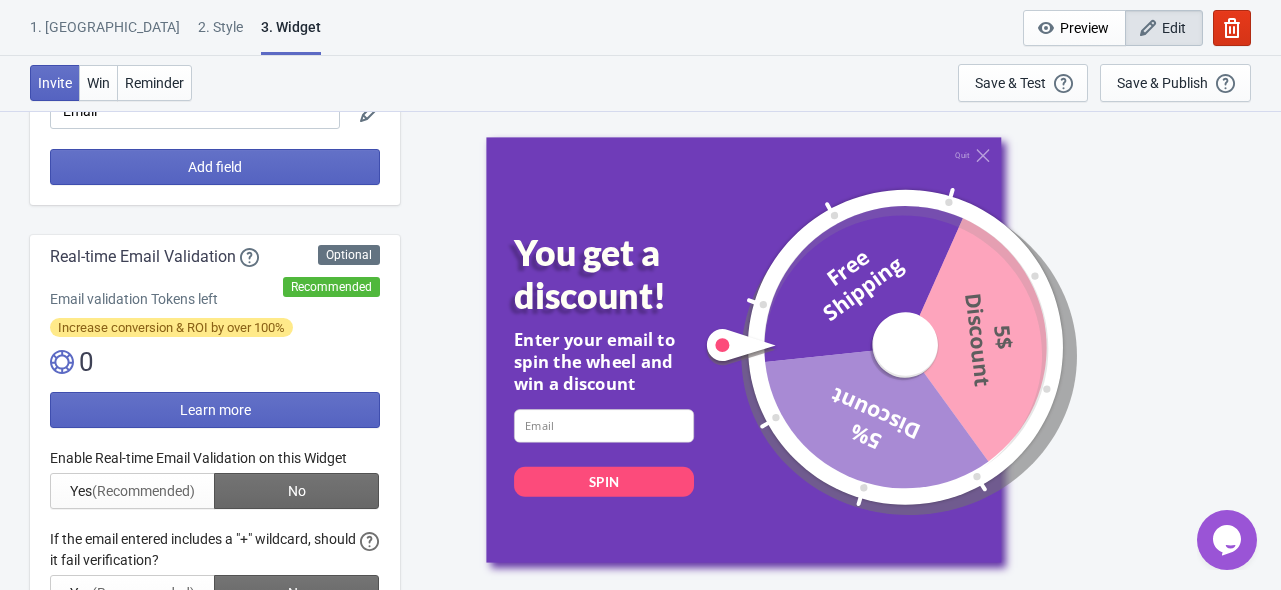 scroll, scrollTop: 300, scrollLeft: 0, axis: vertical 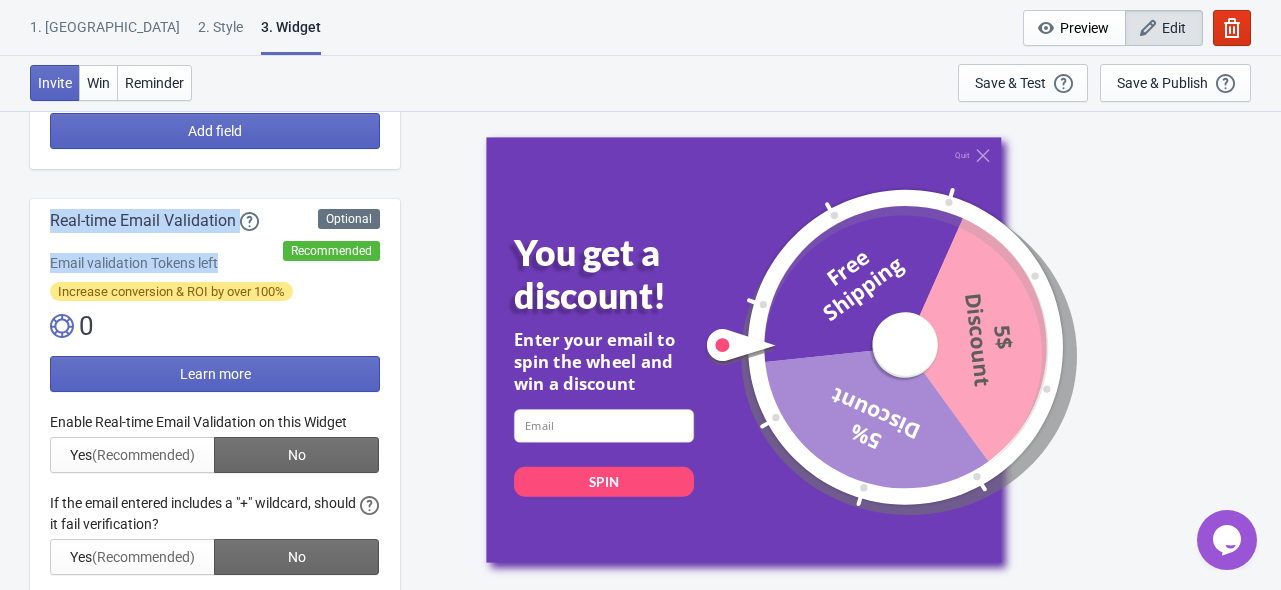 drag, startPoint x: 40, startPoint y: 210, endPoint x: 254, endPoint y: 257, distance: 219.10043 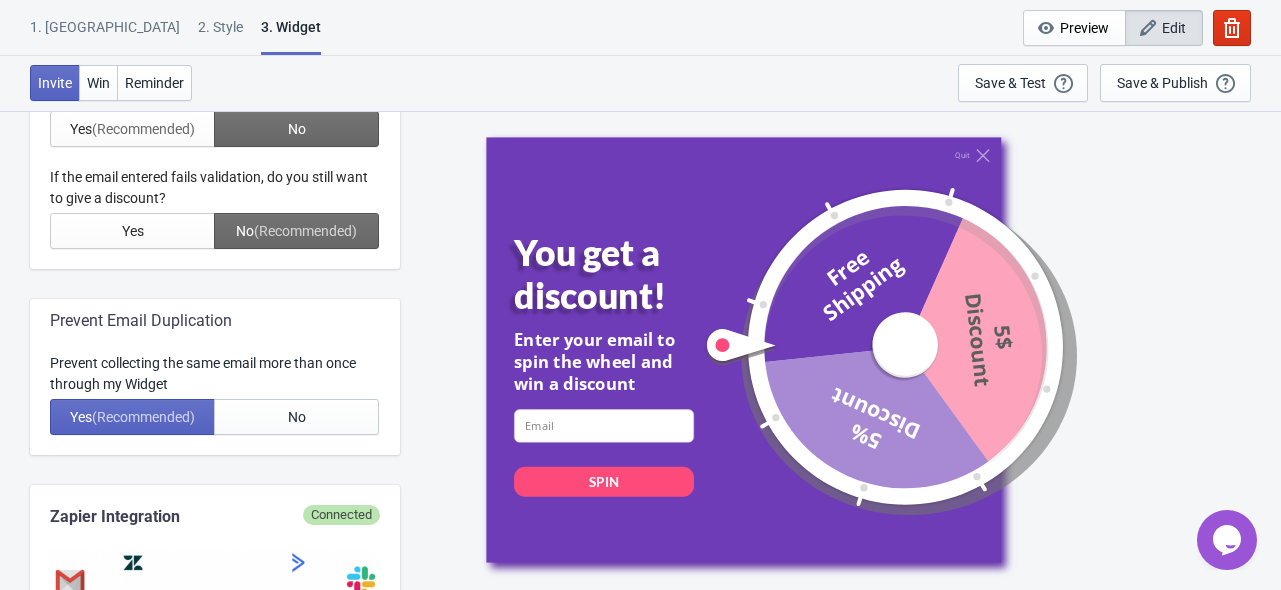 scroll, scrollTop: 800, scrollLeft: 0, axis: vertical 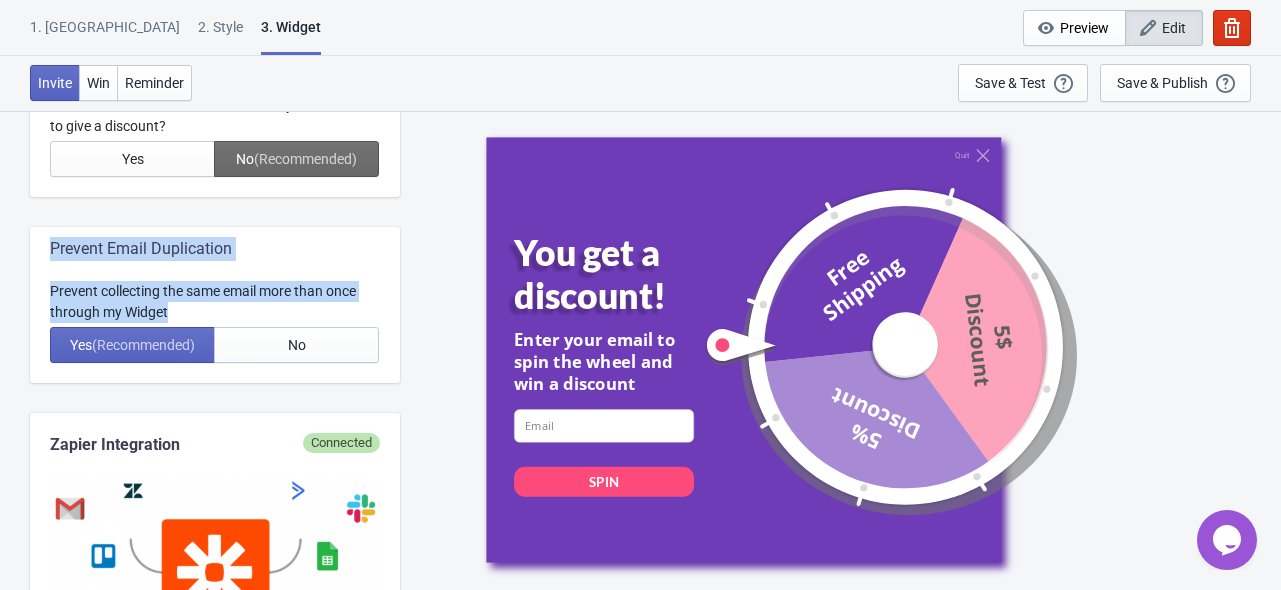 drag, startPoint x: 49, startPoint y: 248, endPoint x: 234, endPoint y: 307, distance: 194.18033 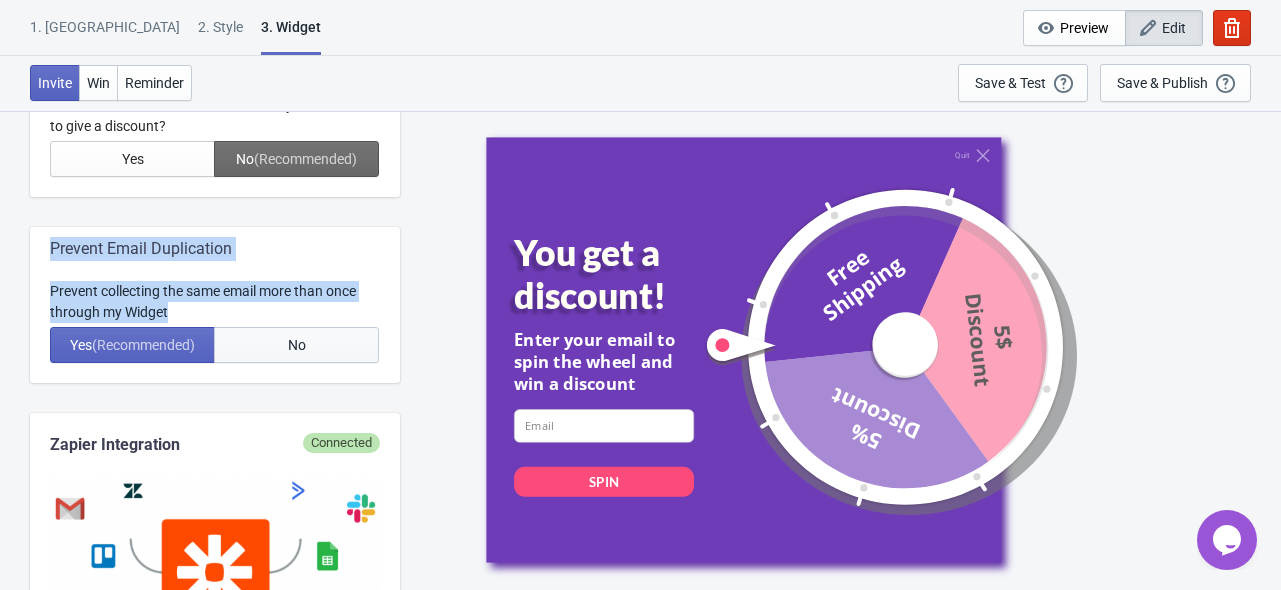 copy on "Prevent Email Duplication Prevent collecting the same email more than once through my Widget" 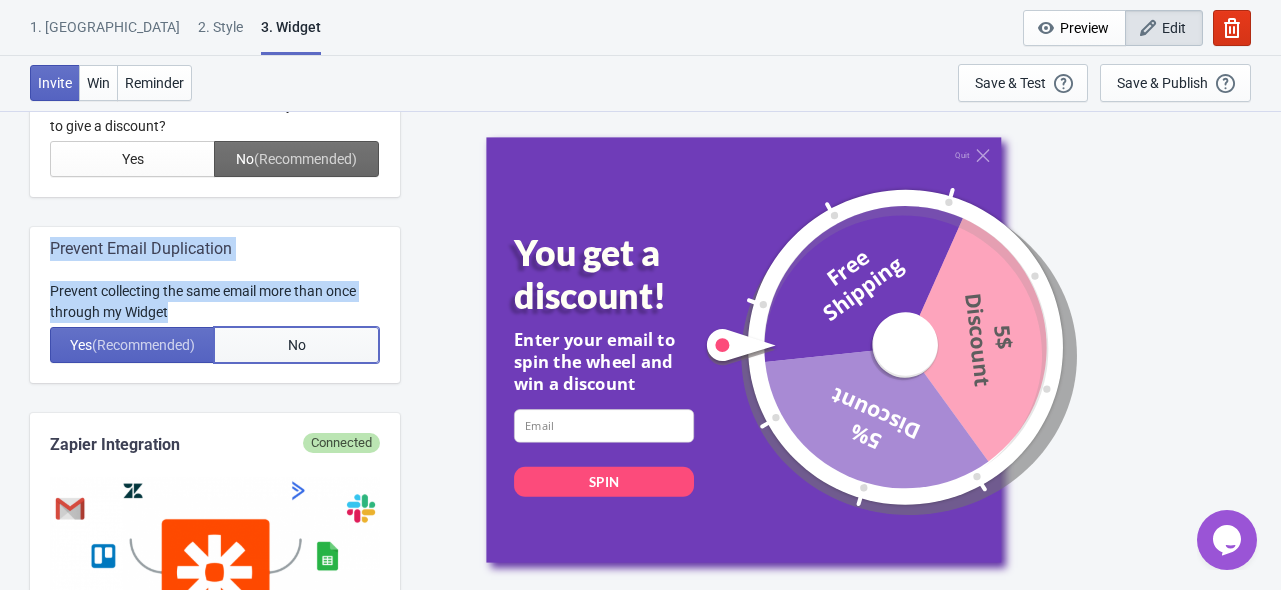 click on "No" at bounding box center [296, 345] 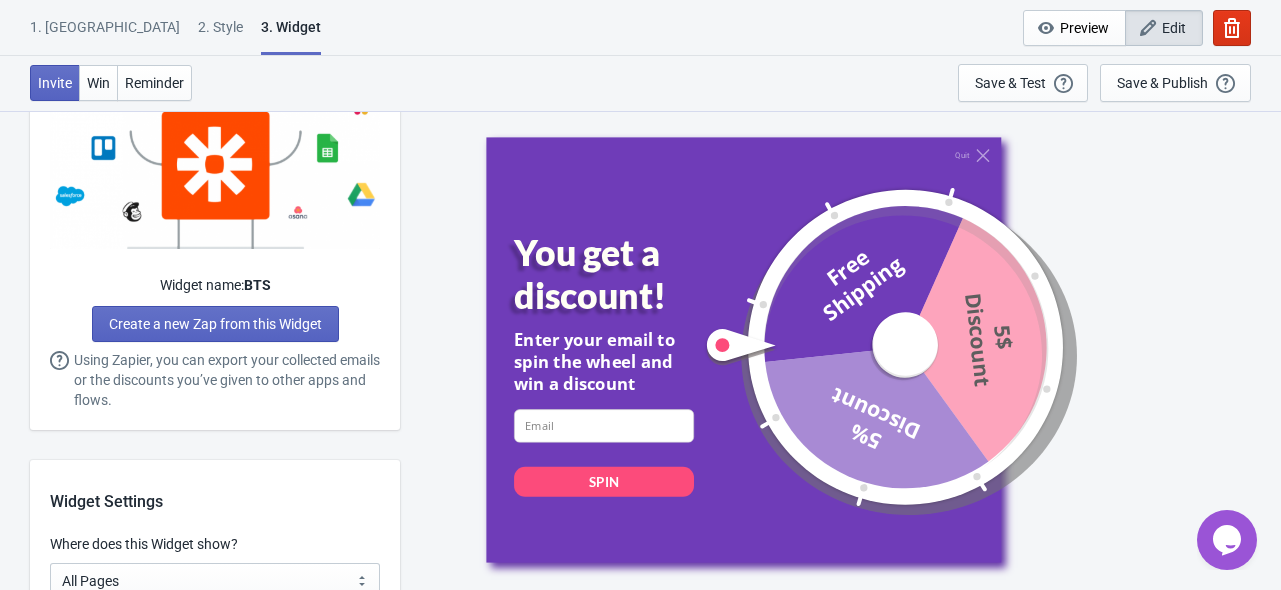 scroll, scrollTop: 1400, scrollLeft: 0, axis: vertical 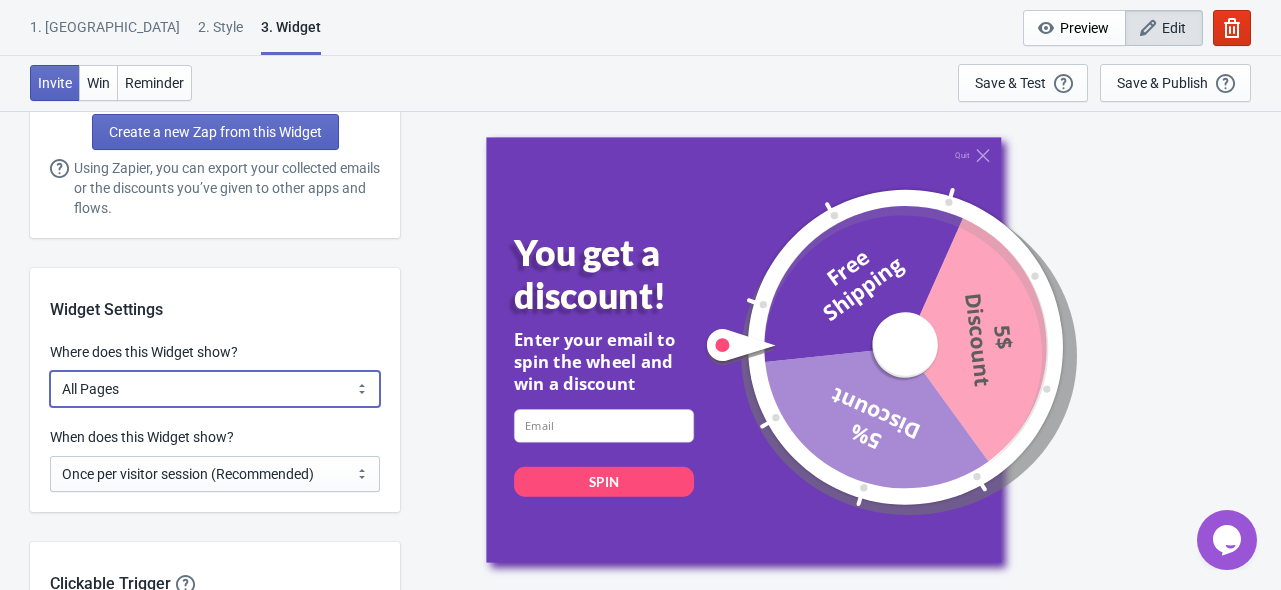 click on "All Pages All Product Pages All Blog Pages All Static Pages Specific Product(s) Specific Blog Posts Specific Pages Specific Collection Homepage Only Specific URL" at bounding box center [215, 389] 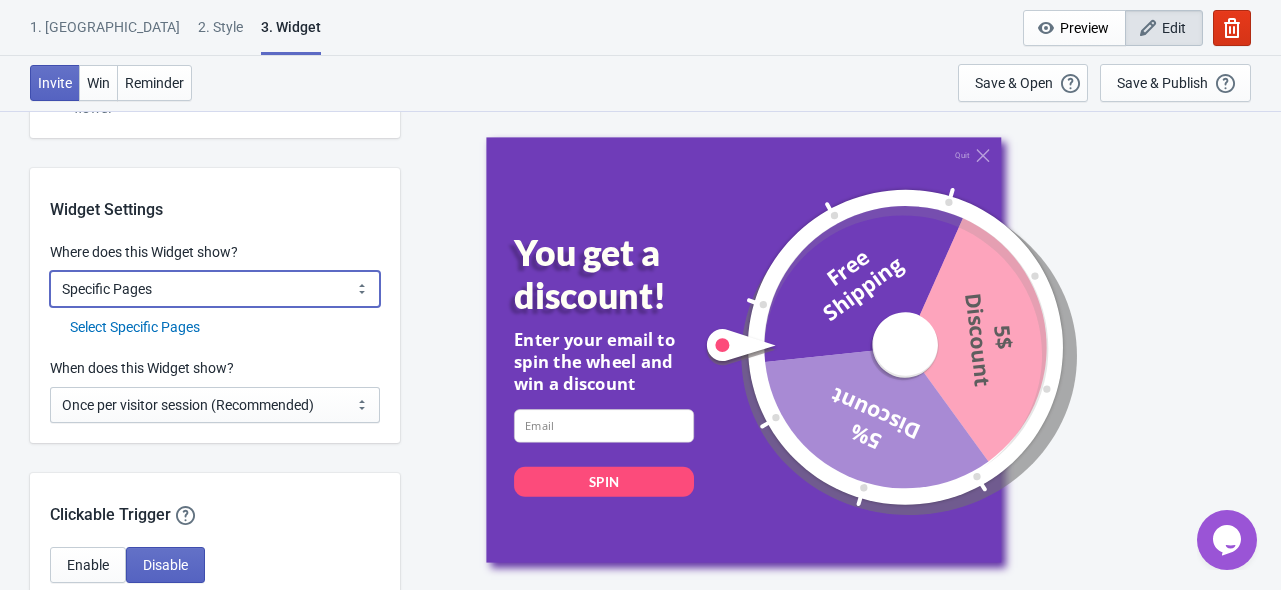 scroll, scrollTop: 1500, scrollLeft: 0, axis: vertical 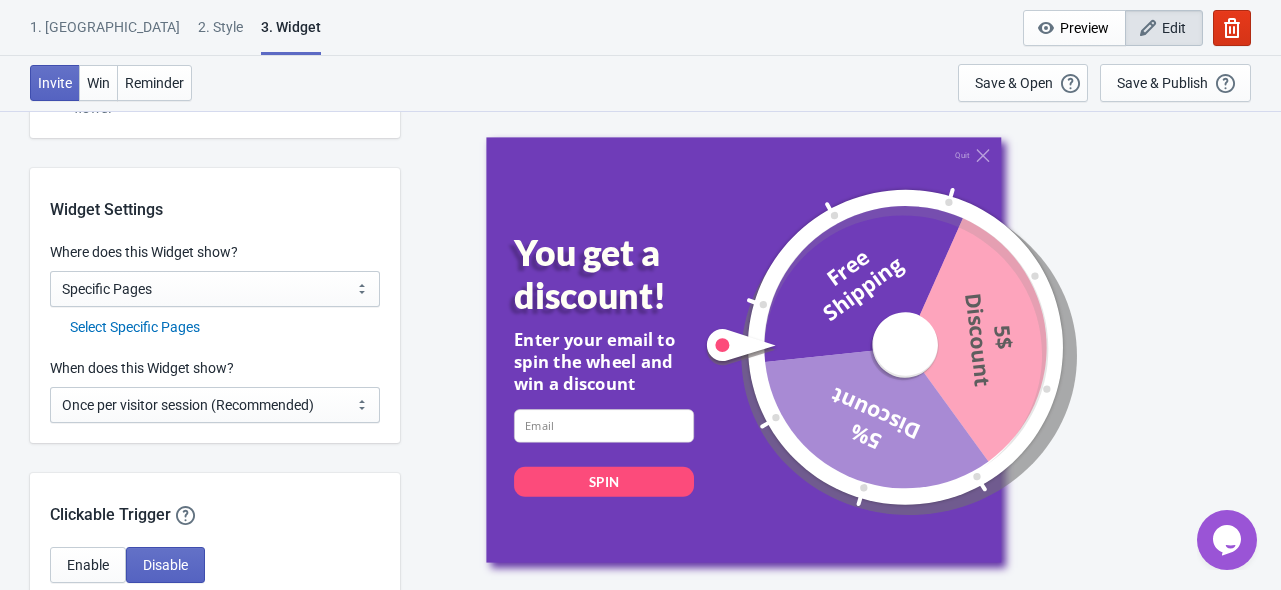 click on "Select Specific Pages" at bounding box center (225, 327) 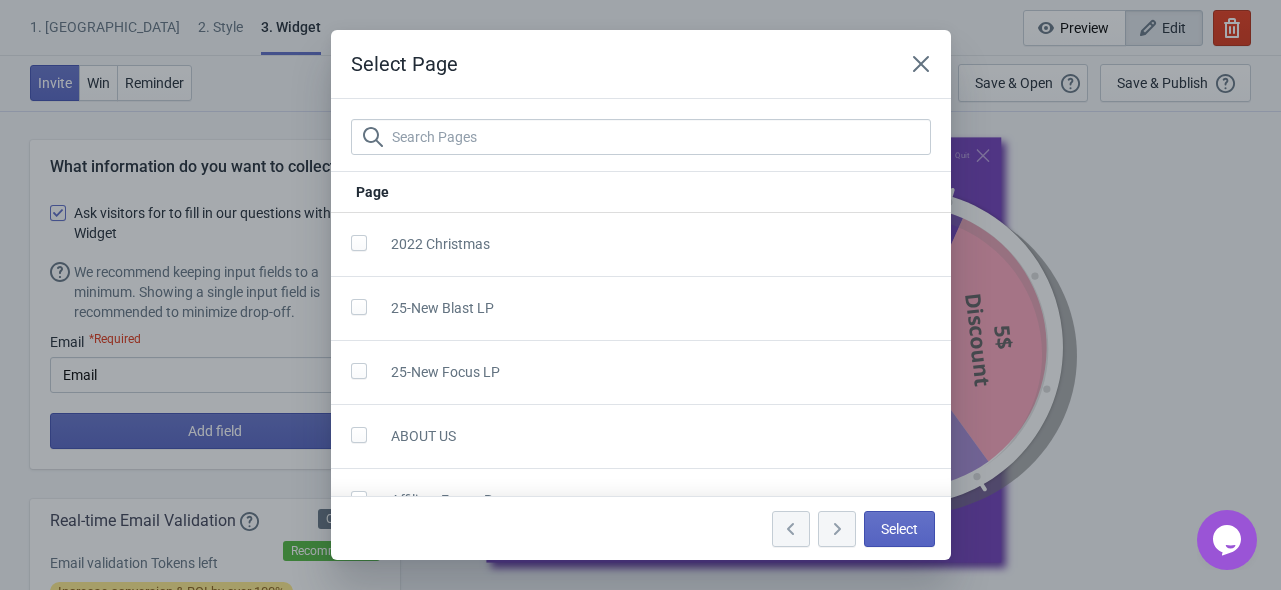 scroll, scrollTop: 1500, scrollLeft: 0, axis: vertical 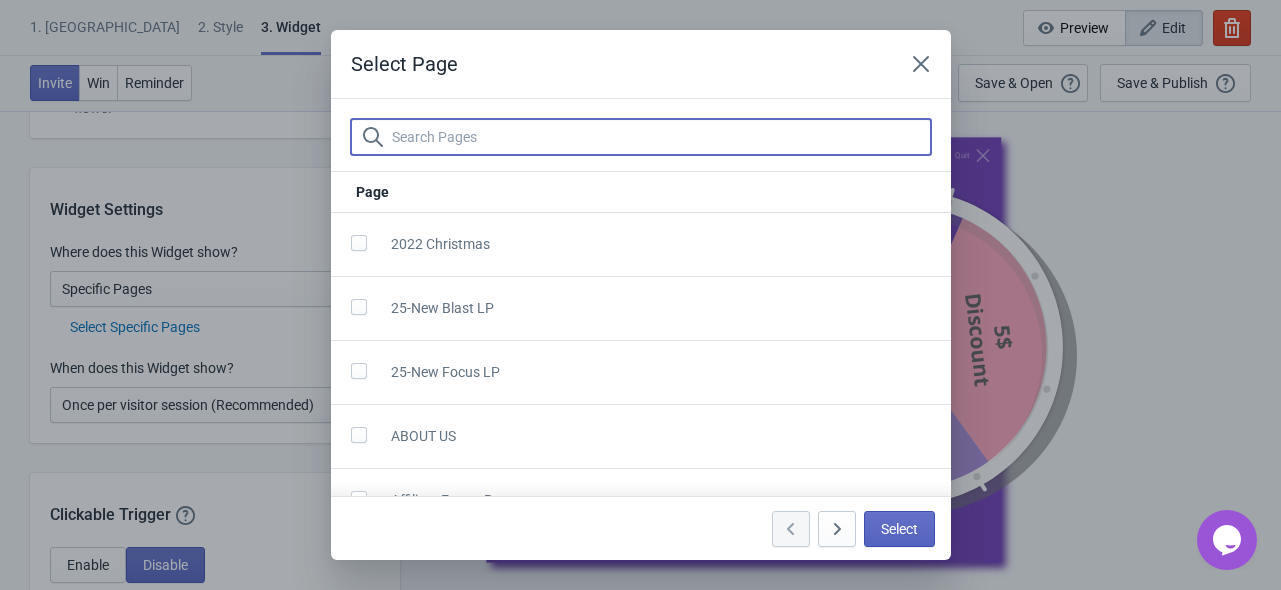 click at bounding box center (661, 137) 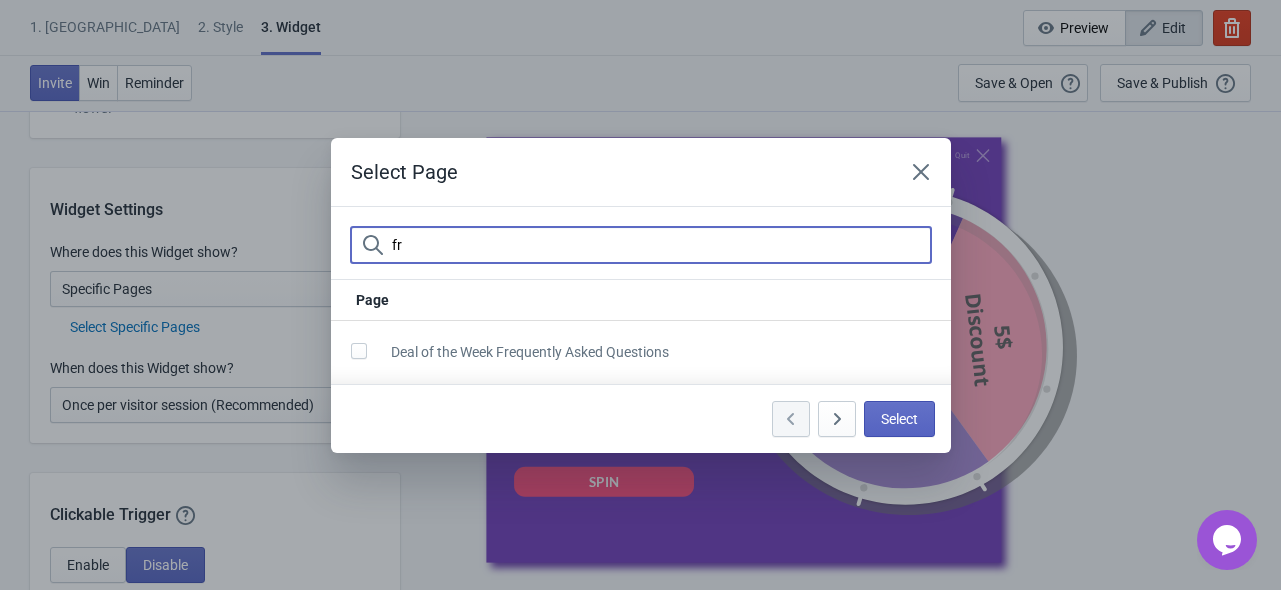 type on "f" 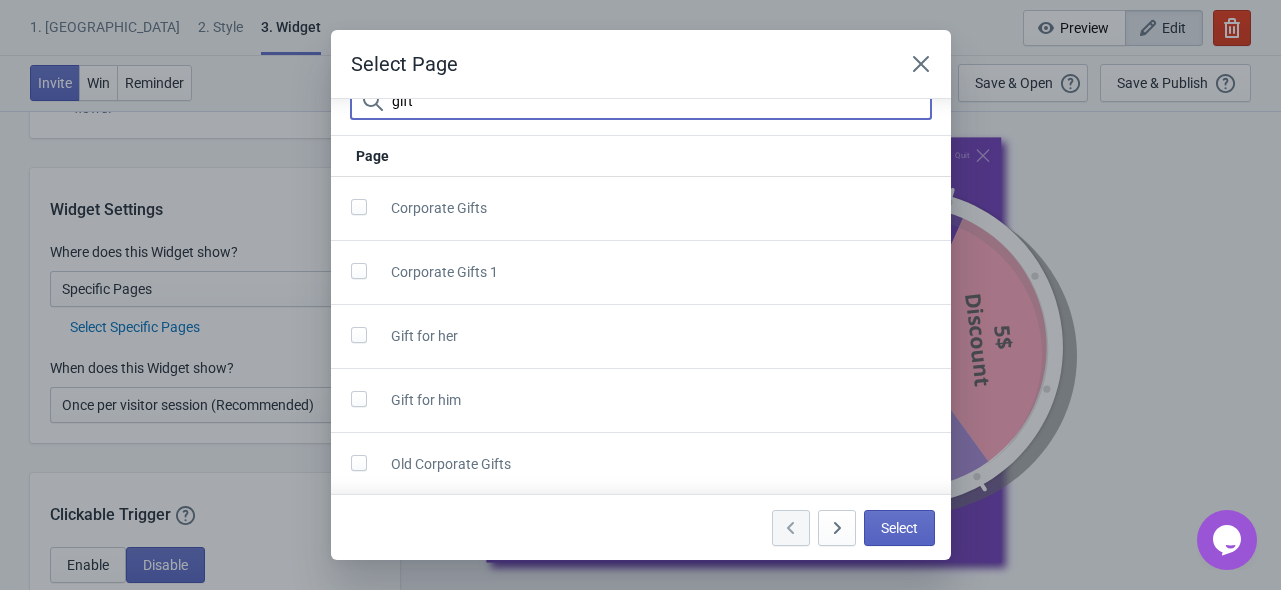 scroll, scrollTop: 0, scrollLeft: 0, axis: both 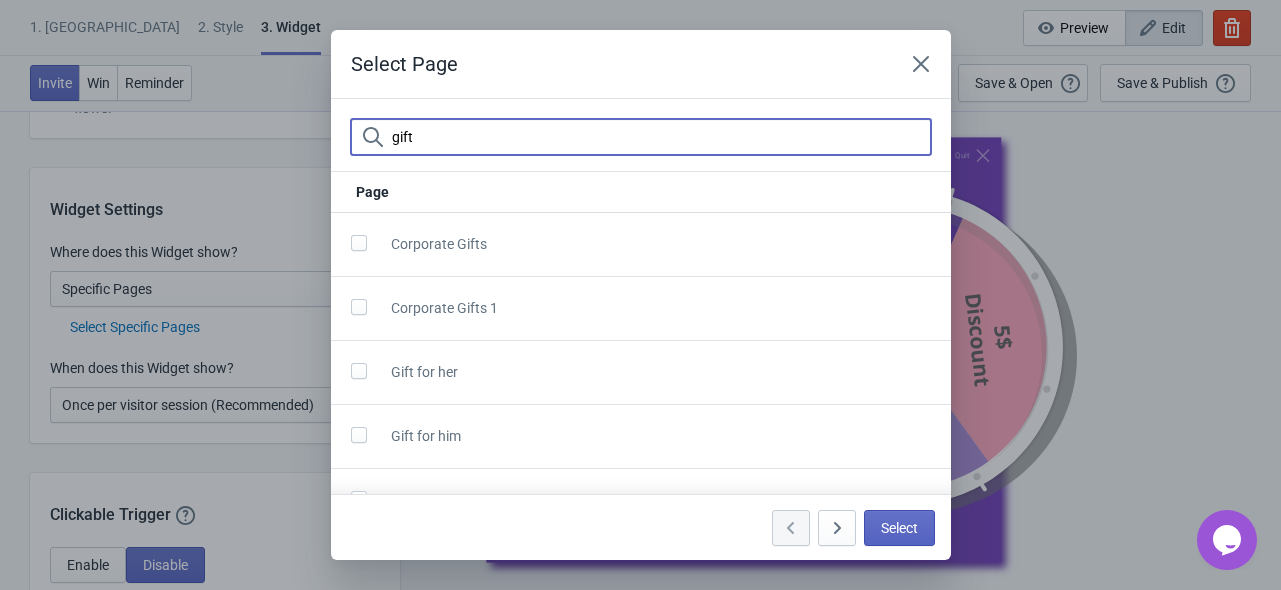 drag, startPoint x: 432, startPoint y: 136, endPoint x: 308, endPoint y: 119, distance: 125.1599 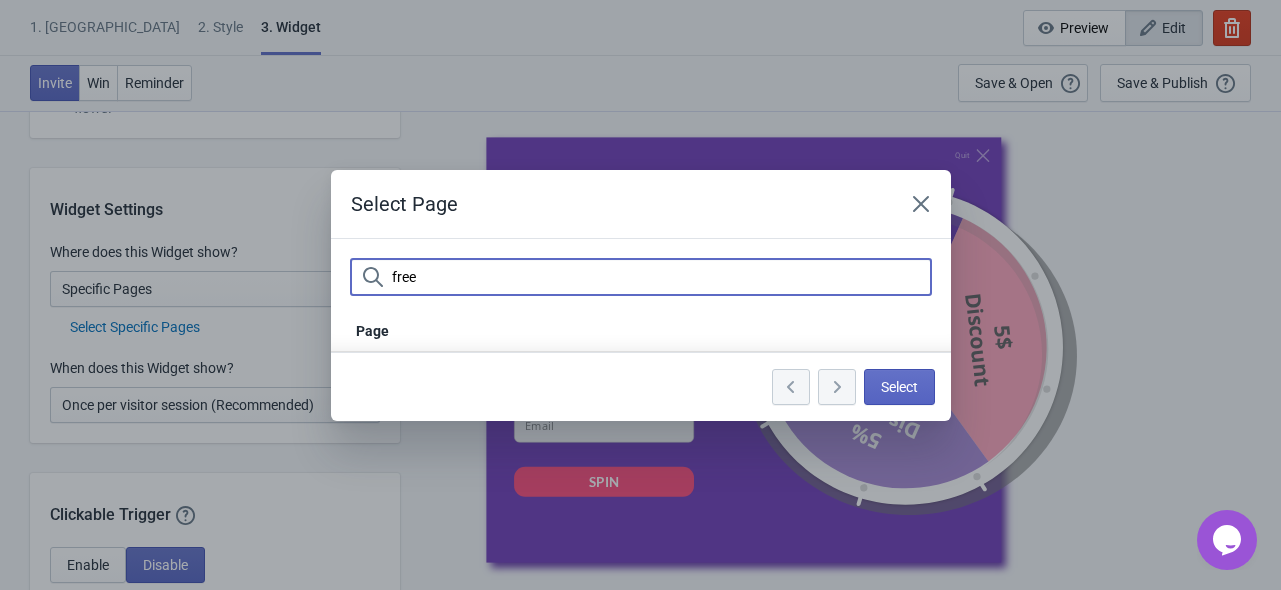 drag, startPoint x: 492, startPoint y: 279, endPoint x: 216, endPoint y: 263, distance: 276.46338 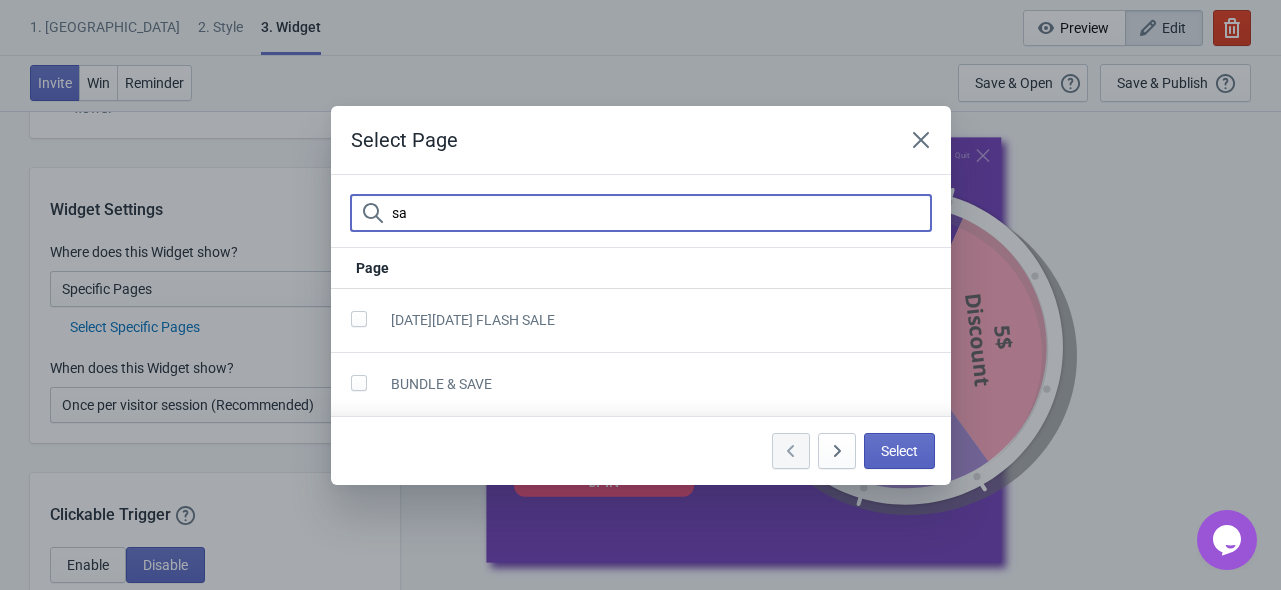 type on "s" 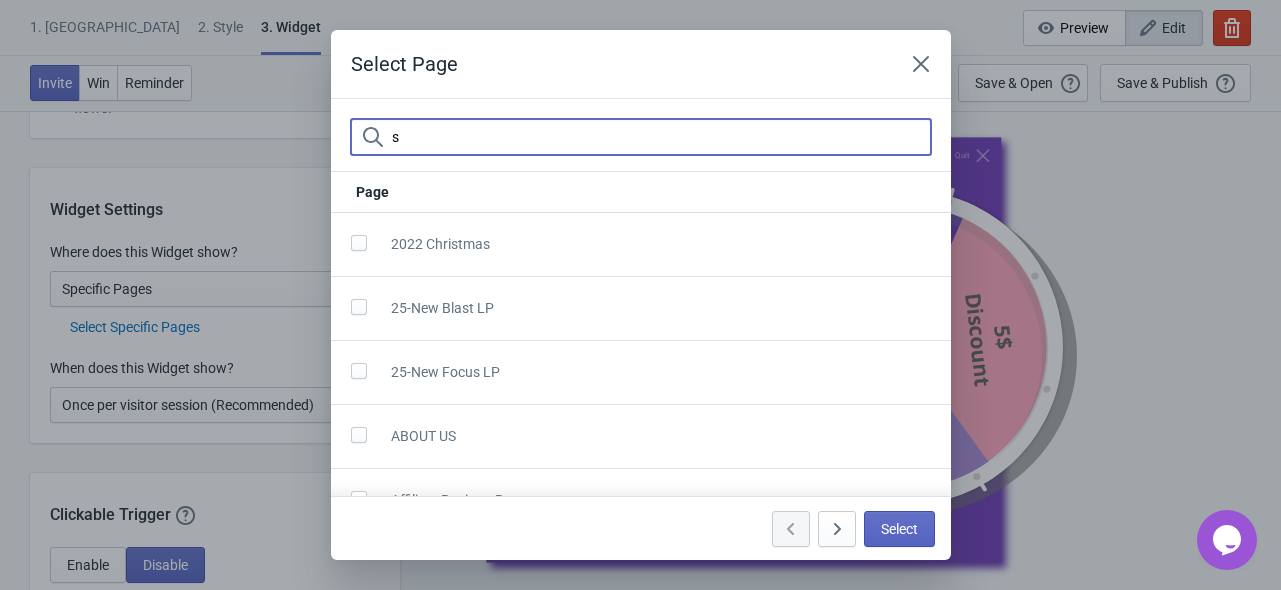 type 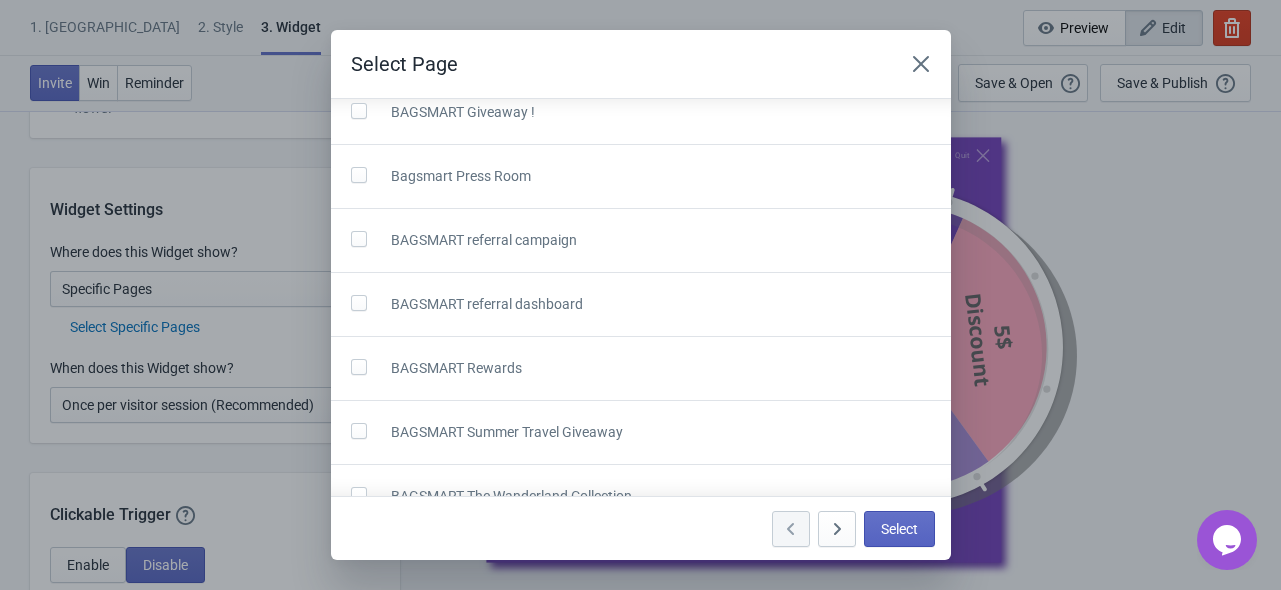 scroll, scrollTop: 900, scrollLeft: 0, axis: vertical 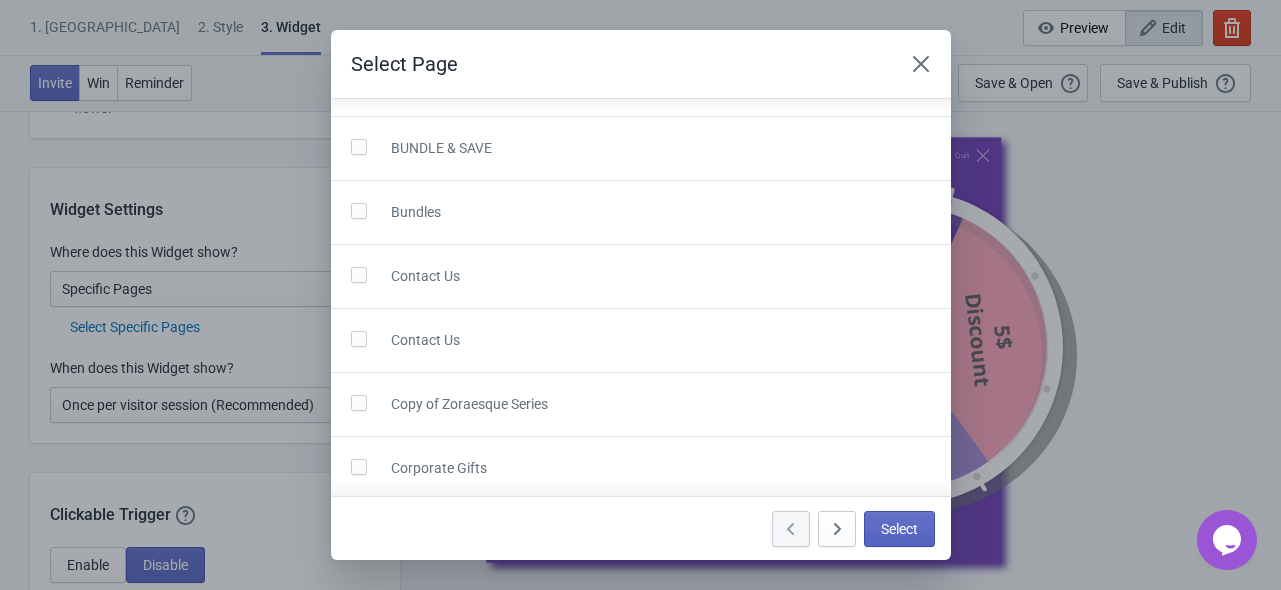 click on "Select Page Page 2022 Christmas 25-New Blast LP 25-New Focus LP ABOUT US Affiliate Empty Page Affiliate Register Page Airline Compatibility Awe Yeah! Thanks For Joining! BAGSMART Giveaway ! Bagsmart Press Room BAGSMART referral campaign BAGSMART referral dashboard BAGSMART Rewards BAGSMART Summer Travel Giveaway BAGSMART The Wanderland Collection Bagsmart’s first fully modular backpack Become Bagsmart Partner [DATE][DATE] Deal [DATE][DATE] FLASH SALE Blast Bundle Blast Collection BLAST VOC bonchemin-series BUNDLE & SAVE Bundles Contact Us Contact Us Copy of Zoraesque Series Corporate Gifts Corporate Gifts 1 Custom Logo Program 1.0 Version customer feedback Deal of the Week Frequently Asked Questions demo Falco Commuter Pack FAQ FAQ1原文件 Focus Bundle Follow us on Instagram Gift for her Gift for him Influencers INTELLECTUAL PROPERTY RIGHTS JEWELRY BAG & ELECTRONIC ORGANIZER Join our Affiliate Program Make Carry Smarter Mix and Match Multiple Collection New Pre-Launch Old Corporate Gifts Select" at bounding box center [640, 295] 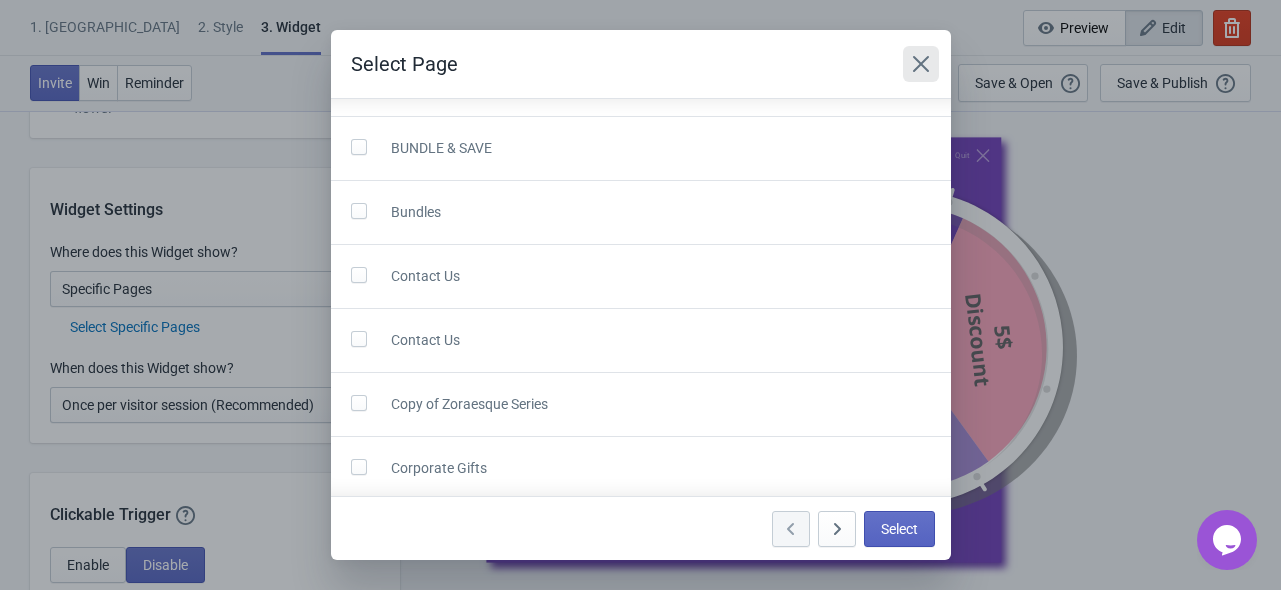 click 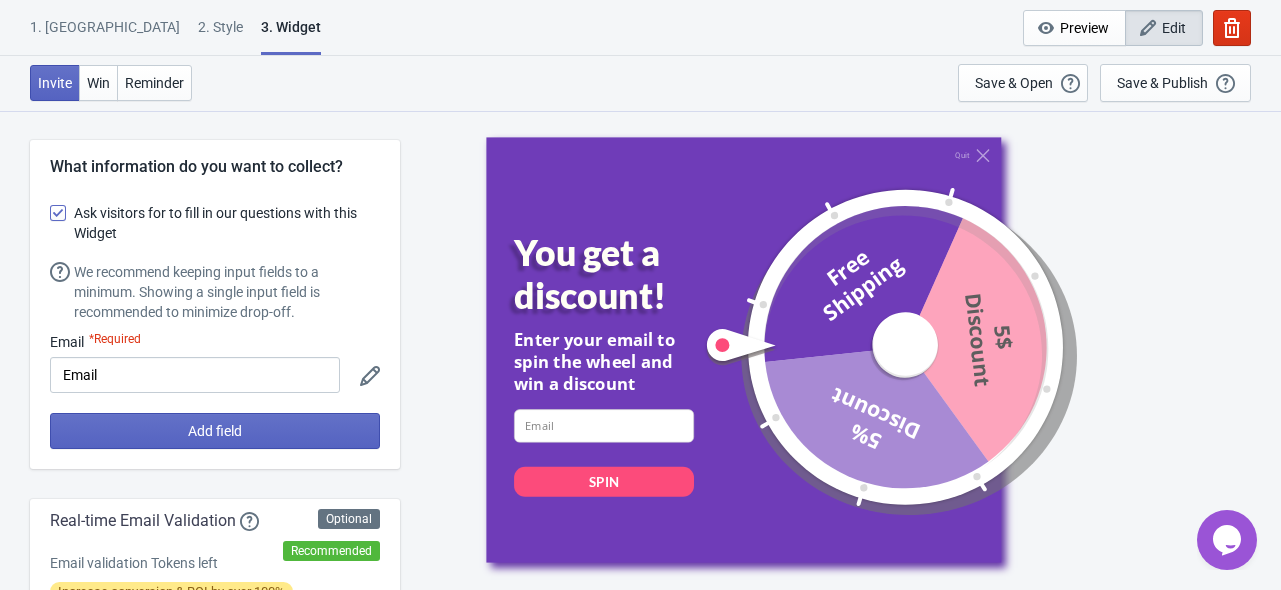 scroll, scrollTop: 1500, scrollLeft: 0, axis: vertical 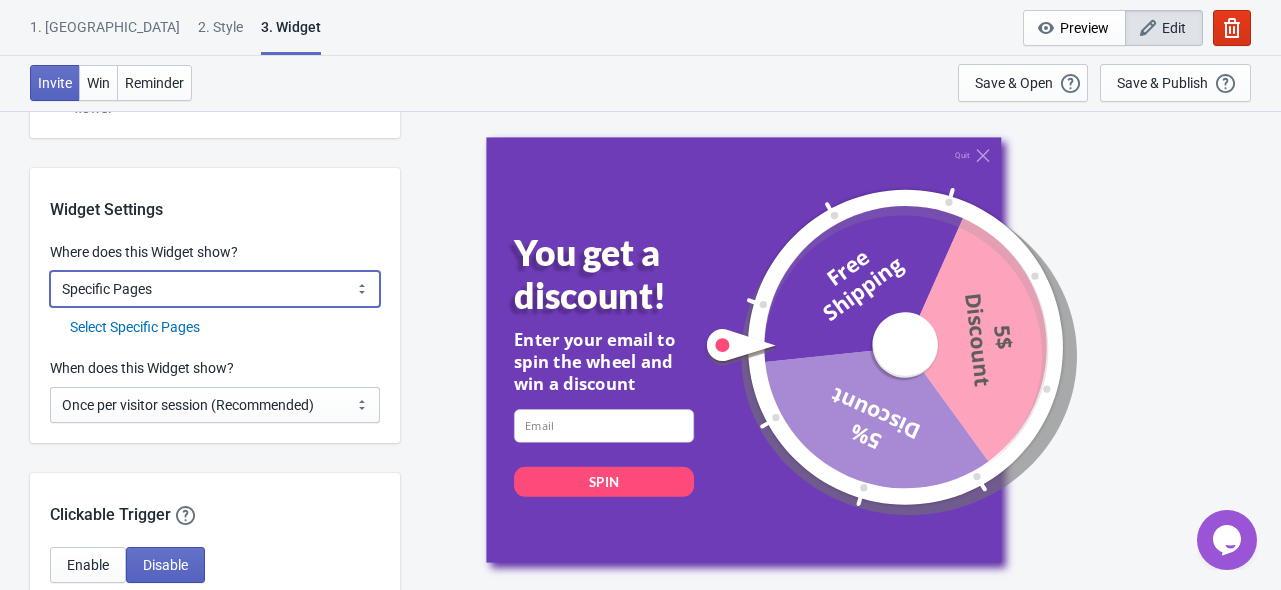 click on "All Pages All Product Pages All Blog Pages All Static Pages Specific Product(s) Specific Blog Posts Specific Pages Specific Collection Homepage Only Specific URL" at bounding box center [215, 289] 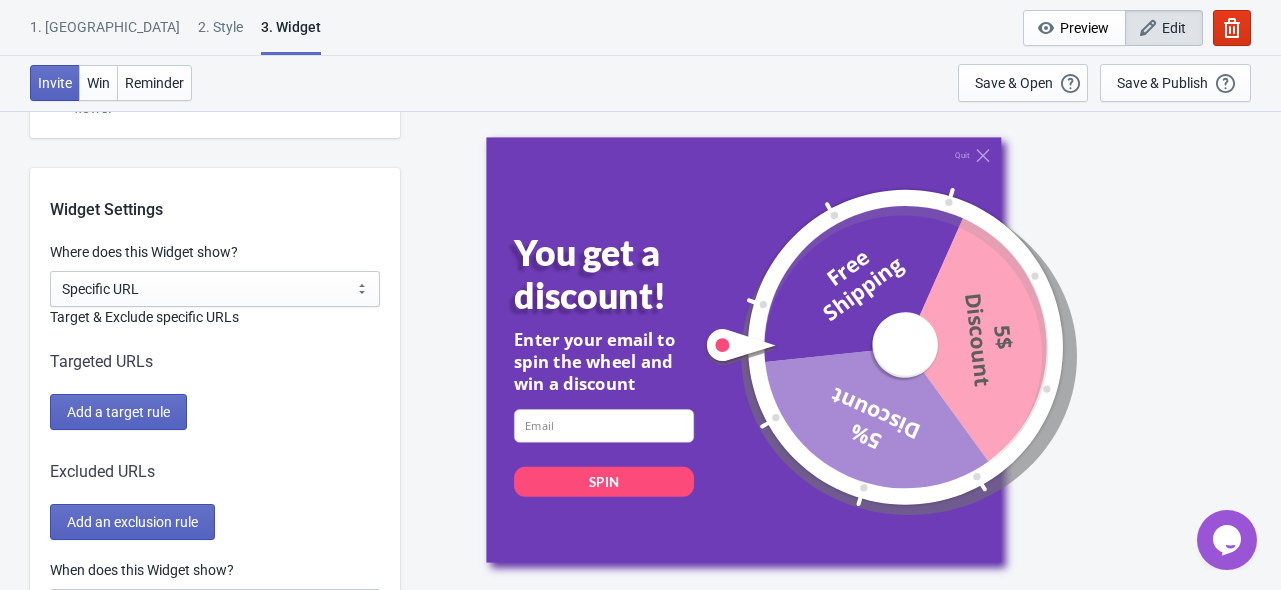 click on "Targeted URLs" at bounding box center (215, 362) 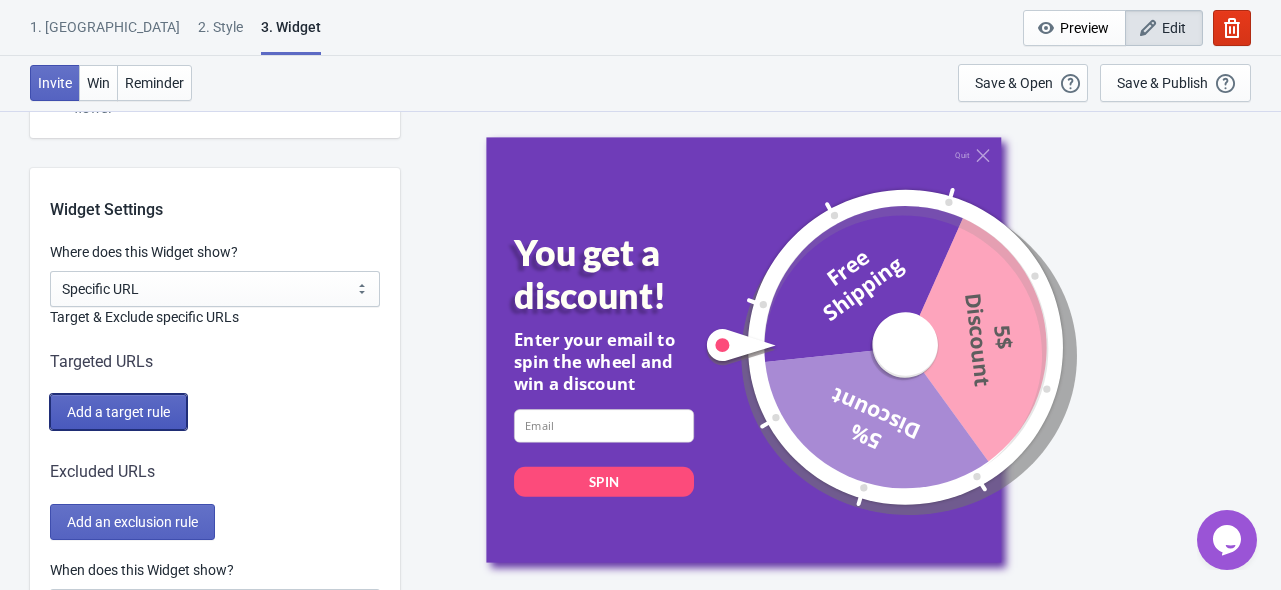 click on "Add a target rule" at bounding box center (118, 412) 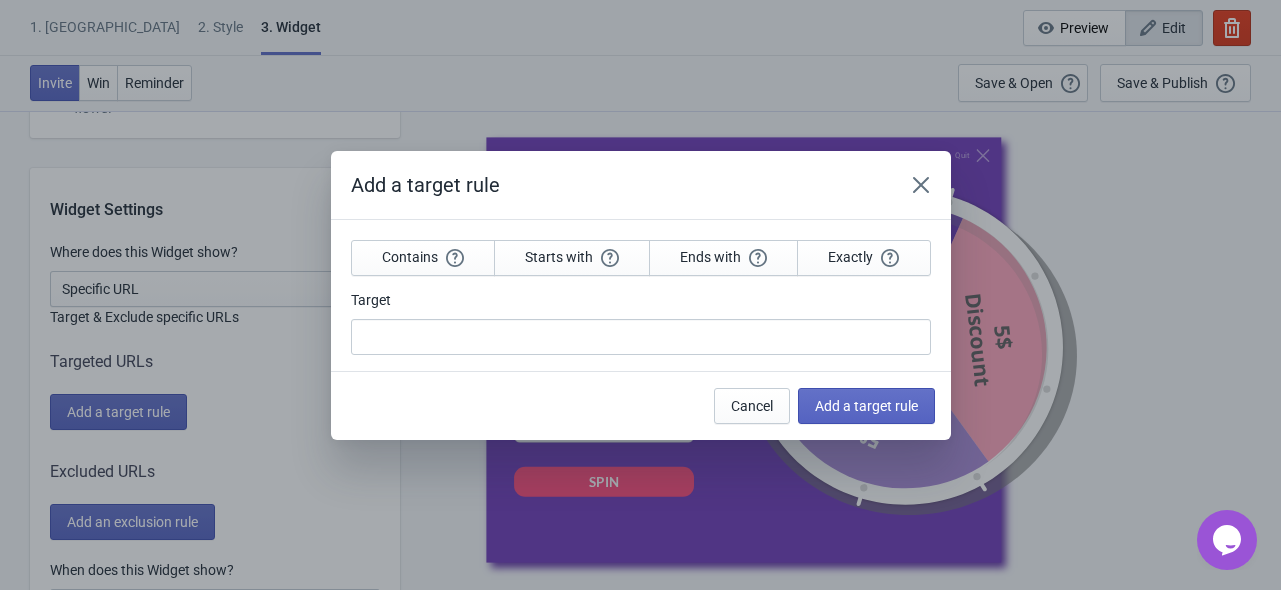 scroll, scrollTop: 0, scrollLeft: 0, axis: both 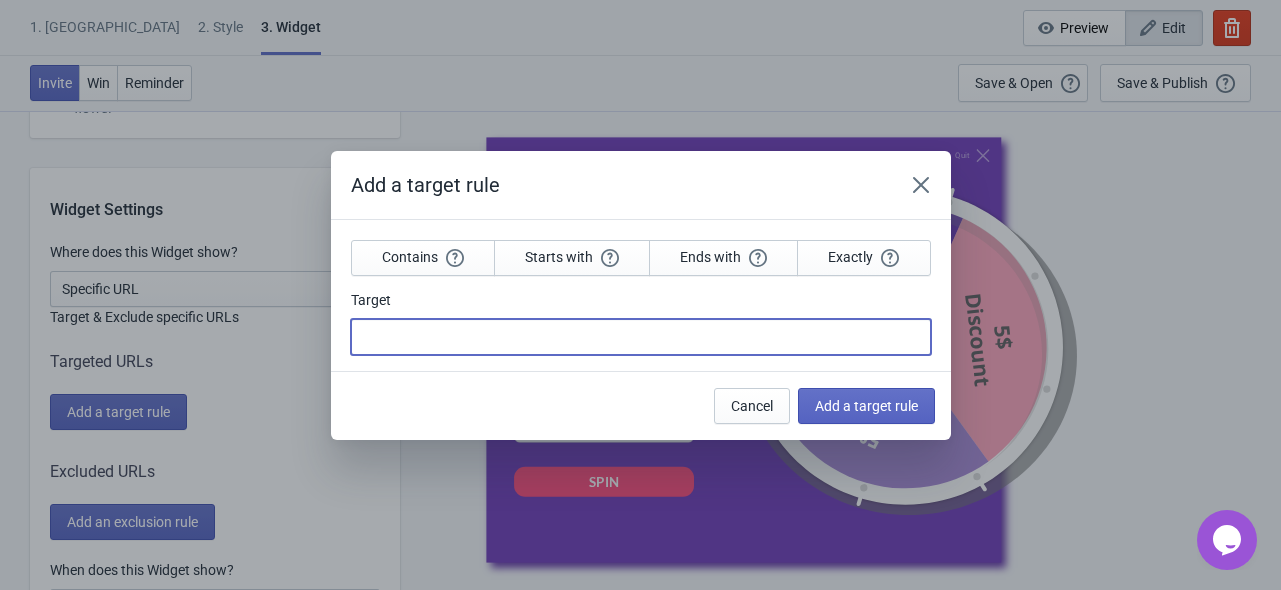 click on "Target" at bounding box center [641, 337] 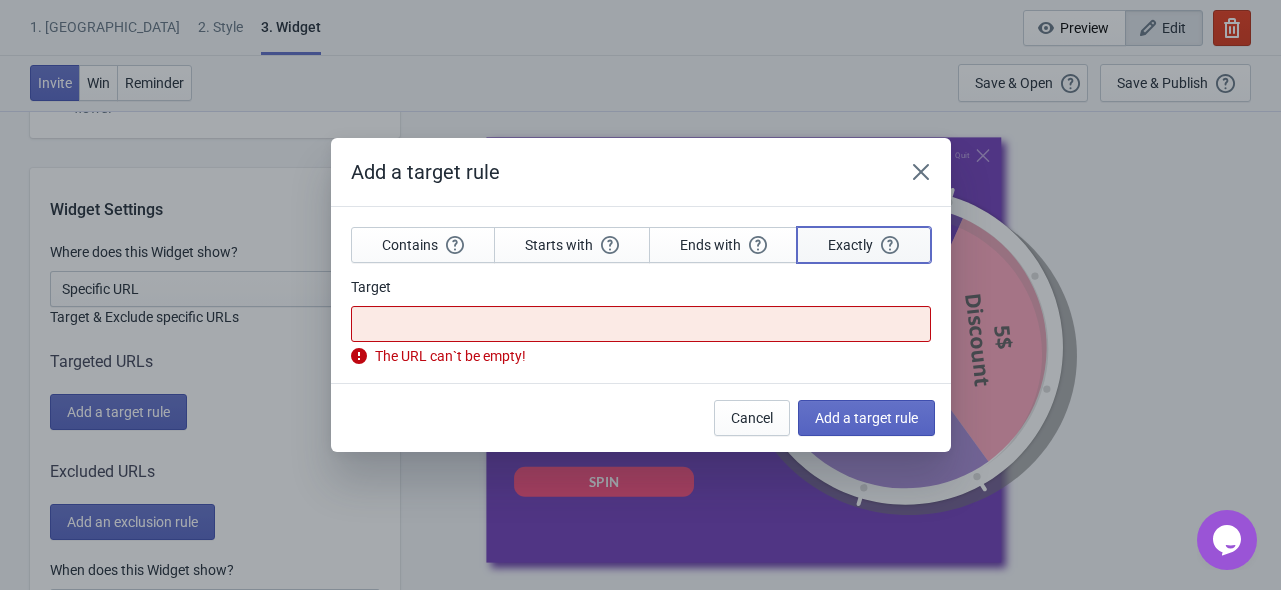 click on "Exactly" at bounding box center [863, 245] 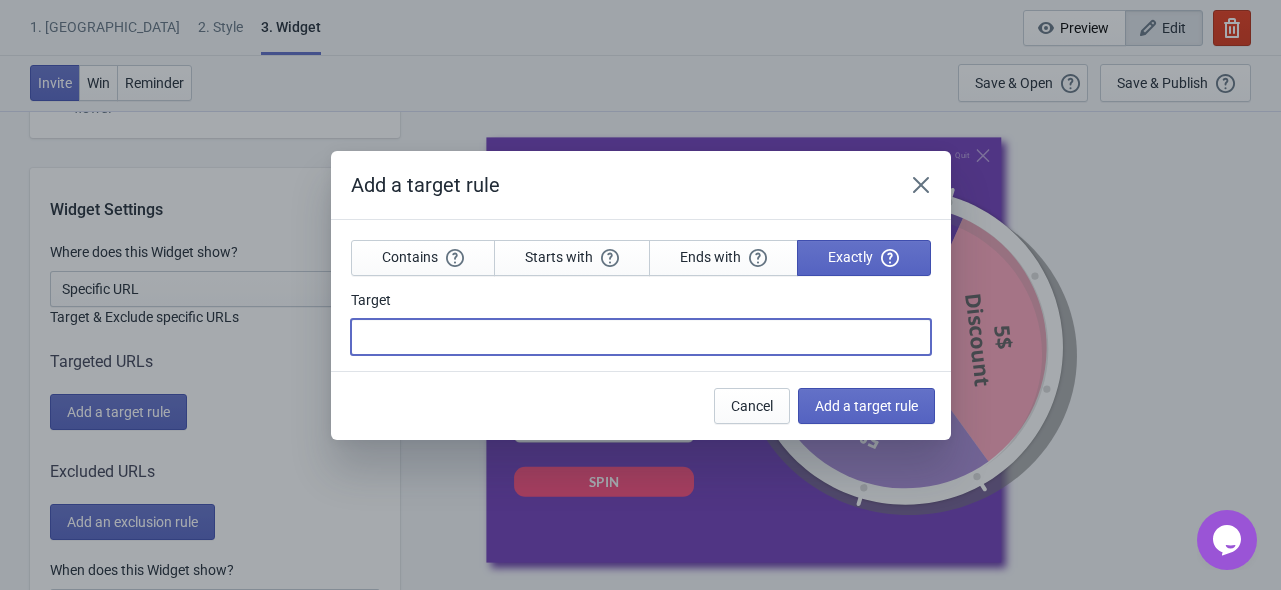 click on "Target" at bounding box center (641, 337) 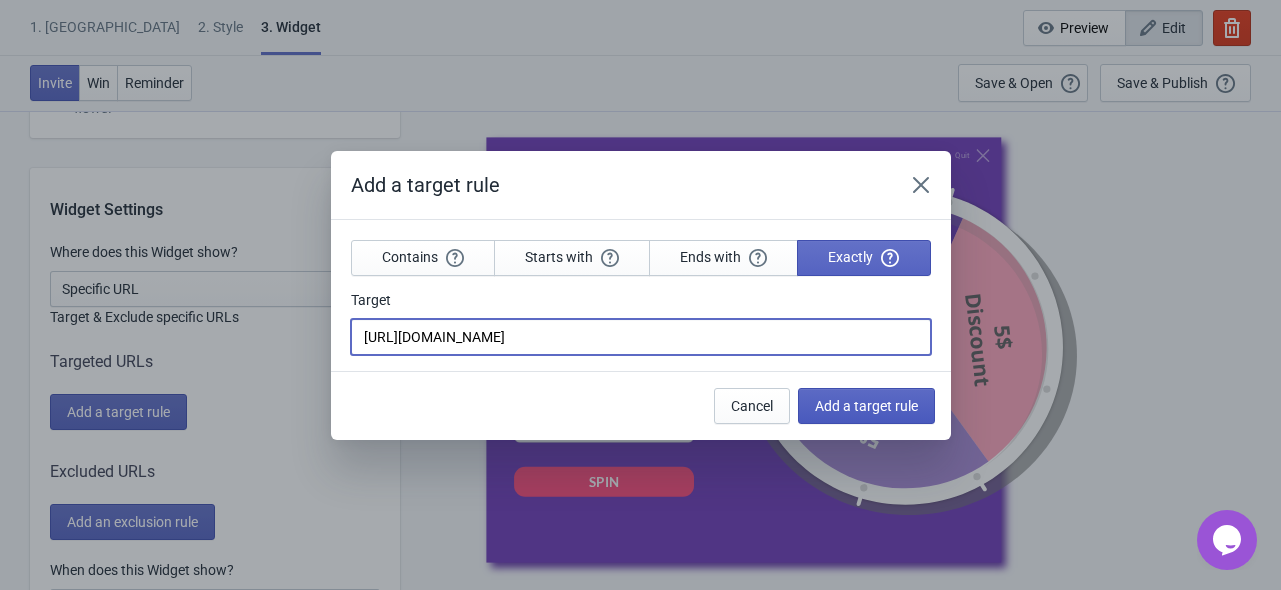 type on "[URL][DOMAIN_NAME]" 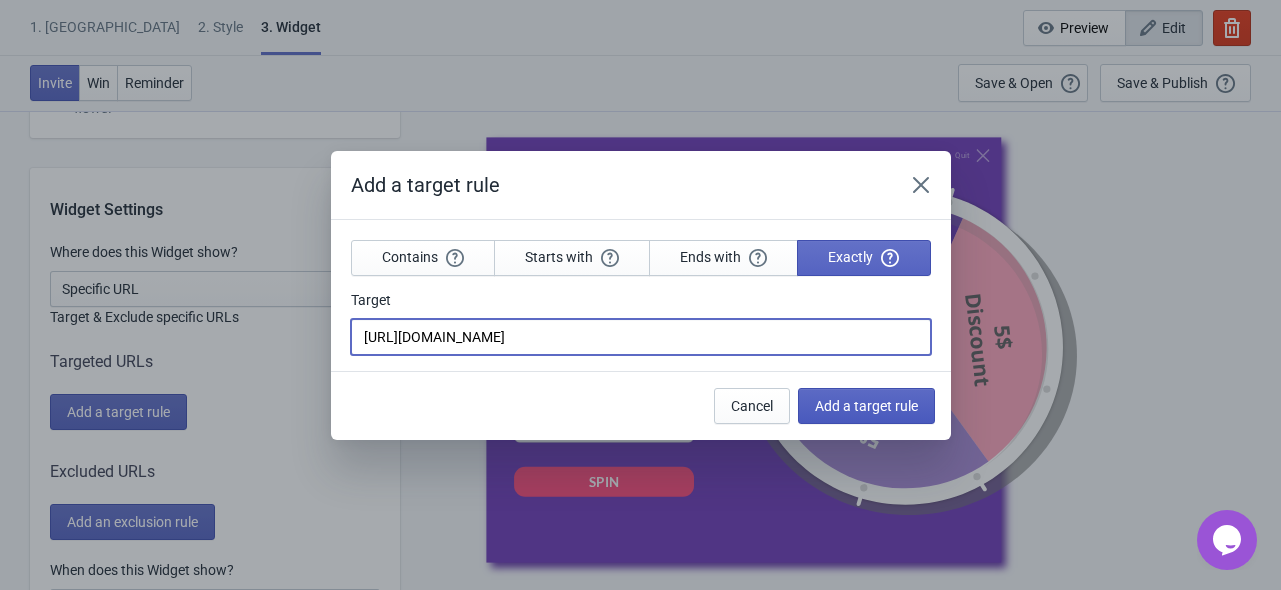 click on "Add a target rule" at bounding box center (866, 406) 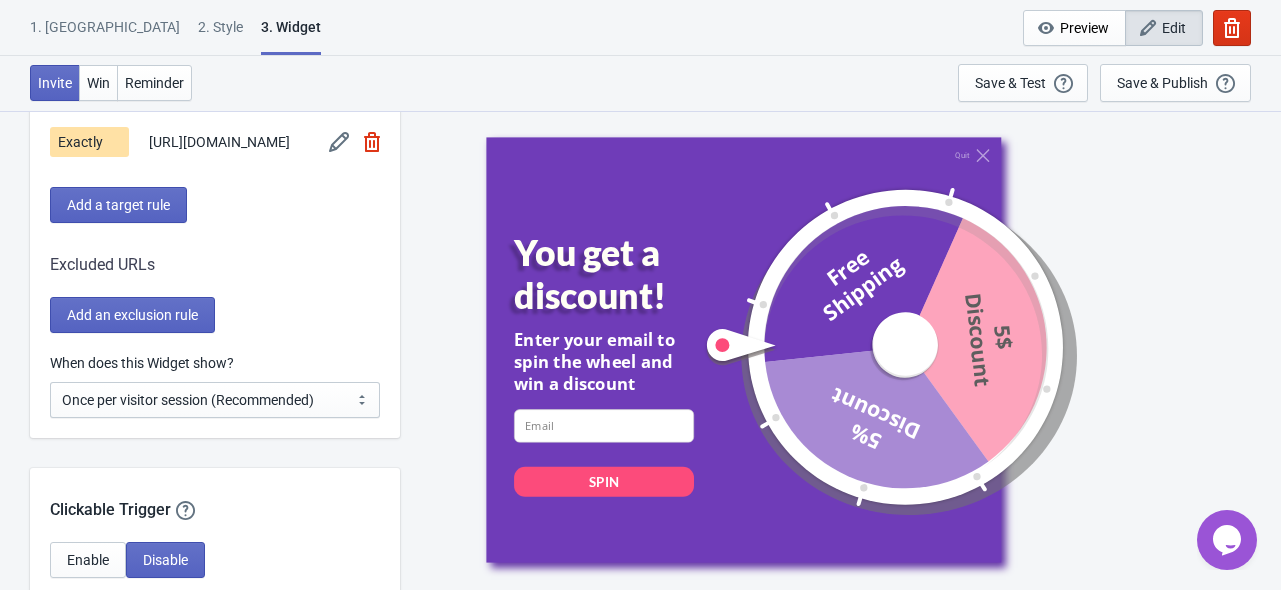 scroll, scrollTop: 1800, scrollLeft: 0, axis: vertical 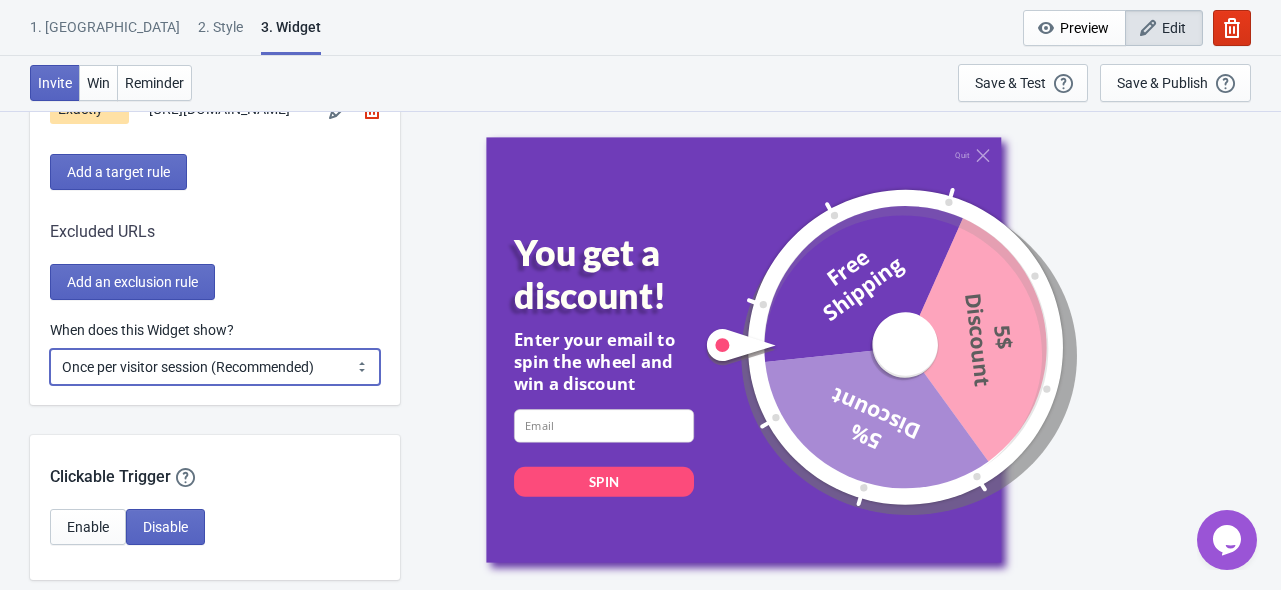 click on "Every new visit of page Once every period of time Once per visitor session (Recommended) Once per user" at bounding box center (215, 367) 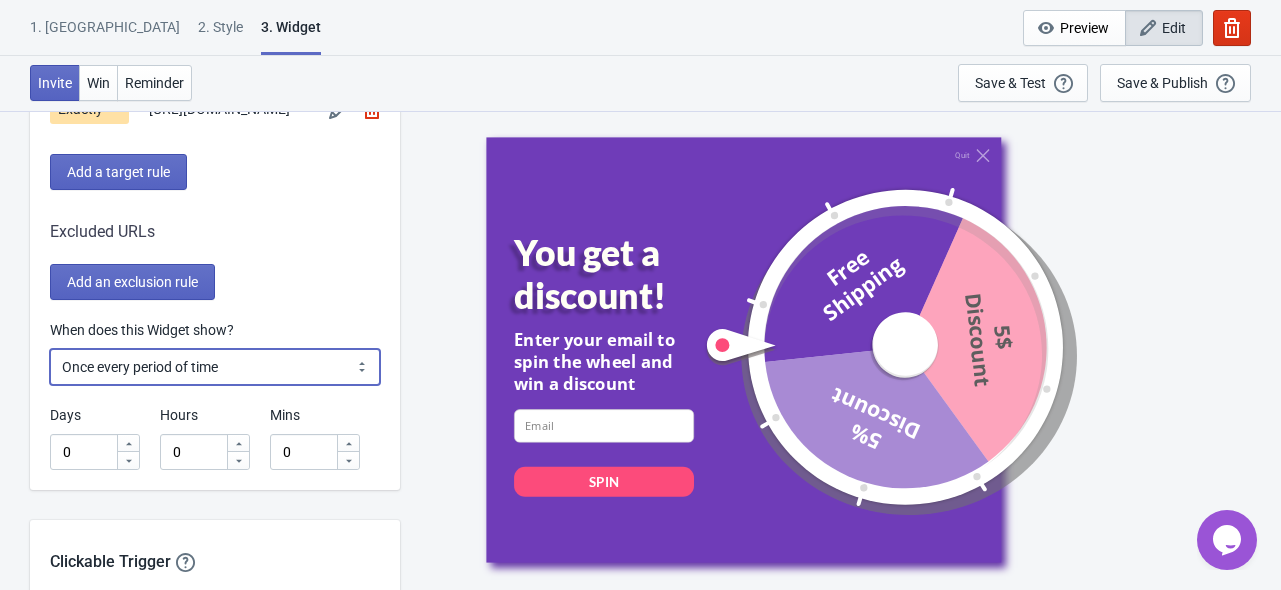 click on "Every new visit of page Once every period of time Once per visitor session (Recommended) Once per user" at bounding box center (215, 367) 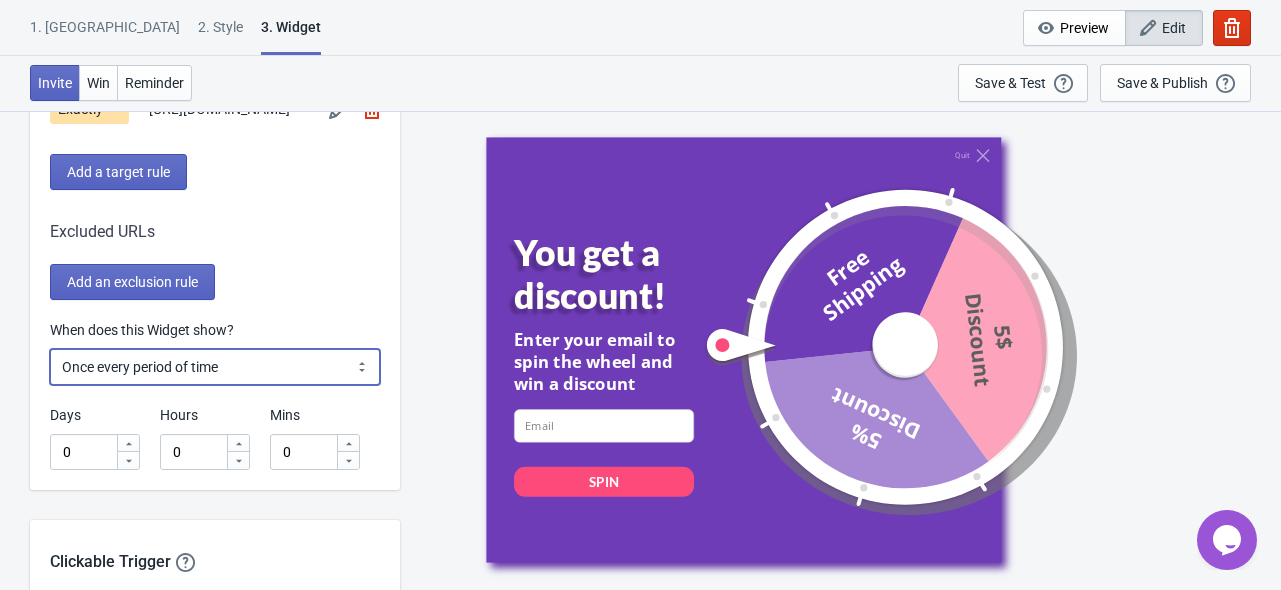 select on "once" 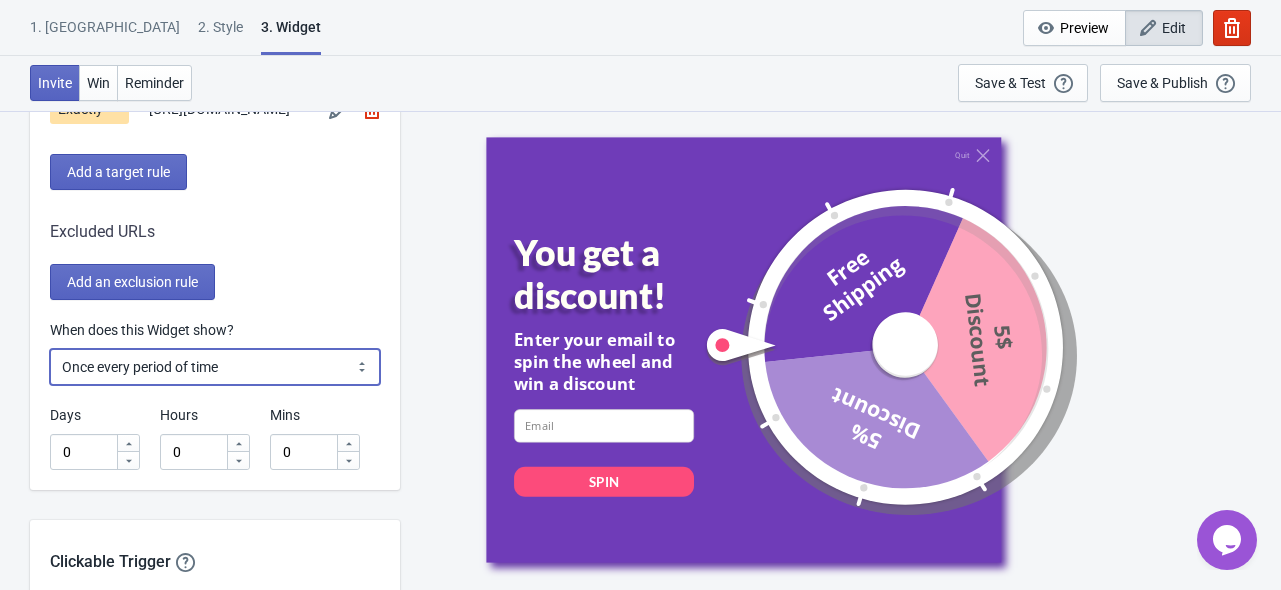 click on "Every new visit of page Once every period of time Once per visitor session (Recommended) Once per user" at bounding box center [215, 367] 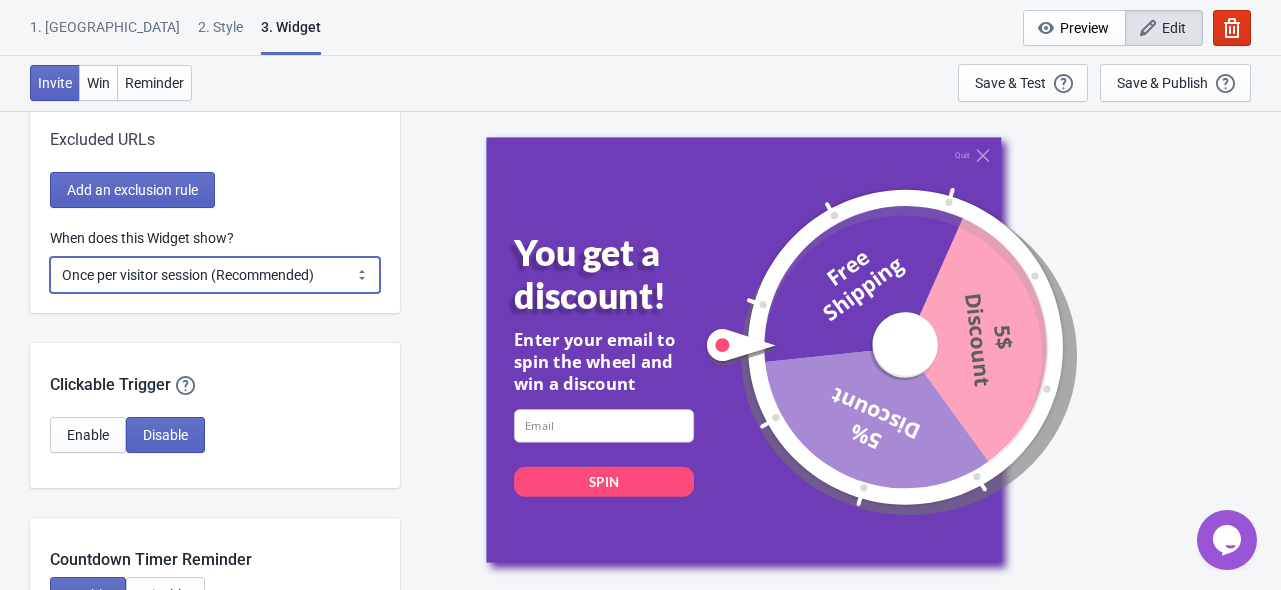 scroll, scrollTop: 2000, scrollLeft: 0, axis: vertical 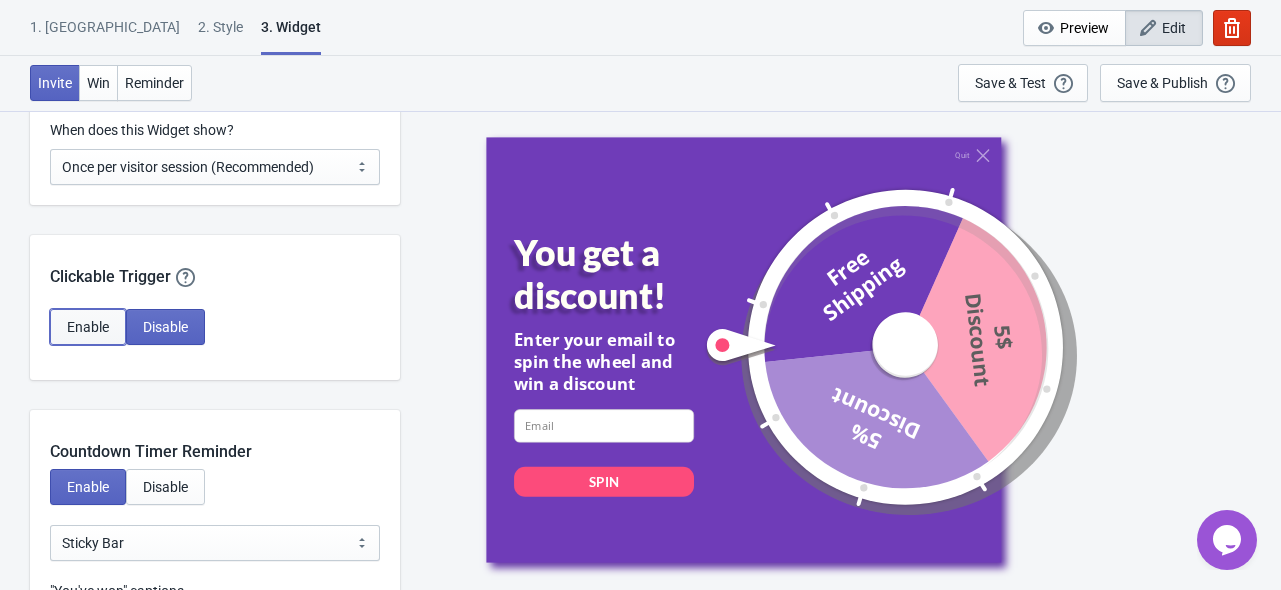 click on "Enable" at bounding box center (88, 327) 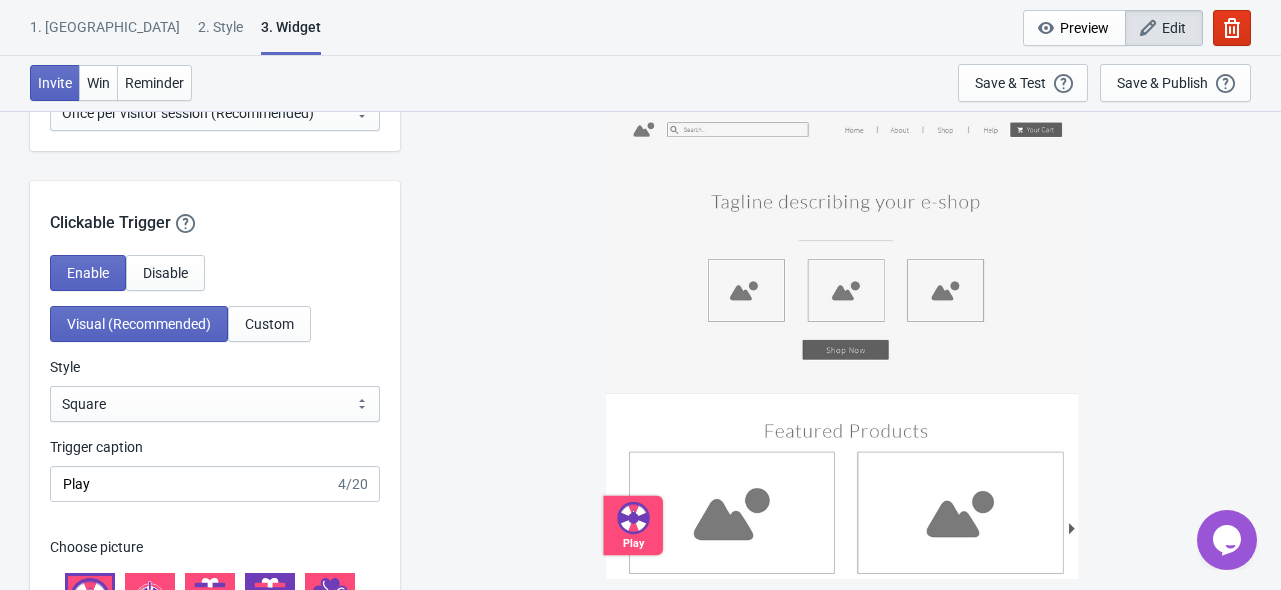 scroll, scrollTop: 2100, scrollLeft: 0, axis: vertical 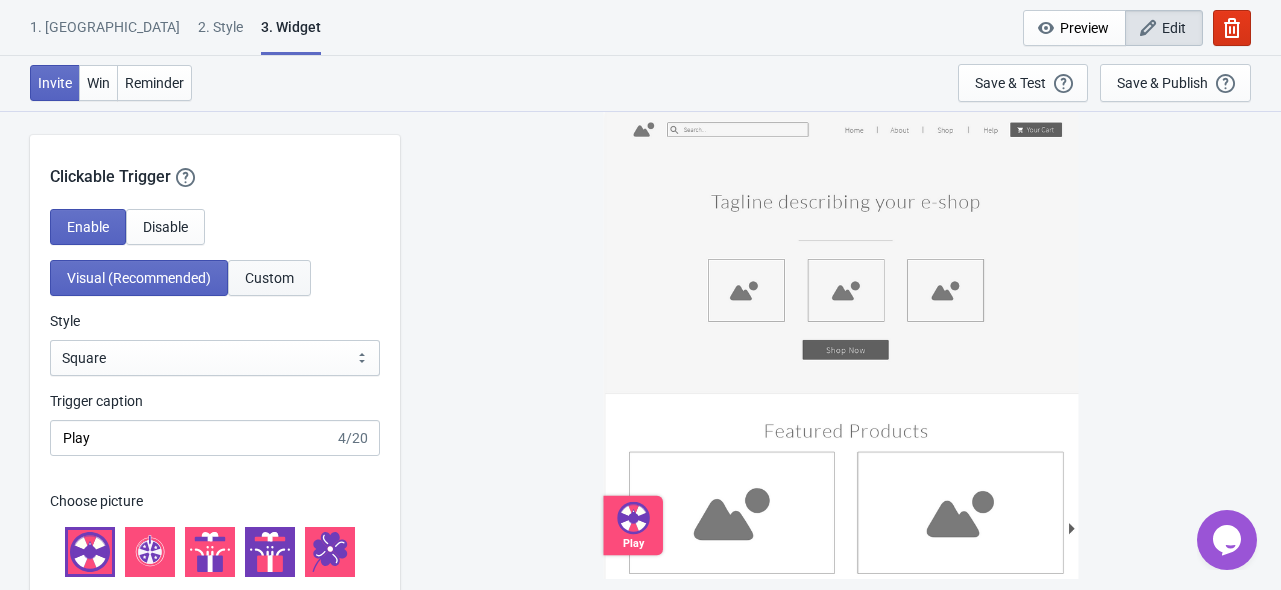 click on "Custom" at bounding box center (269, 278) 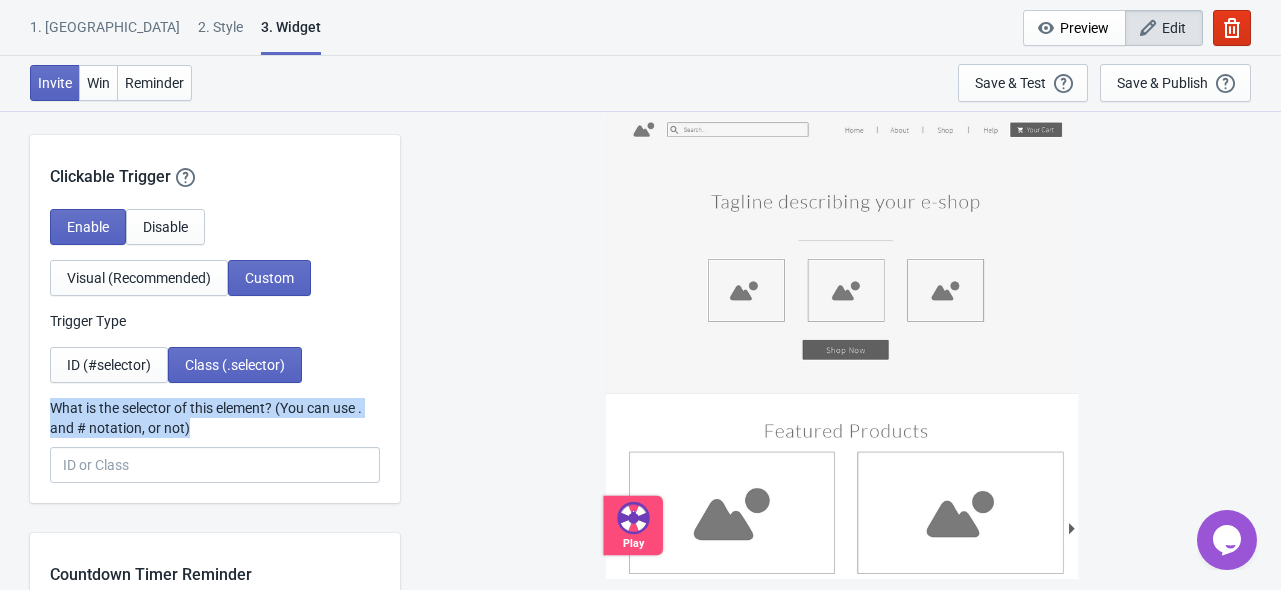 drag, startPoint x: 52, startPoint y: 411, endPoint x: 237, endPoint y: 448, distance: 188.66373 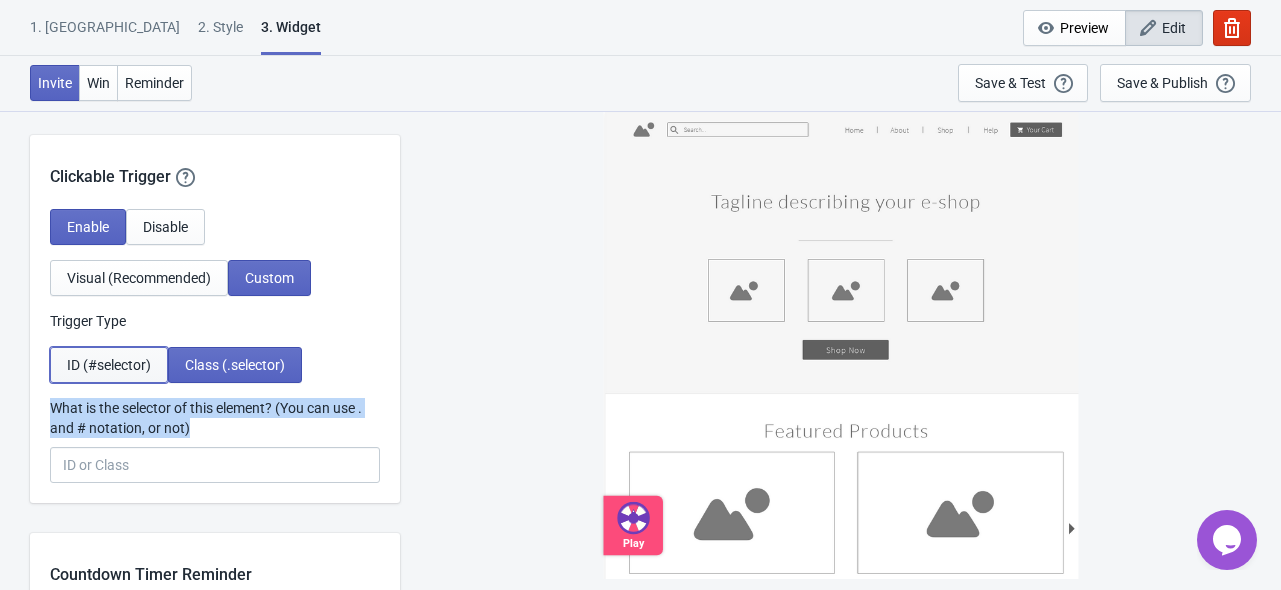 click on "ID (#selector)" at bounding box center [109, 365] 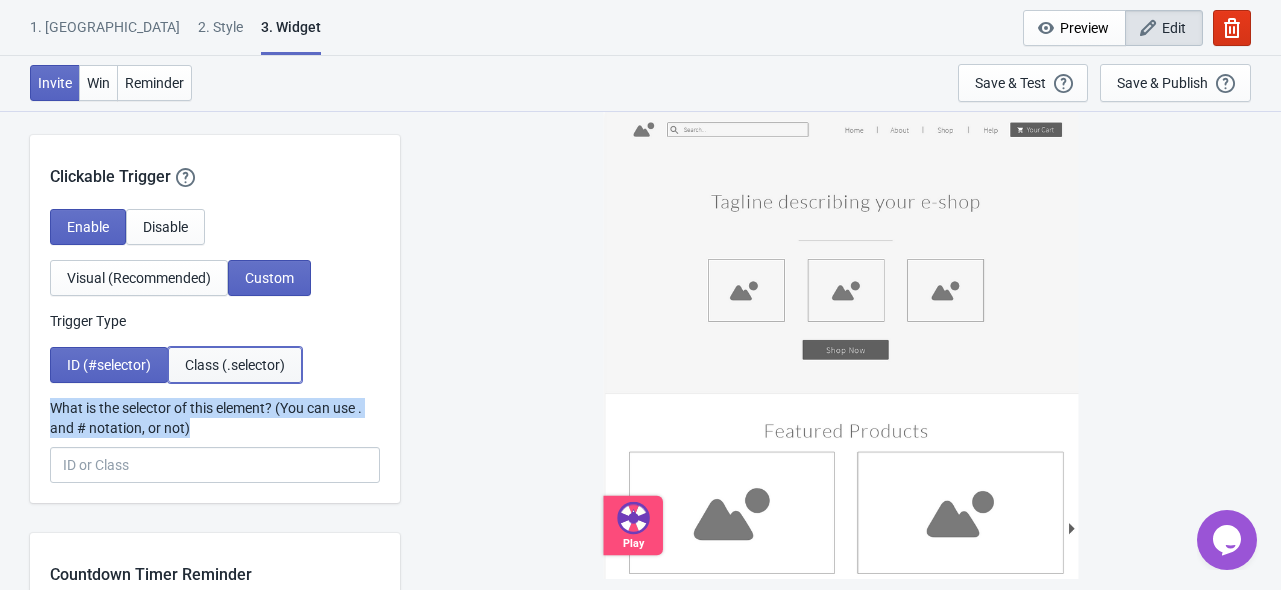 click on "Class (.selector)" at bounding box center (235, 365) 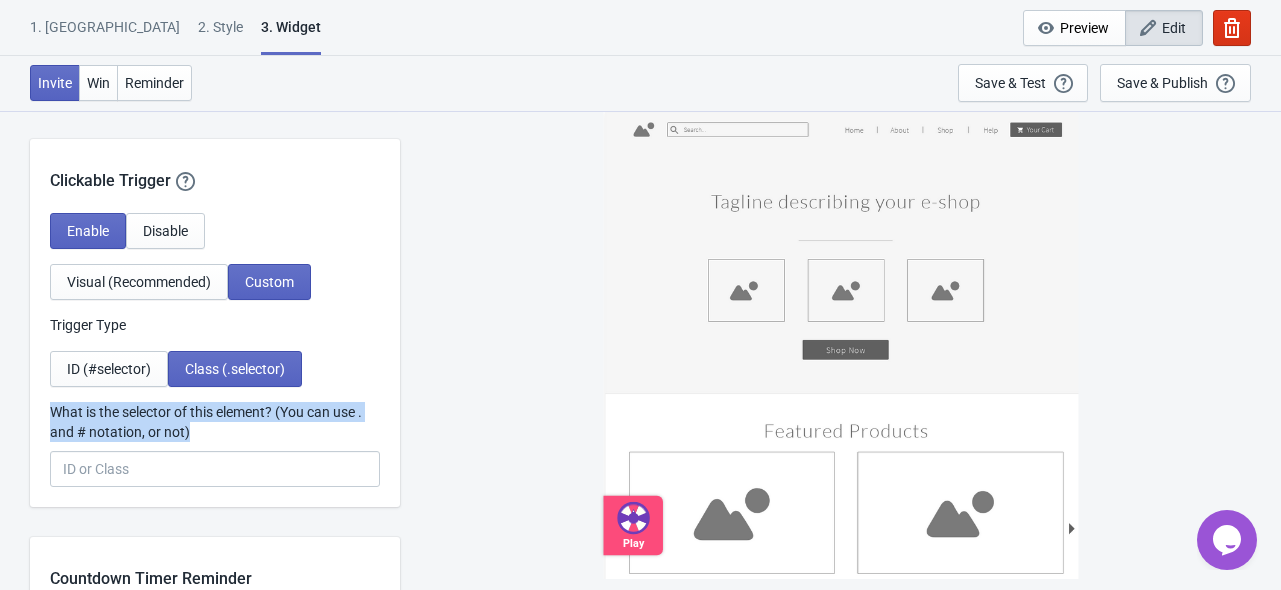 scroll, scrollTop: 2100, scrollLeft: 0, axis: vertical 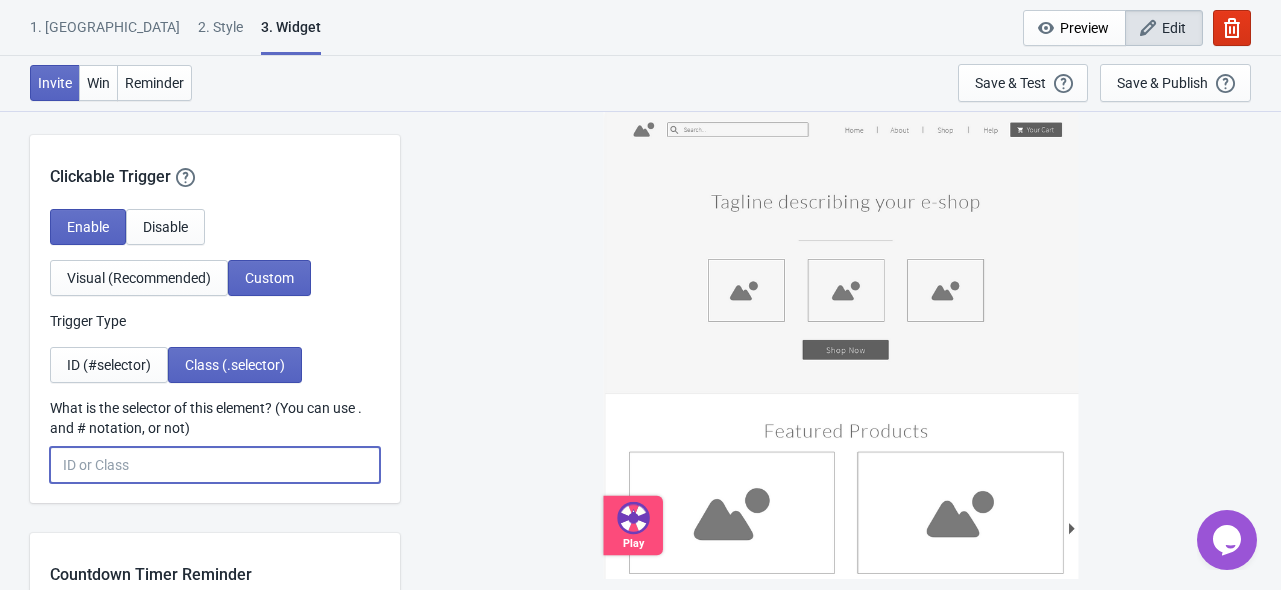 click on "What is the selector of this element? (You can use . and # notation, or not)" at bounding box center [215, 465] 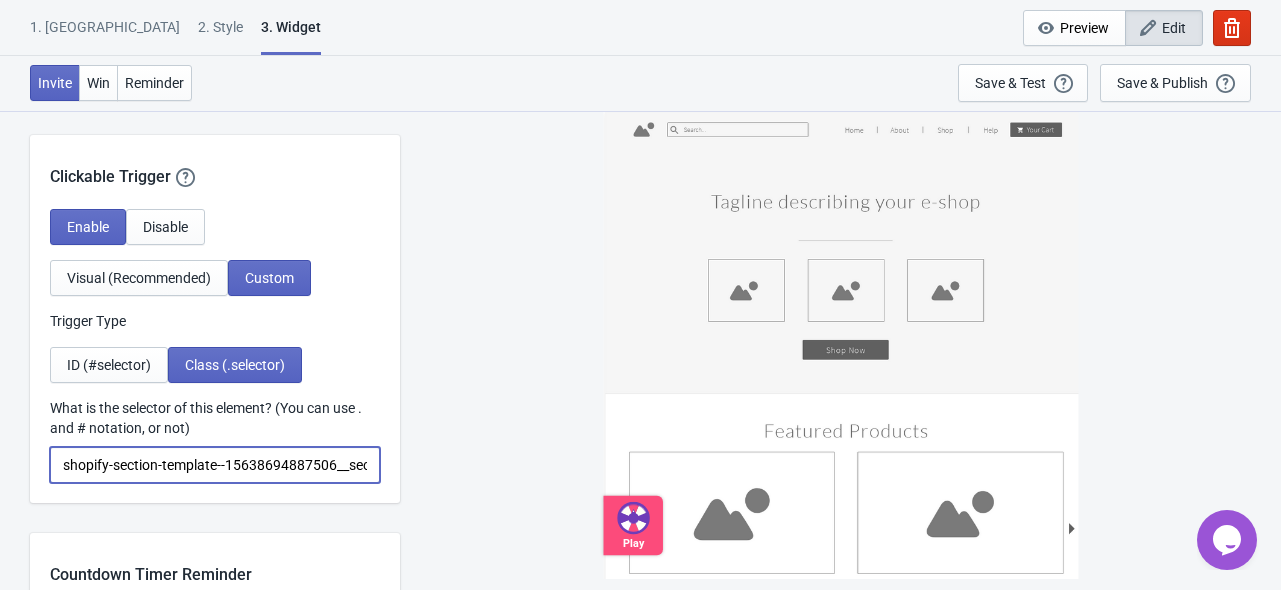 scroll, scrollTop: 0, scrollLeft: 151, axis: horizontal 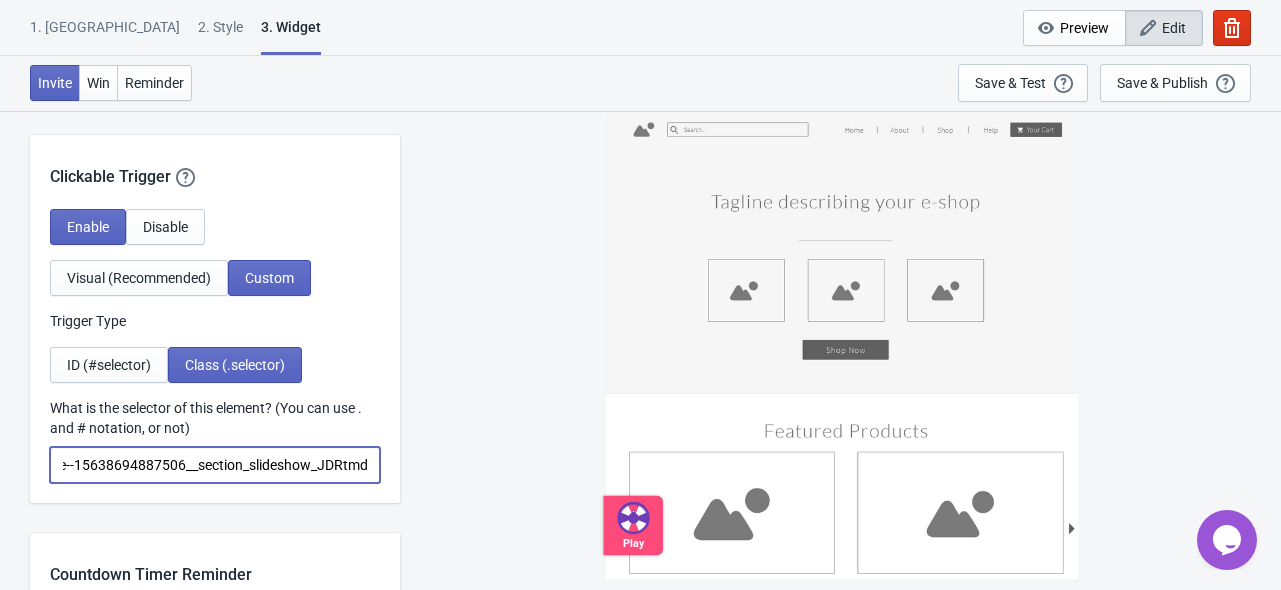 type on "shopify-section-template--15638694887506__section_slideshow_JDRtmd" 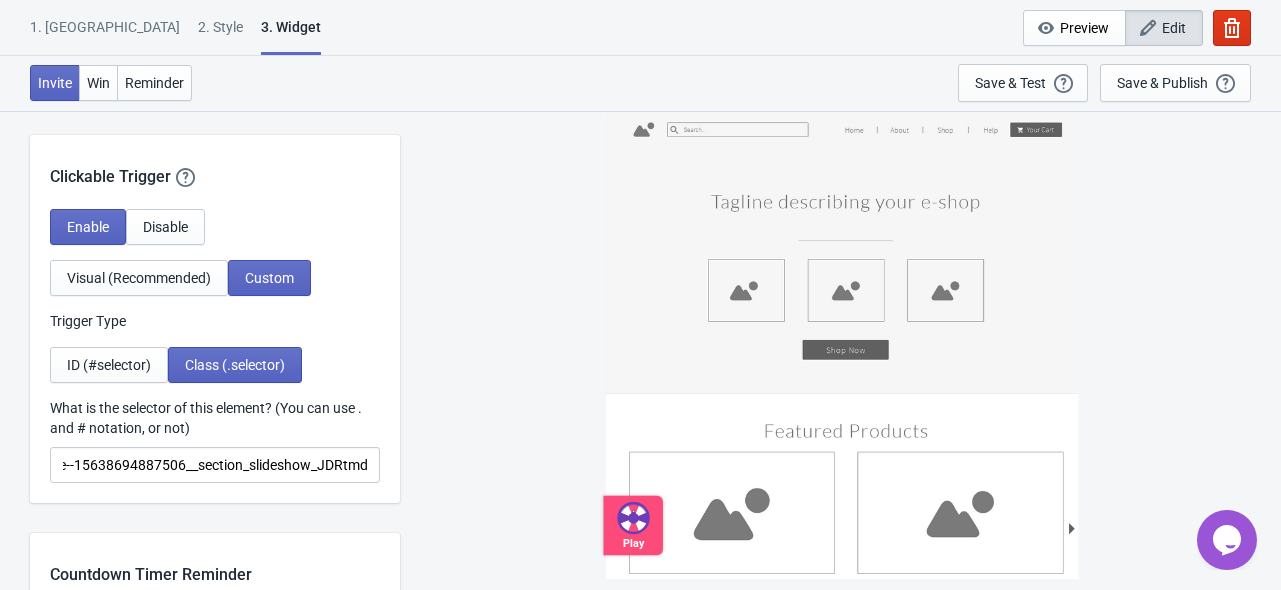 scroll, scrollTop: 0, scrollLeft: 0, axis: both 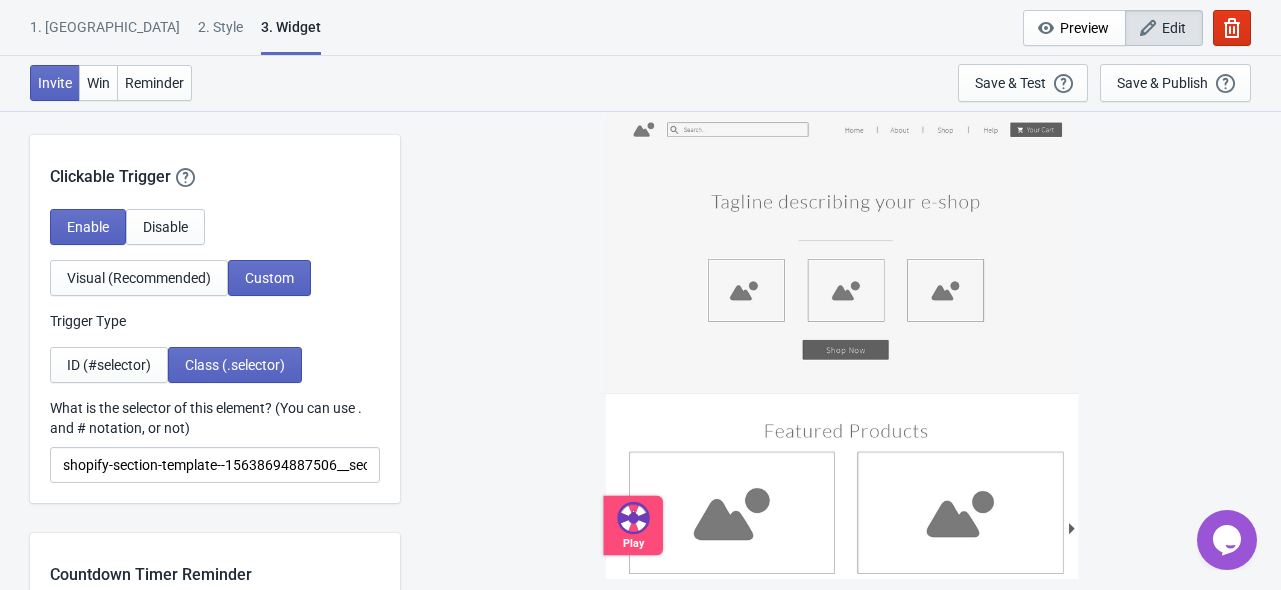click on "Play" at bounding box center [840, 349] 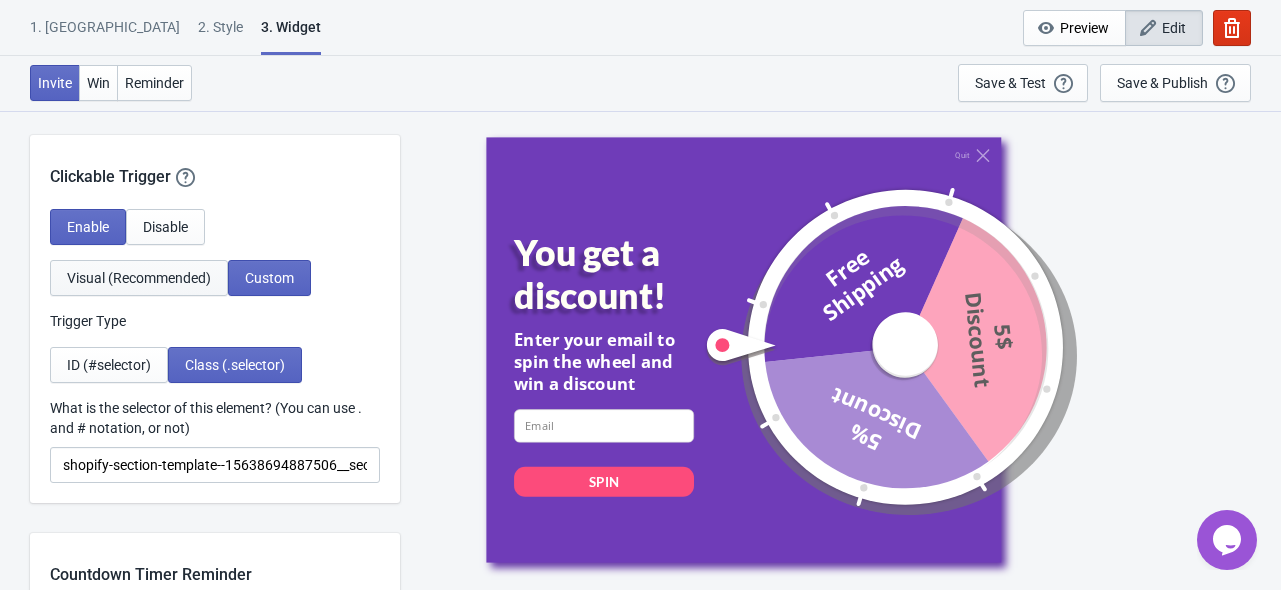 click on "Visual (Recommended)" at bounding box center [139, 278] 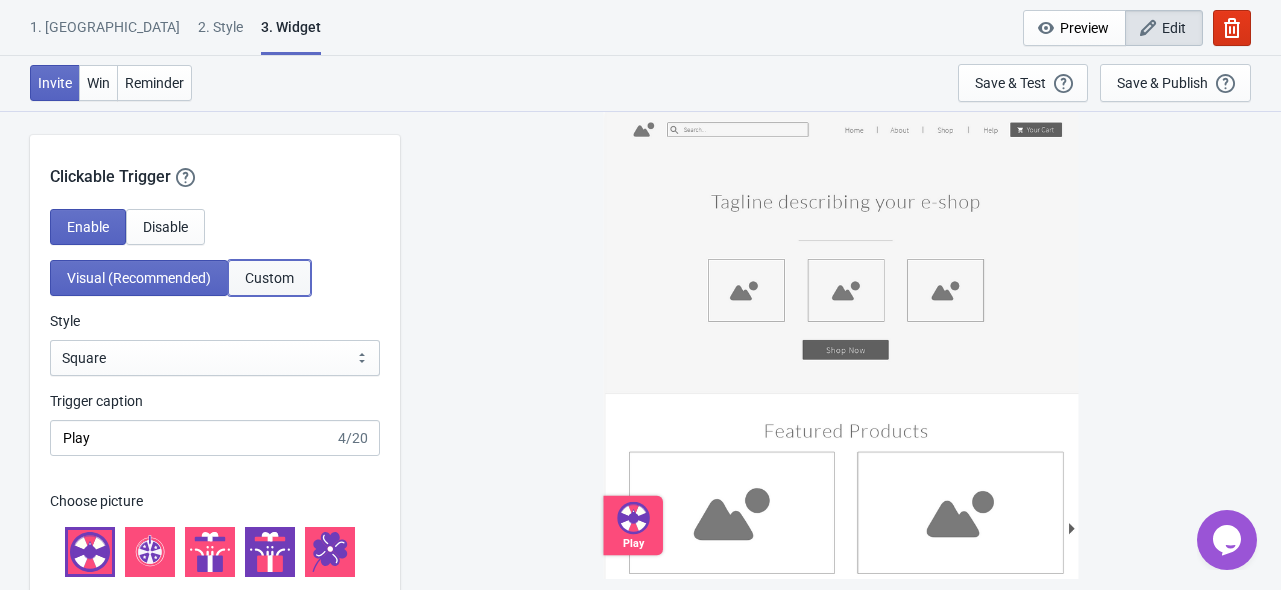 click on "Custom" at bounding box center [269, 278] 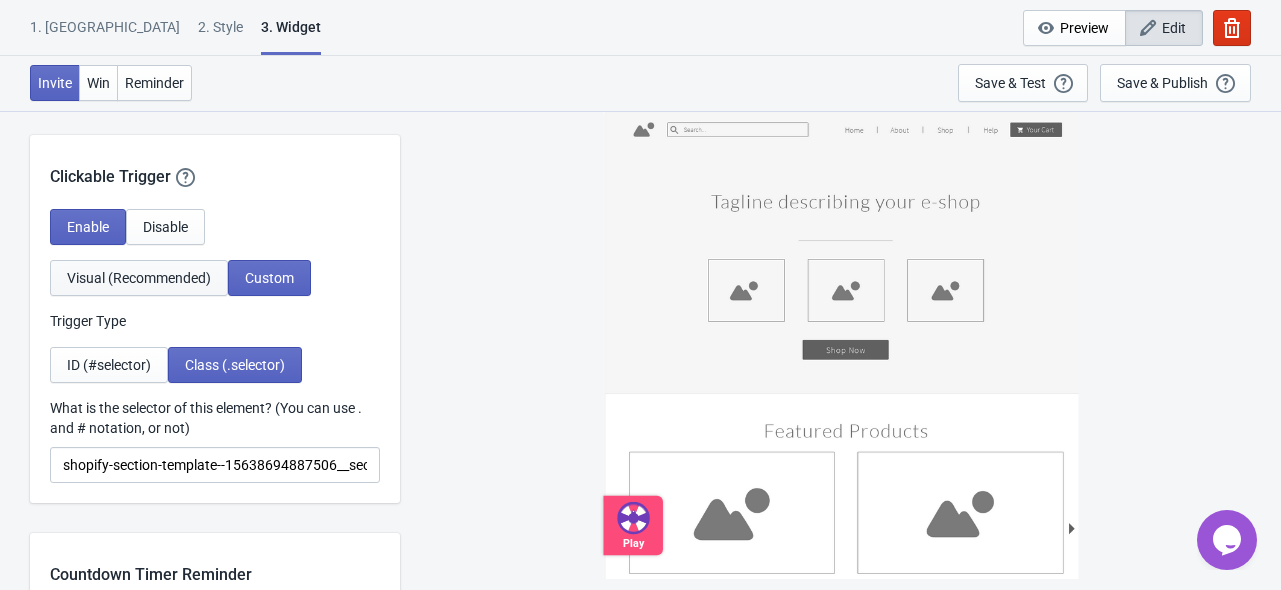 click on "Visual (Recommended)" at bounding box center (139, 278) 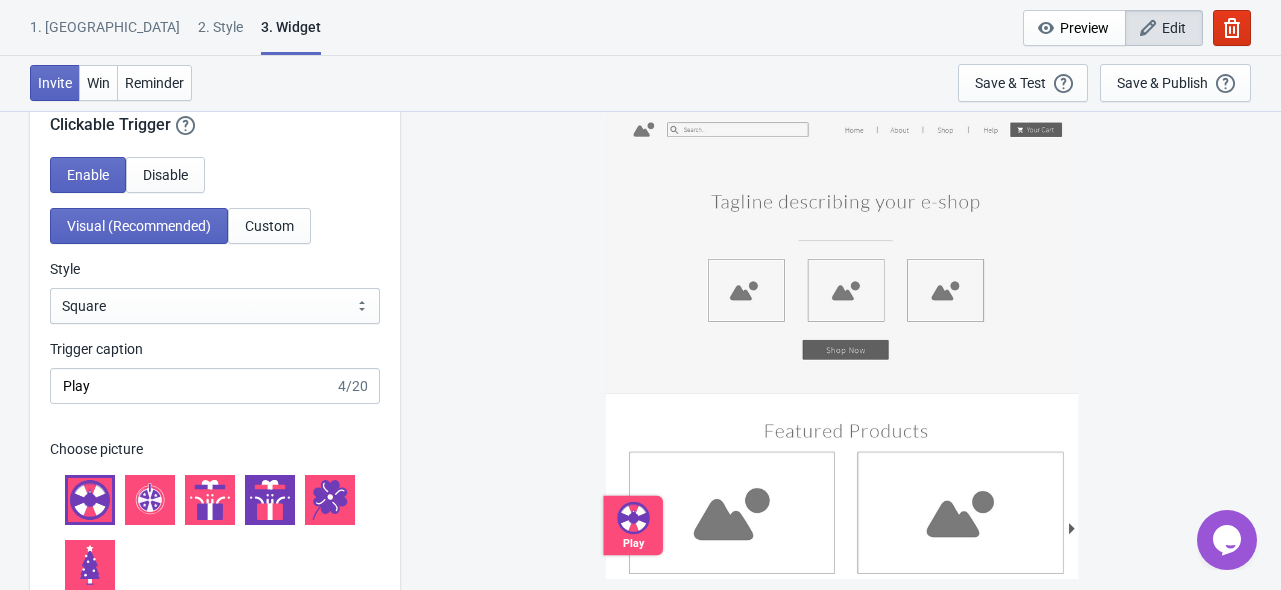 scroll, scrollTop: 2200, scrollLeft: 0, axis: vertical 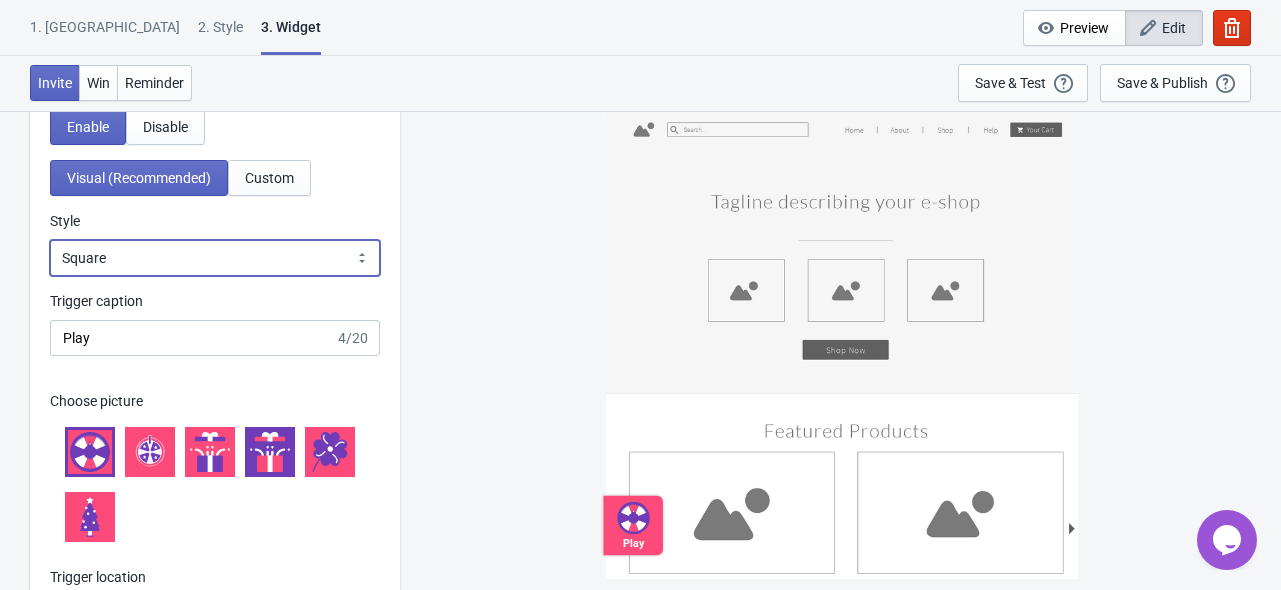 click on "Square Circle Tab" at bounding box center [215, 258] 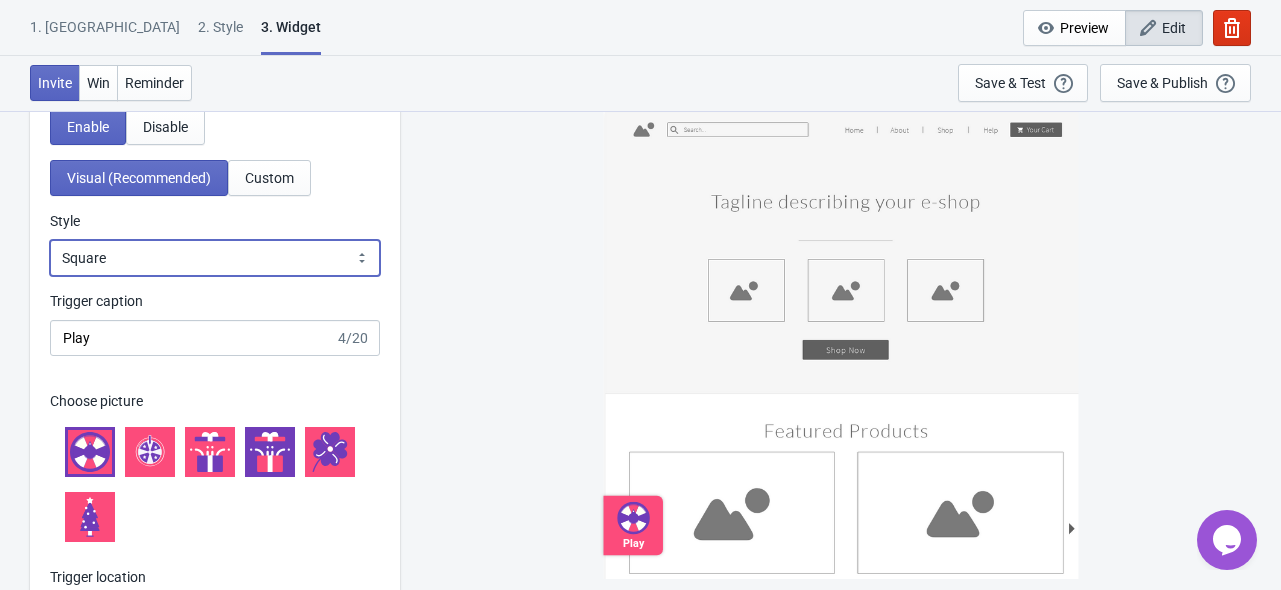 click on "Square Circle Tab" at bounding box center [215, 258] 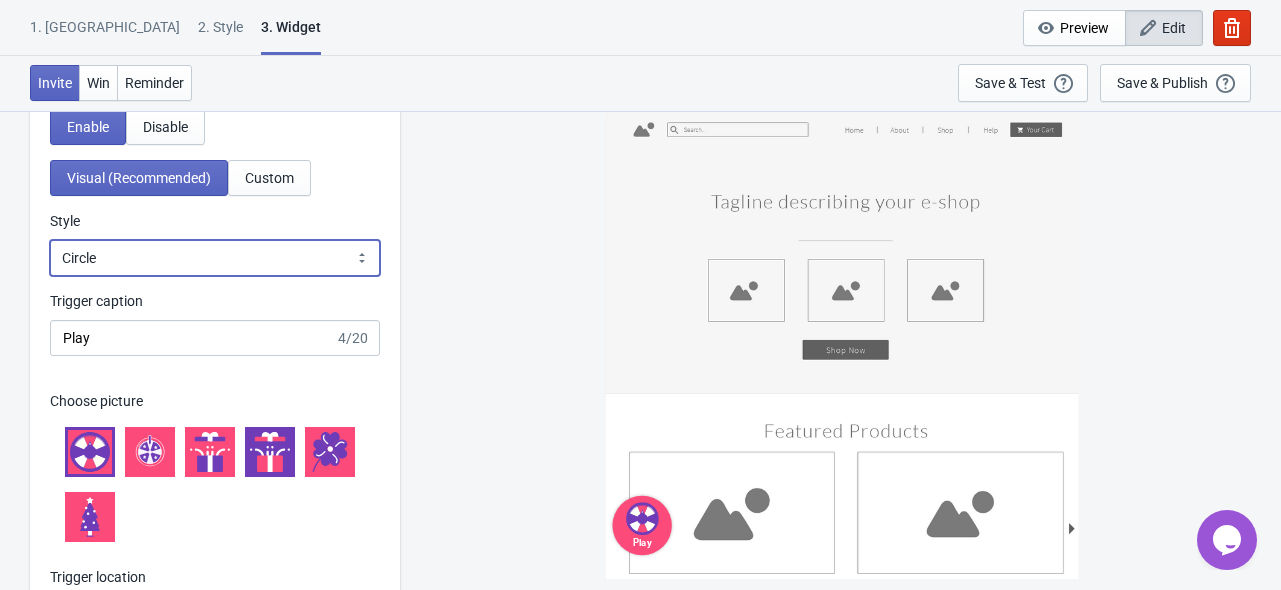 click on "Square Circle Tab" at bounding box center (215, 258) 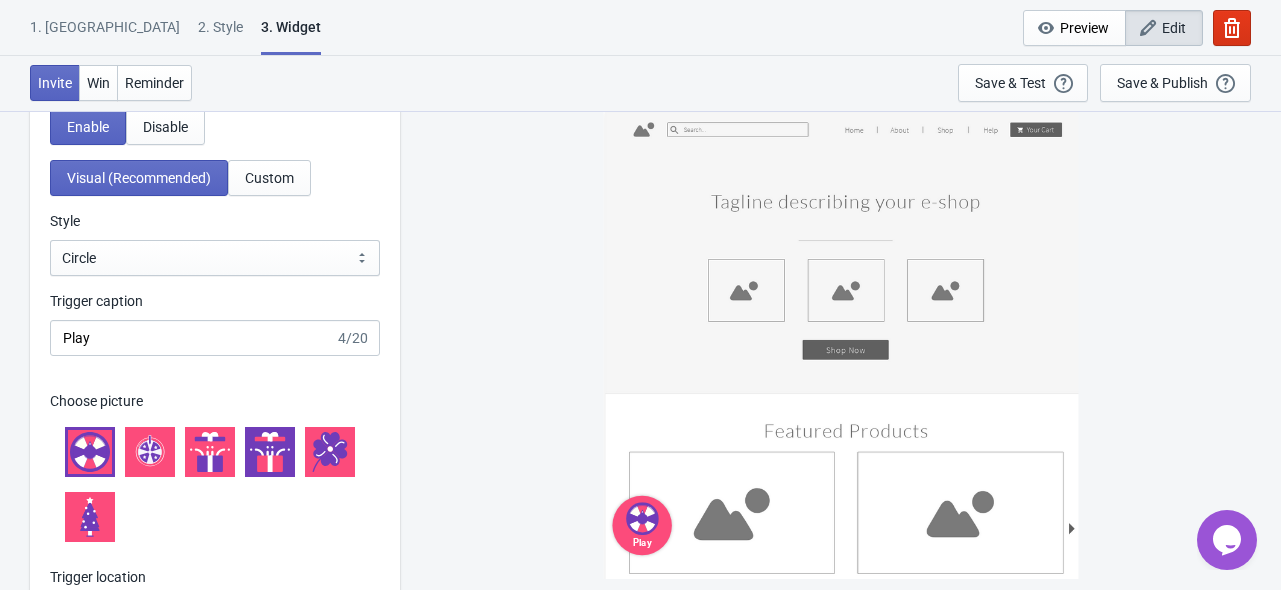 click on "Play" at bounding box center (840, 349) 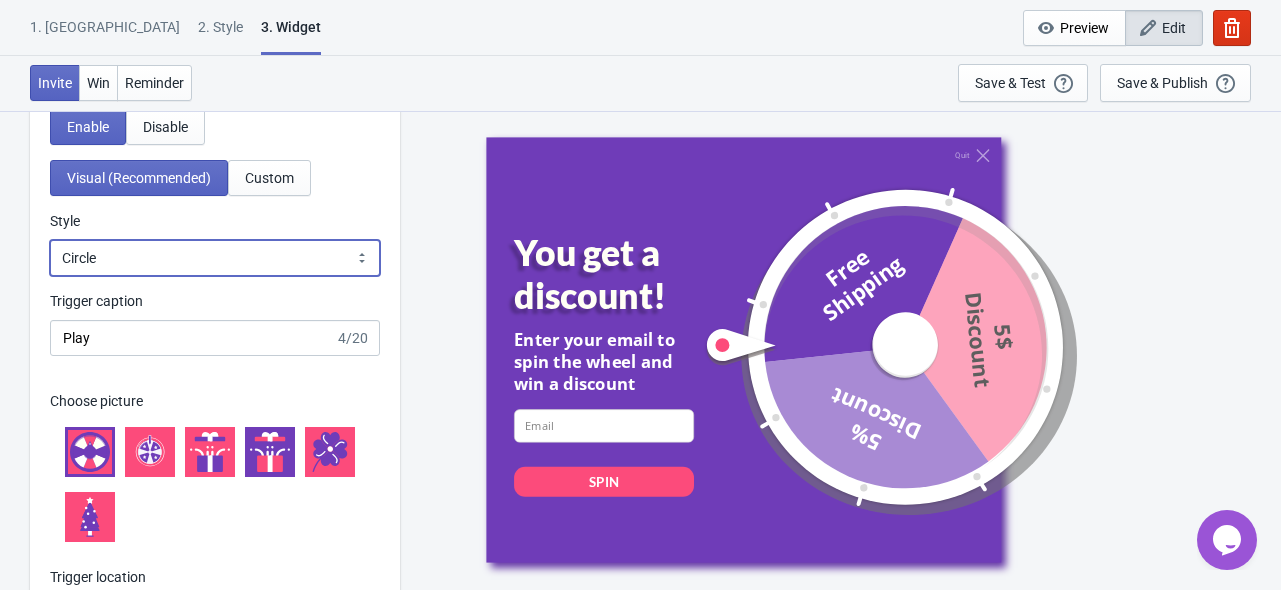 click on "Square Circle Tab" at bounding box center [215, 258] 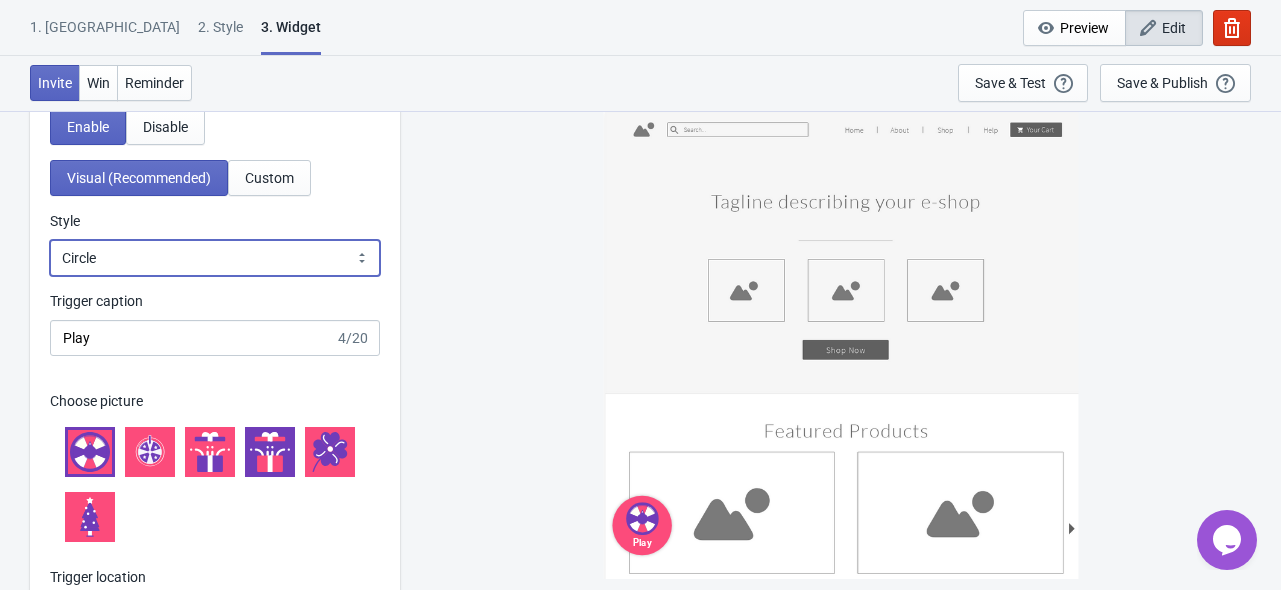 click on "Square Circle Tab" at bounding box center [215, 258] 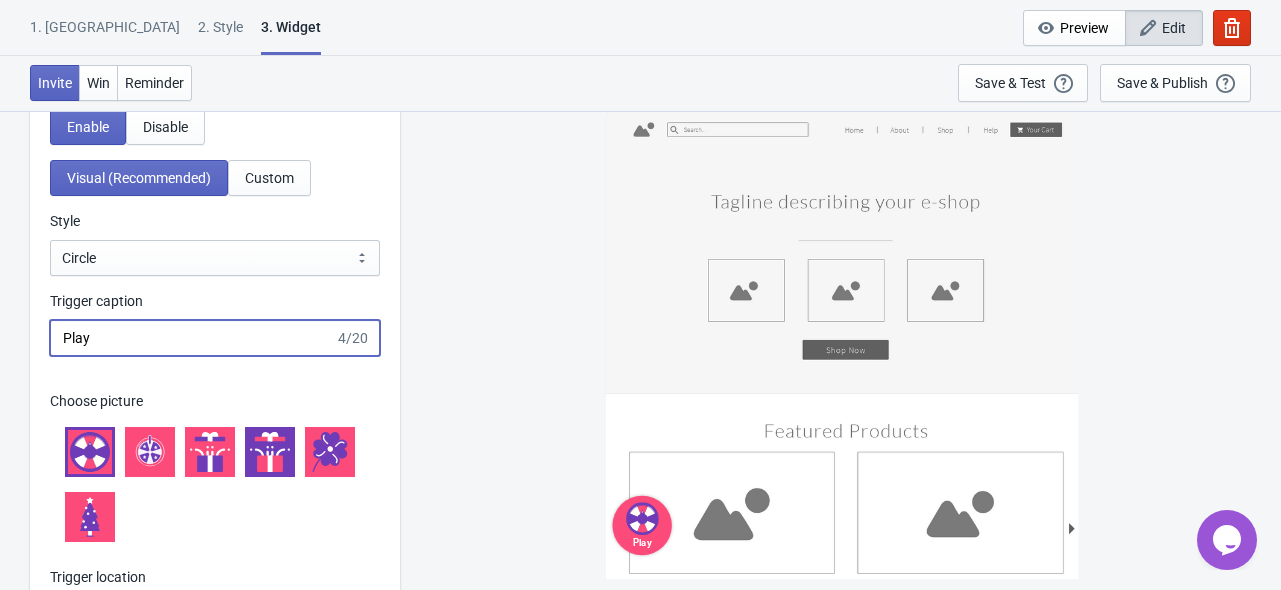click on "Play" at bounding box center (192, 338) 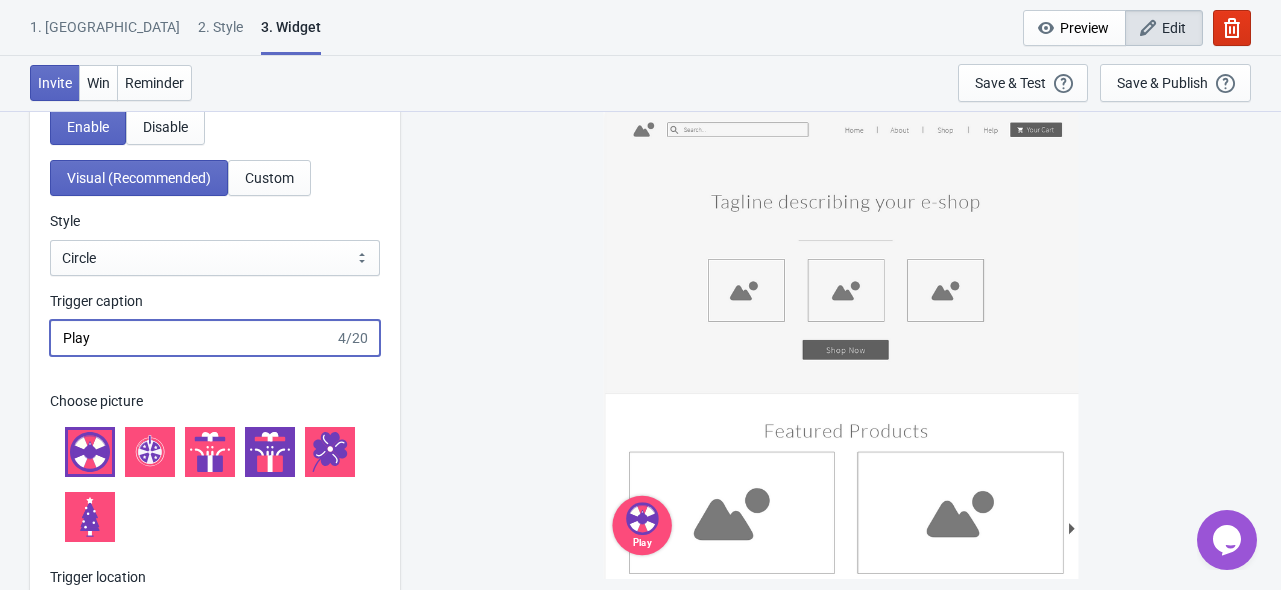 drag, startPoint x: 180, startPoint y: 355, endPoint x: -6, endPoint y: 342, distance: 186.45375 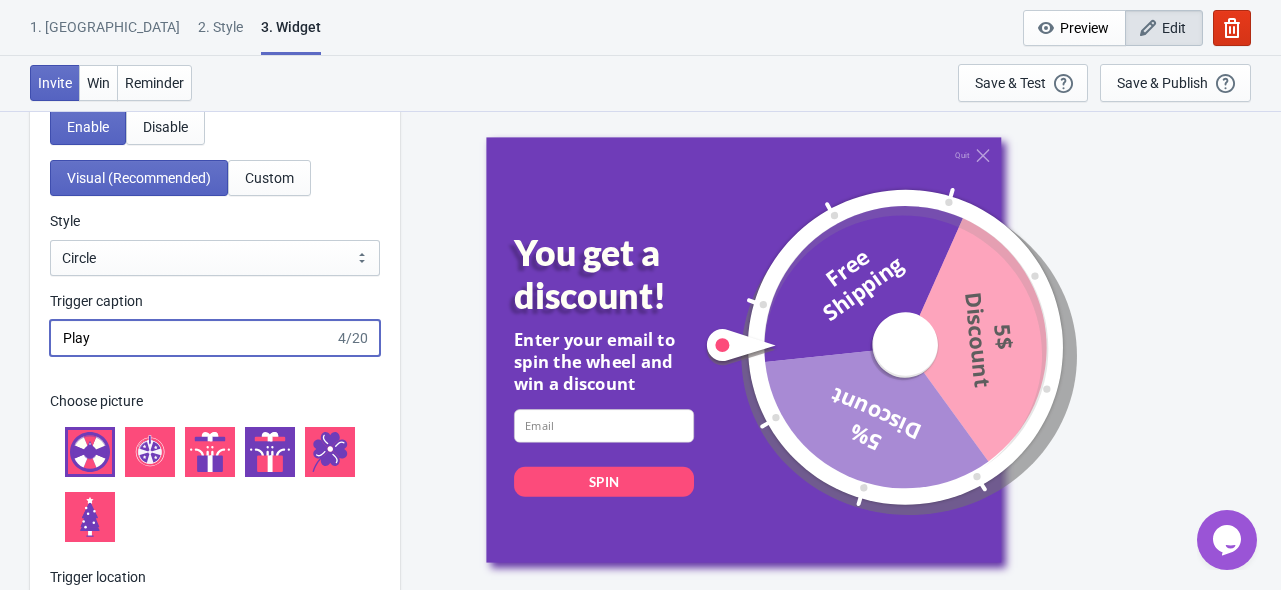 click on "Trigger caption Play 4/20" at bounding box center [215, 323] 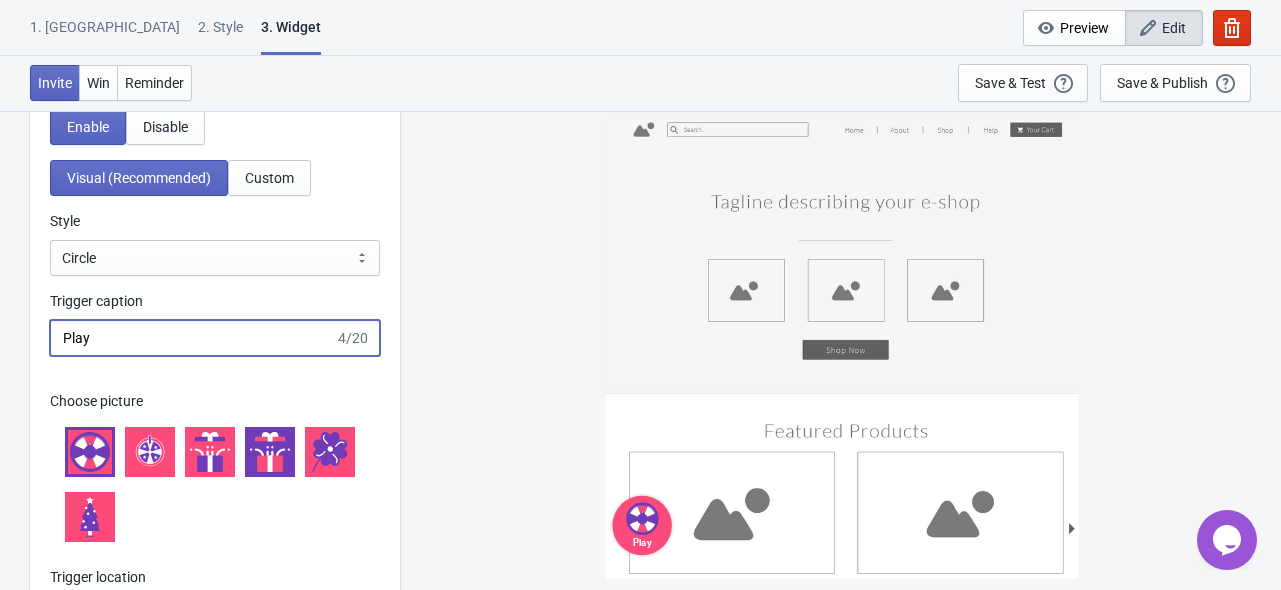 drag, startPoint x: 44, startPoint y: 353, endPoint x: -8, endPoint y: 352, distance: 52.009613 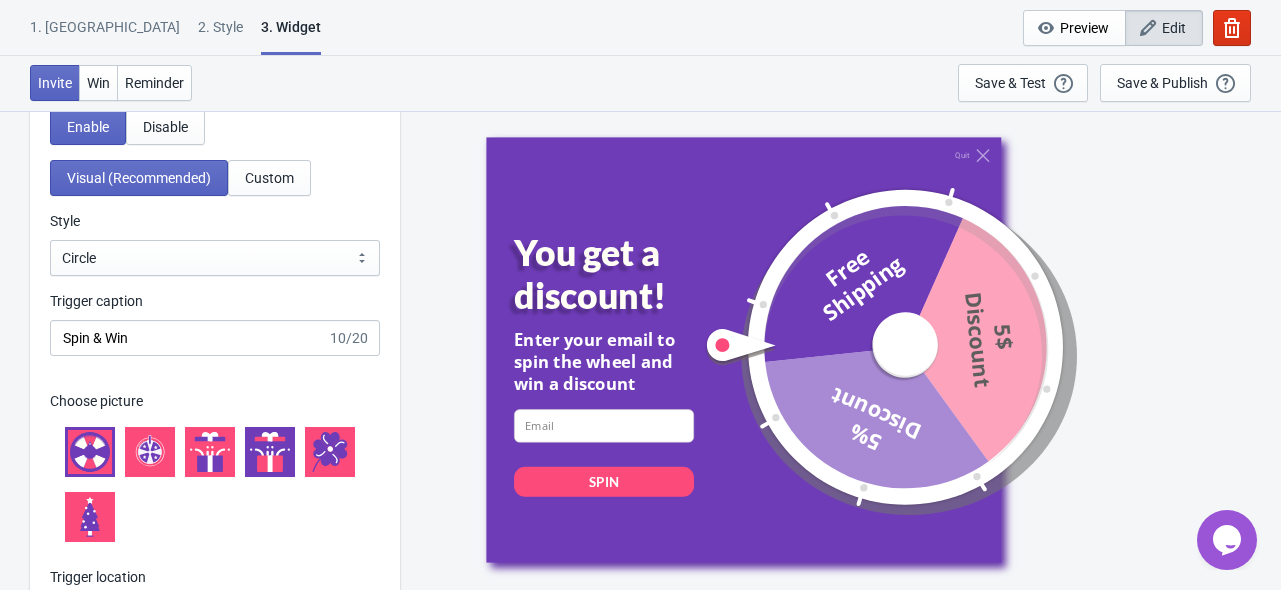 click at bounding box center (215, 484) 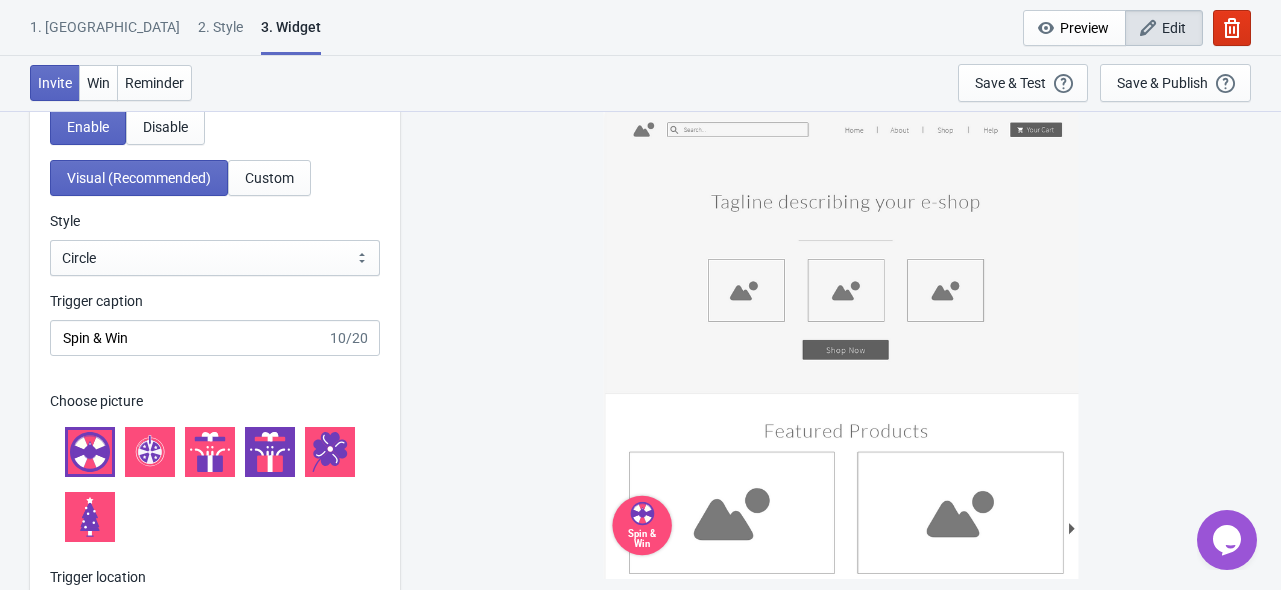 click 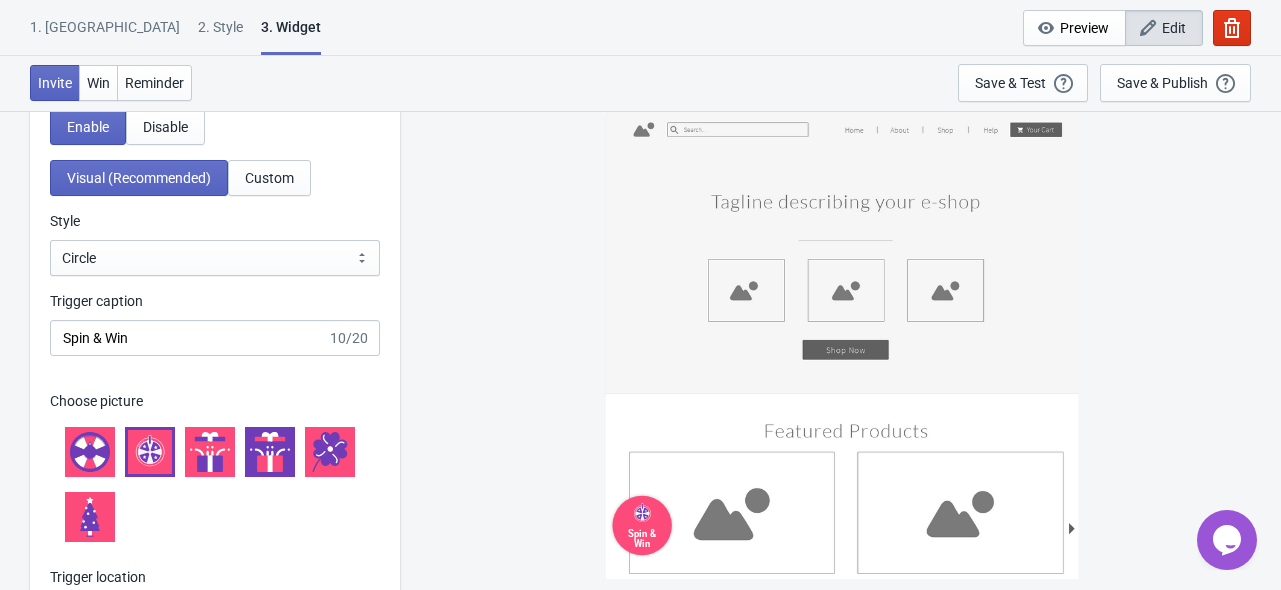 click 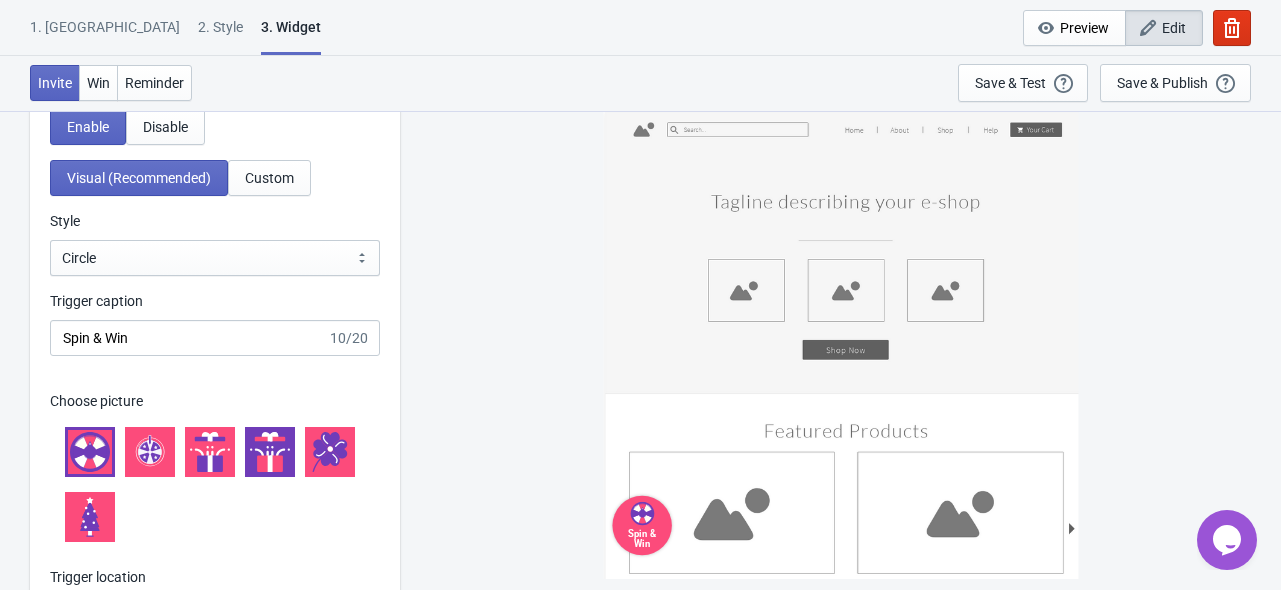click 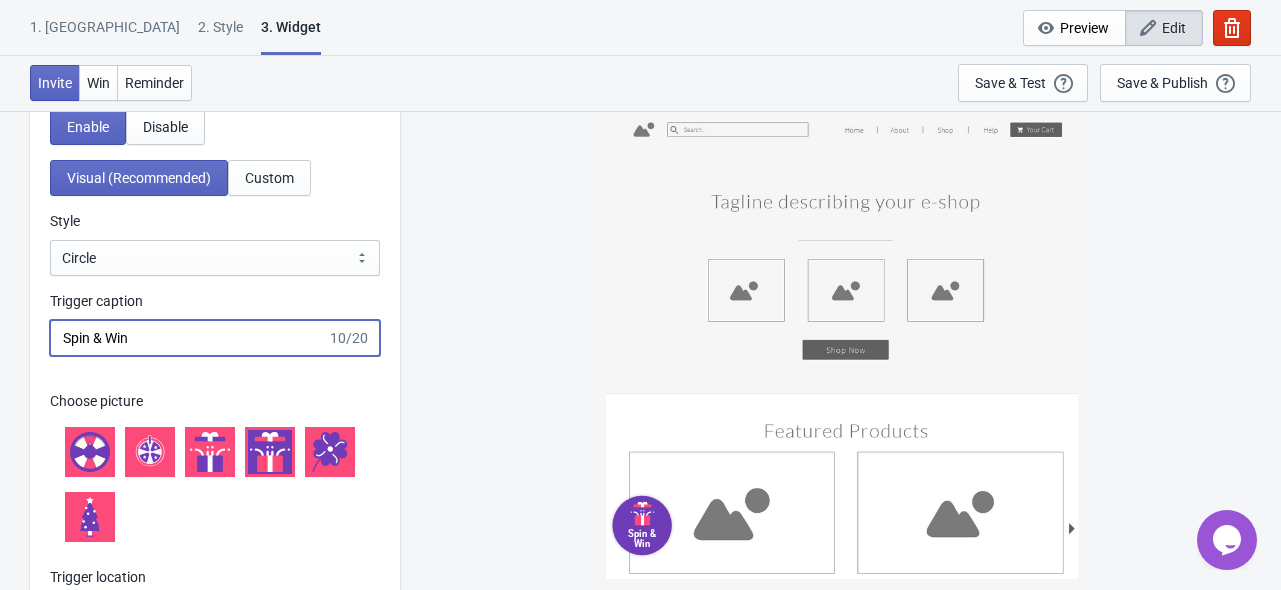 drag, startPoint x: 104, startPoint y: 347, endPoint x: -27, endPoint y: 346, distance: 131.00381 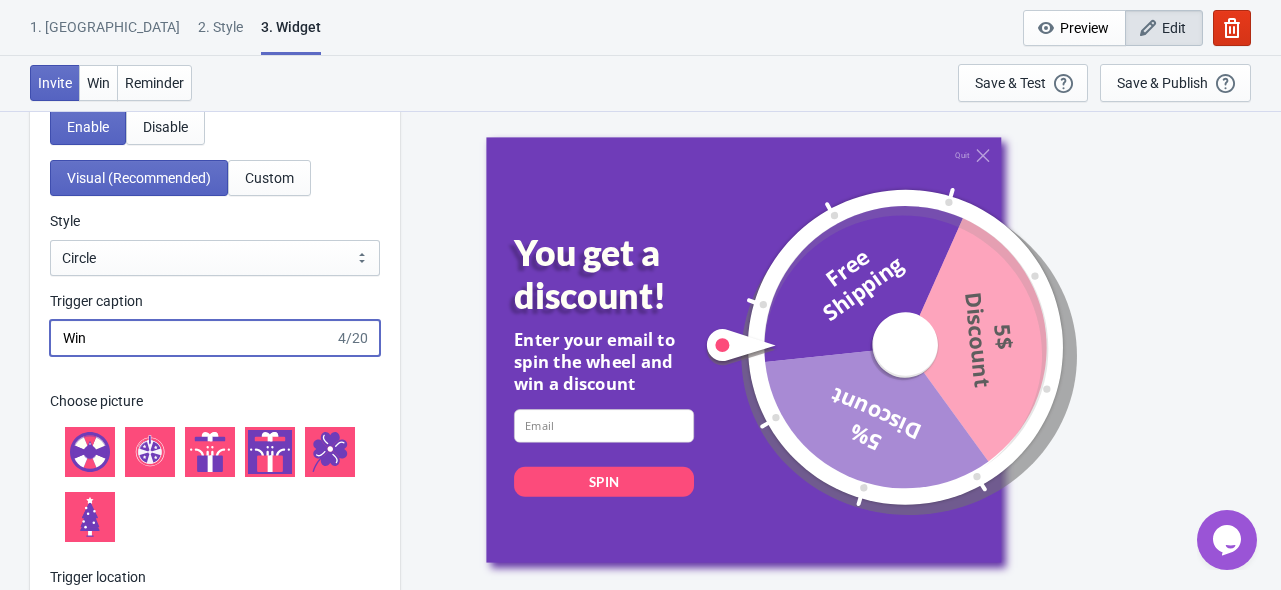 click on "Win" at bounding box center [192, 338] 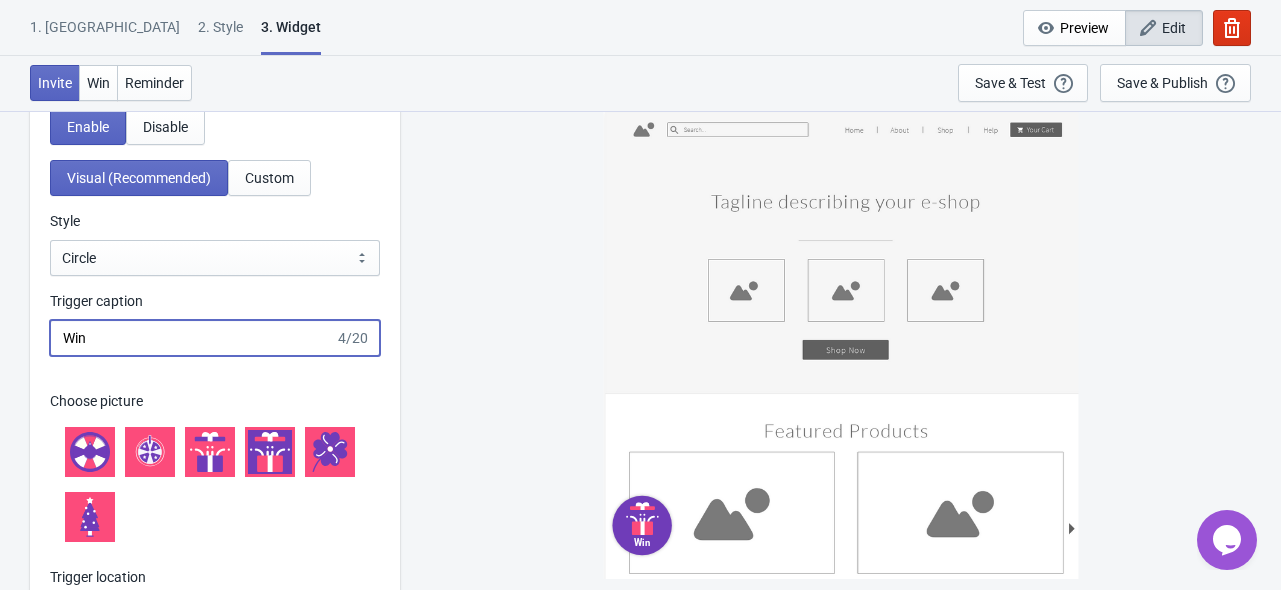 drag, startPoint x: 68, startPoint y: 348, endPoint x: -64, endPoint y: 351, distance: 132.03409 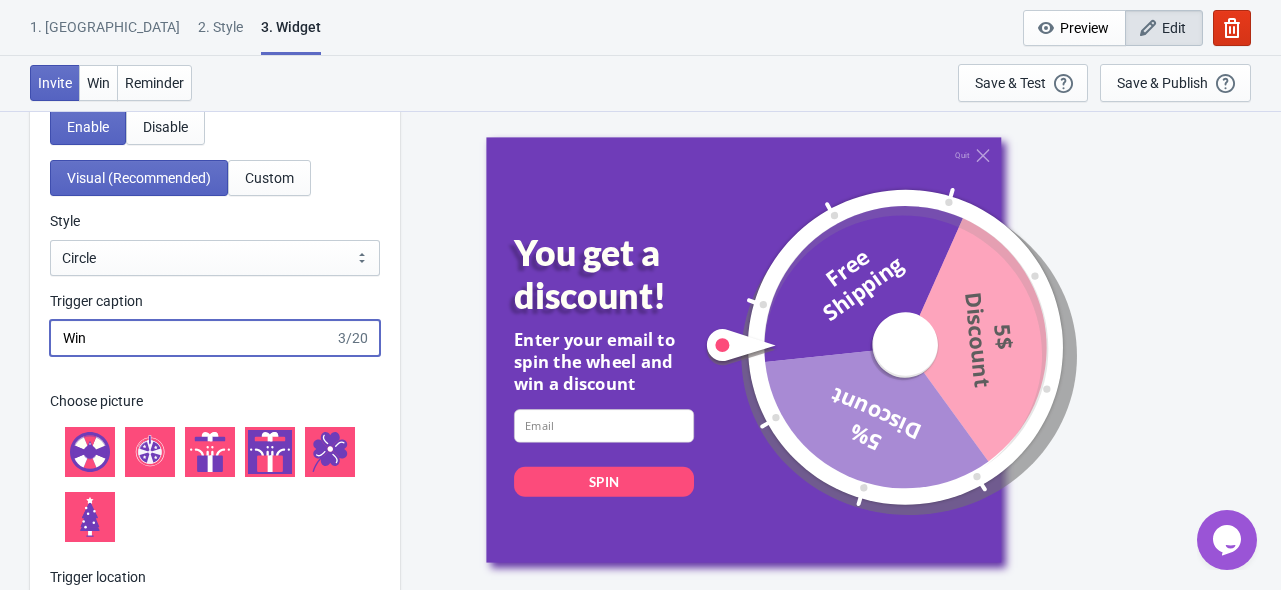 click on "Win" at bounding box center [192, 338] 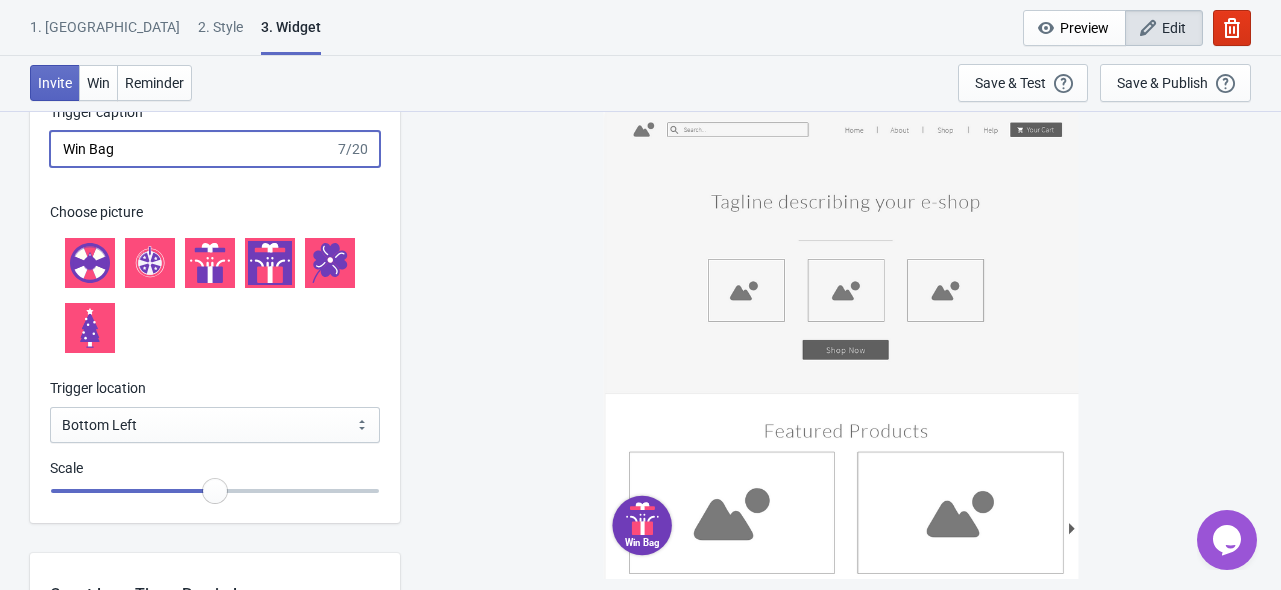 scroll, scrollTop: 2400, scrollLeft: 0, axis: vertical 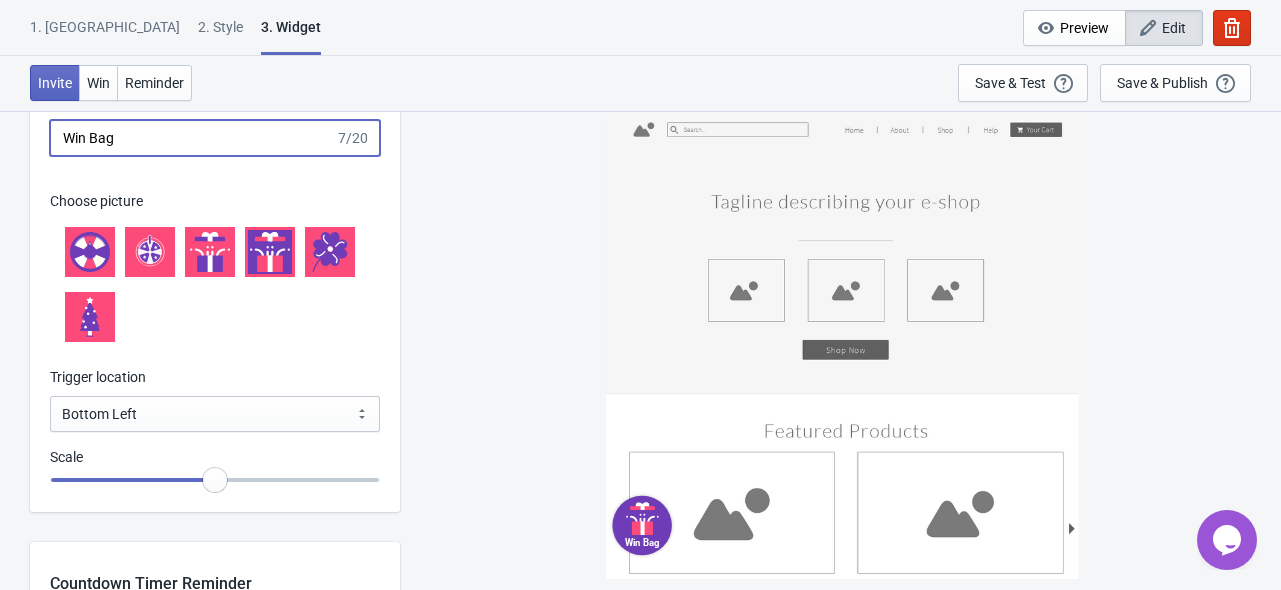 type on "Win Bag" 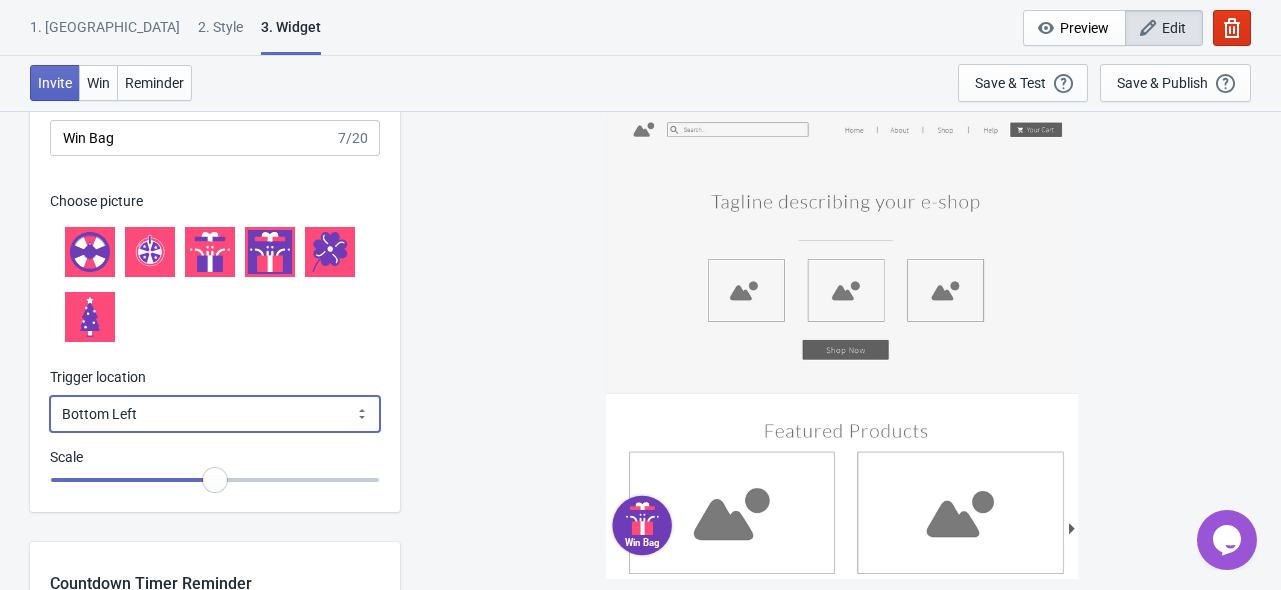 click on "Bottom Left Bottom Right Middle Left Middle Right Top Left Top Right" at bounding box center (215, 414) 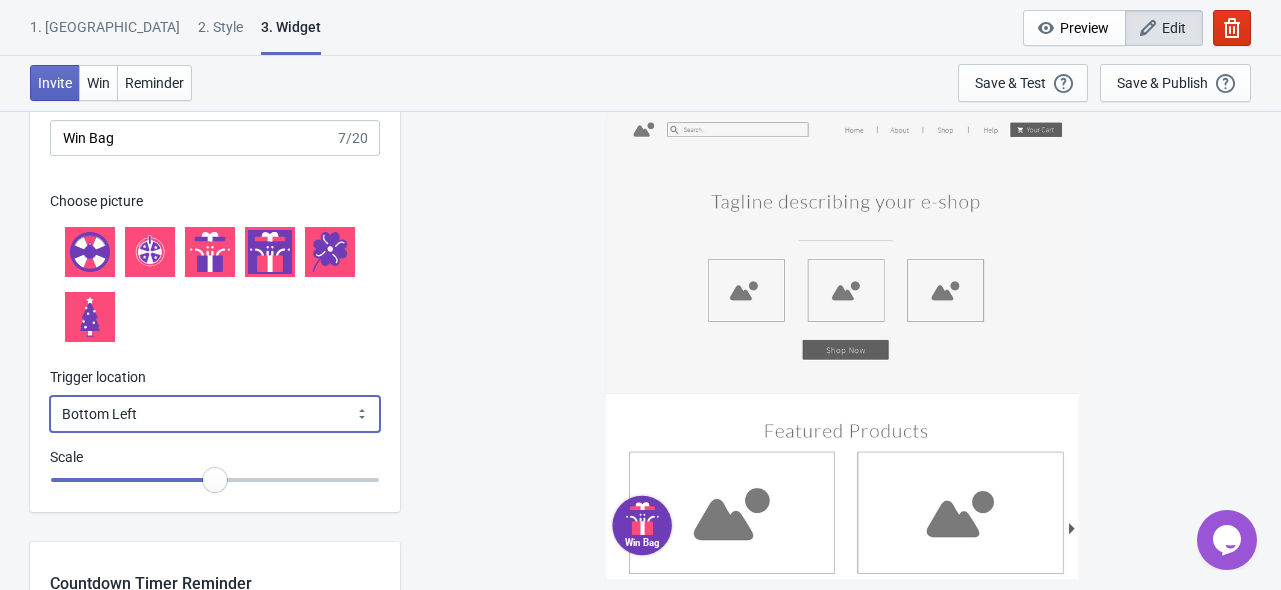 click on "Bottom Left Bottom Right Middle Left Middle Right Top Left Top Right" at bounding box center (215, 414) 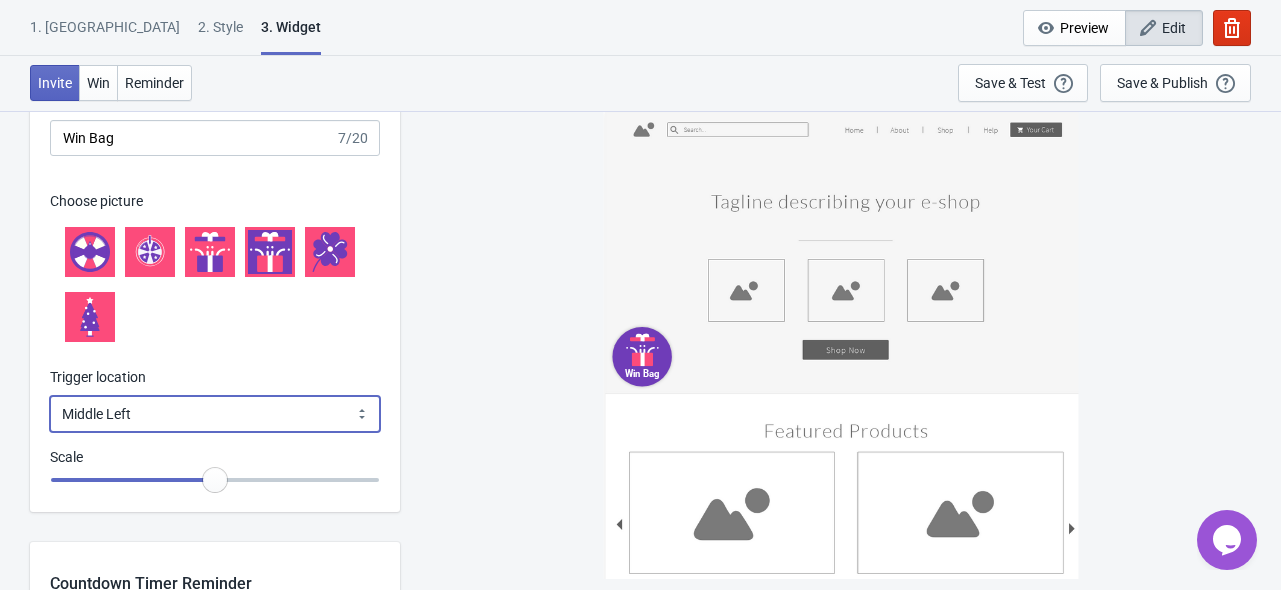 click on "Bottom Left Bottom Right Middle Left Middle Right Top Left Top Right" at bounding box center [215, 414] 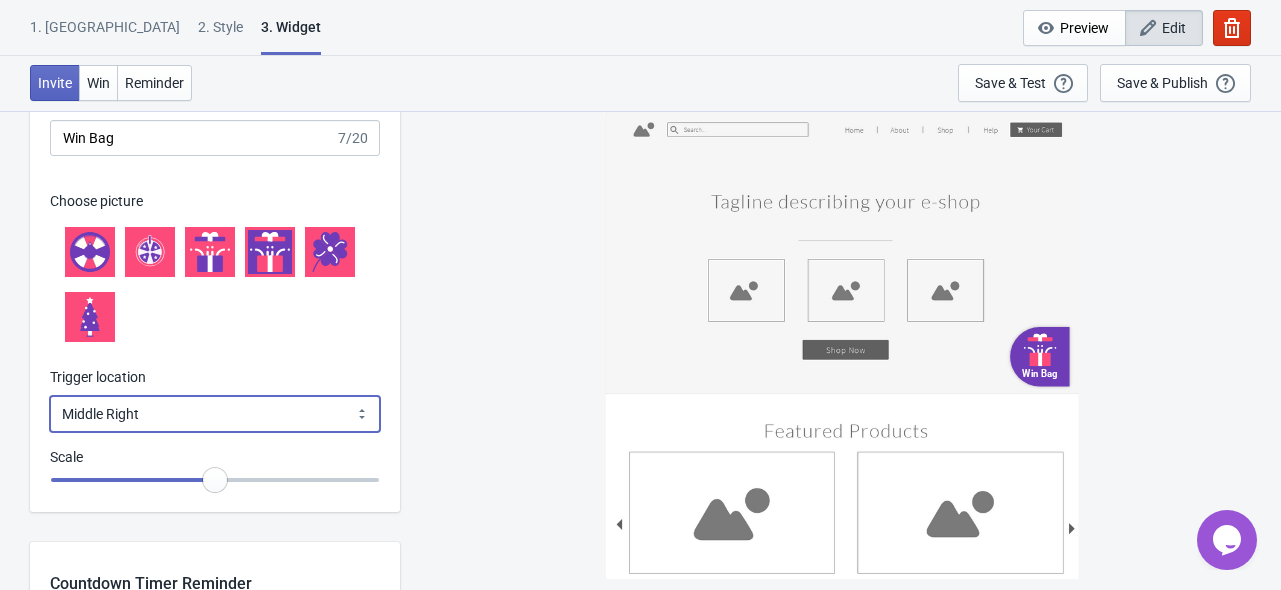 click on "Bottom Left Bottom Right Middle Left Middle Right Top Left Top Right" at bounding box center [215, 414] 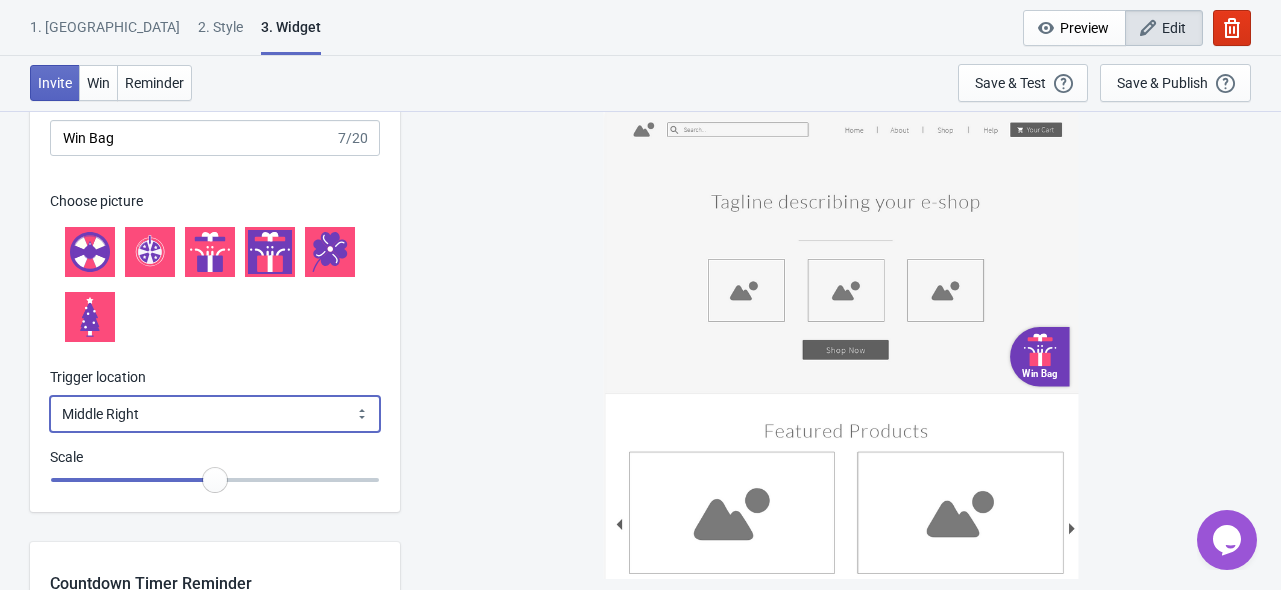 select on "middle_left" 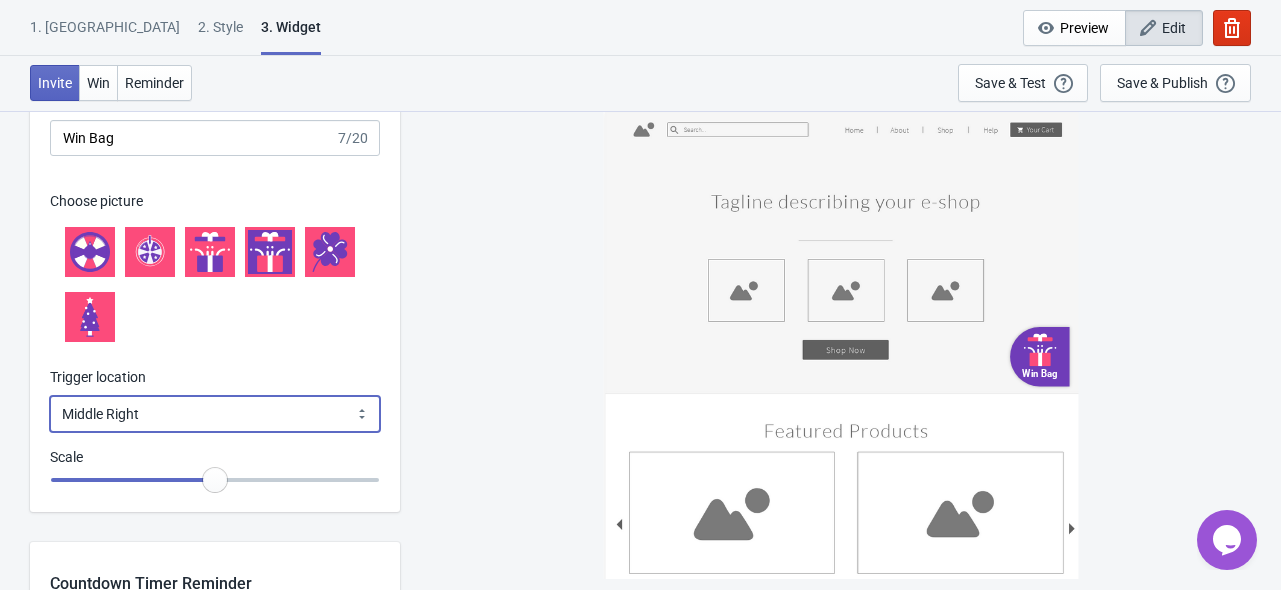 click on "Bottom Left Bottom Right Middle Left Middle Right Top Left Top Right" at bounding box center [215, 414] 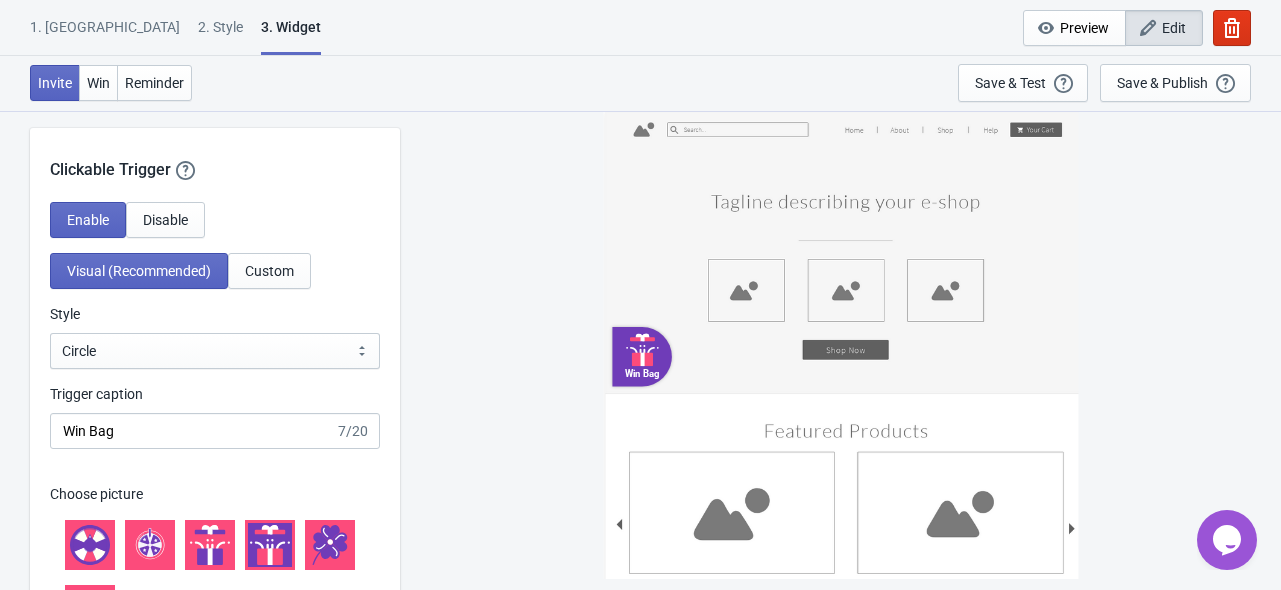 scroll, scrollTop: 2100, scrollLeft: 0, axis: vertical 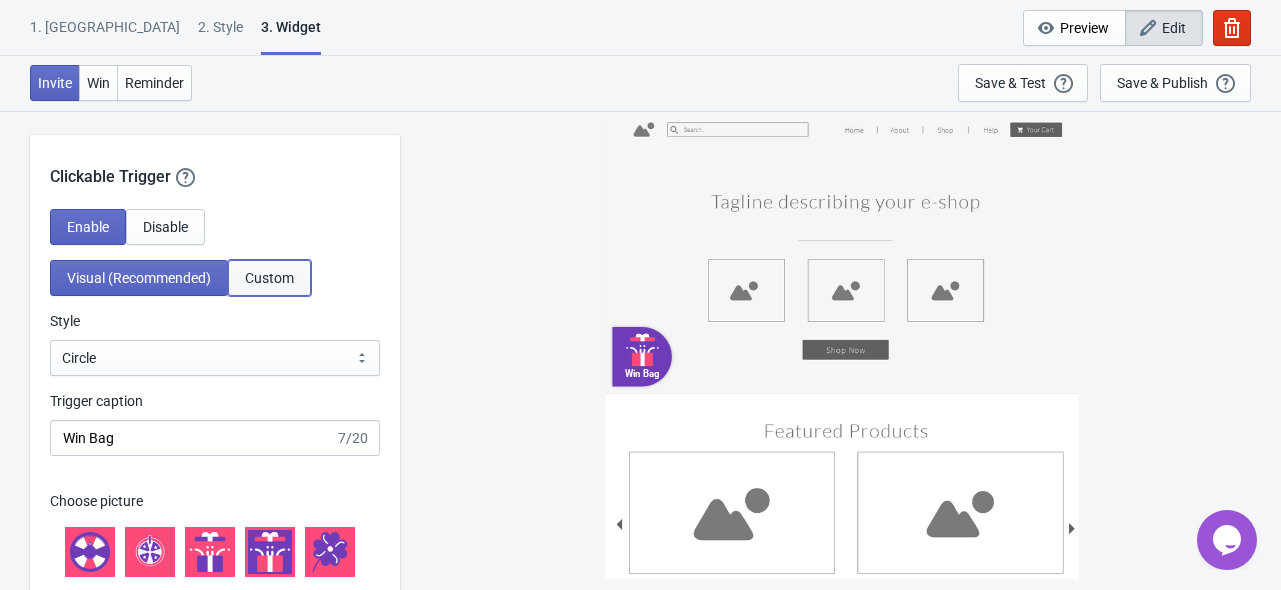 click on "Custom" at bounding box center (269, 278) 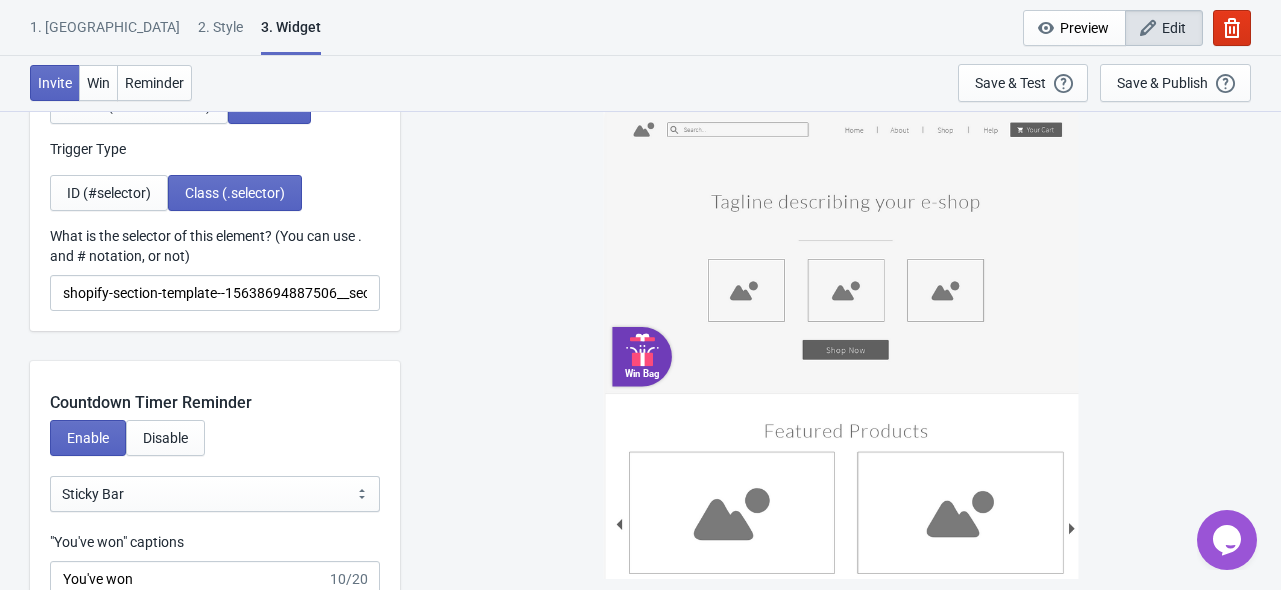 scroll, scrollTop: 2300, scrollLeft: 0, axis: vertical 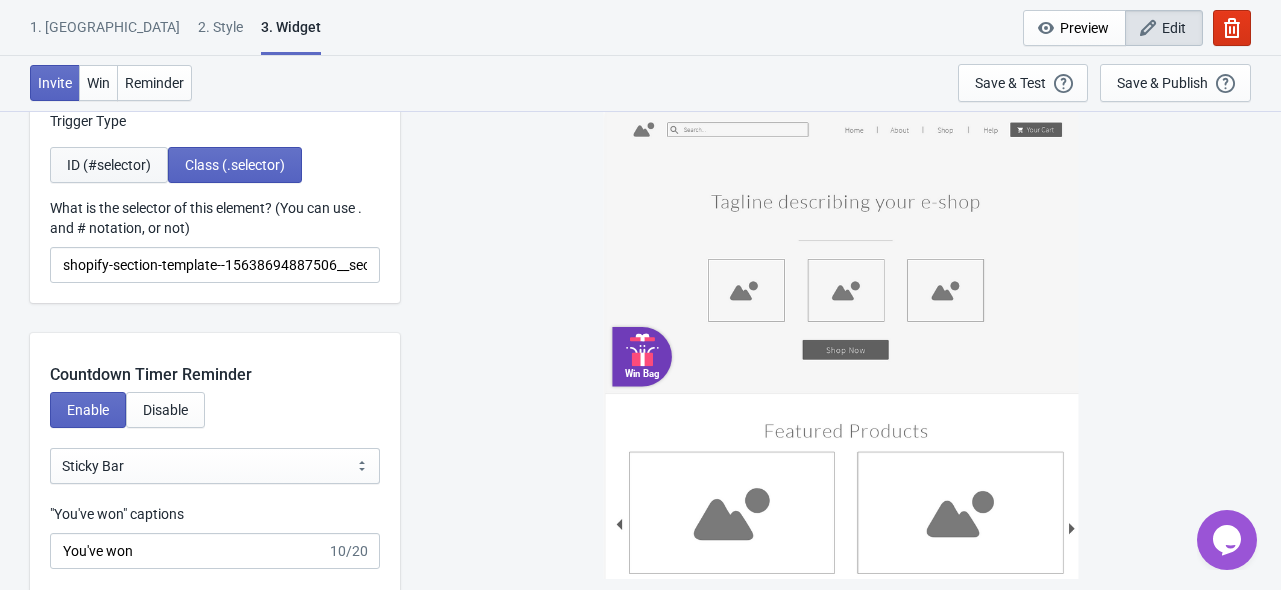 click on "ID (#selector)" at bounding box center (109, 165) 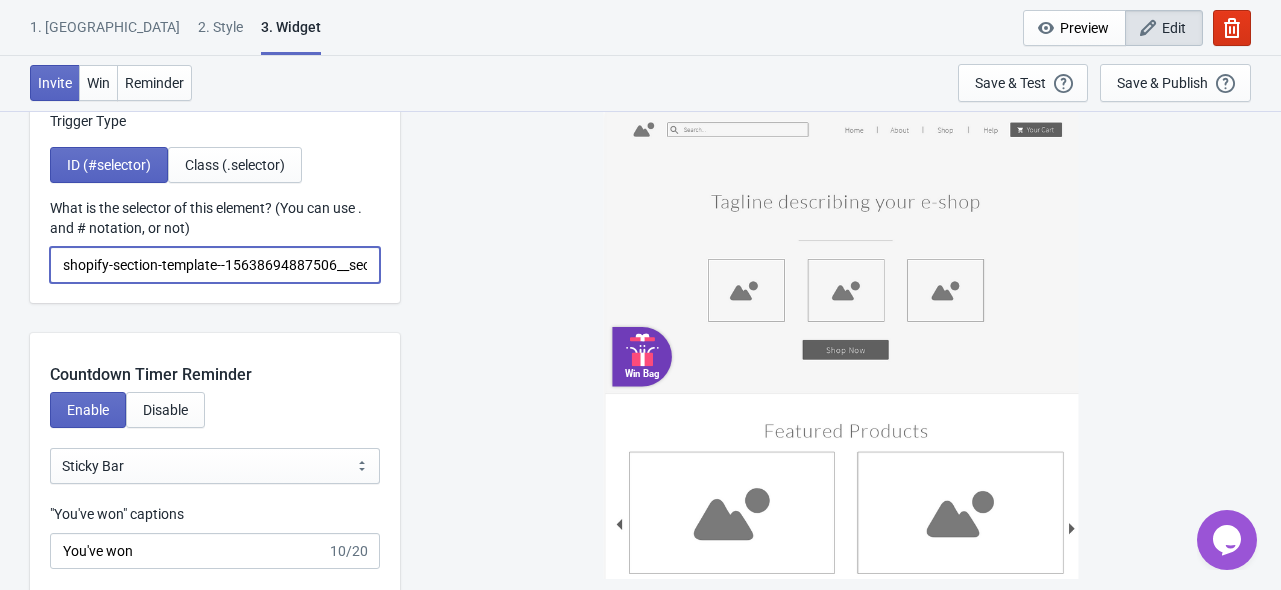 click on "shopify-section-template--15638694887506__section_slideshow_JDRtmd" at bounding box center (215, 265) 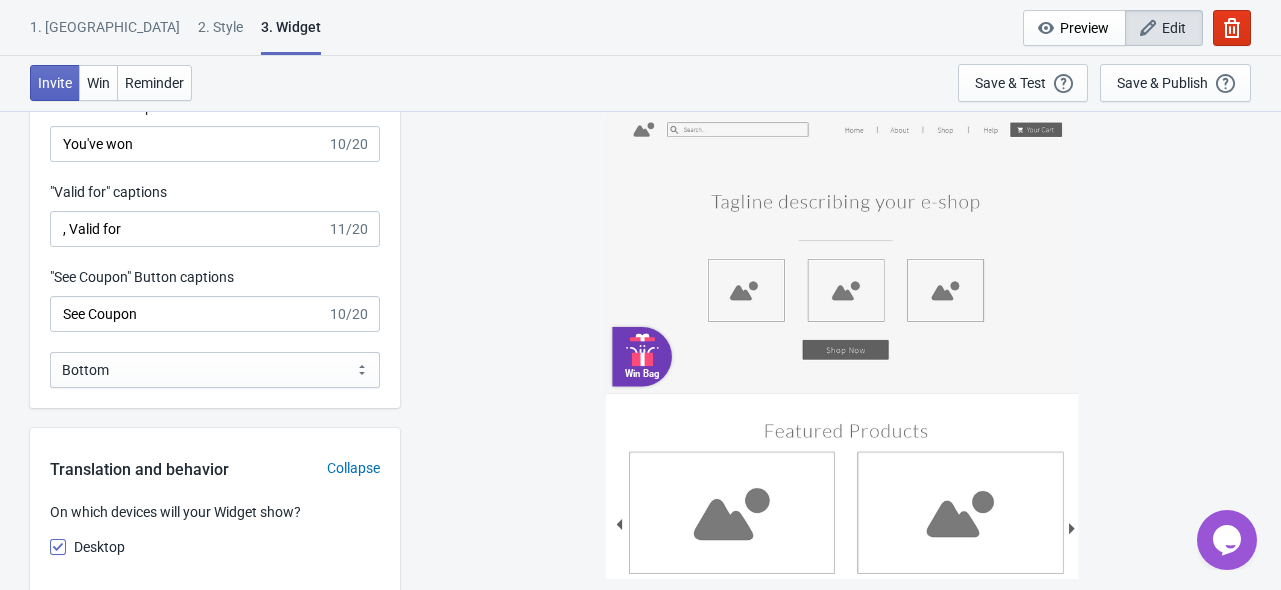 scroll, scrollTop: 2700, scrollLeft: 0, axis: vertical 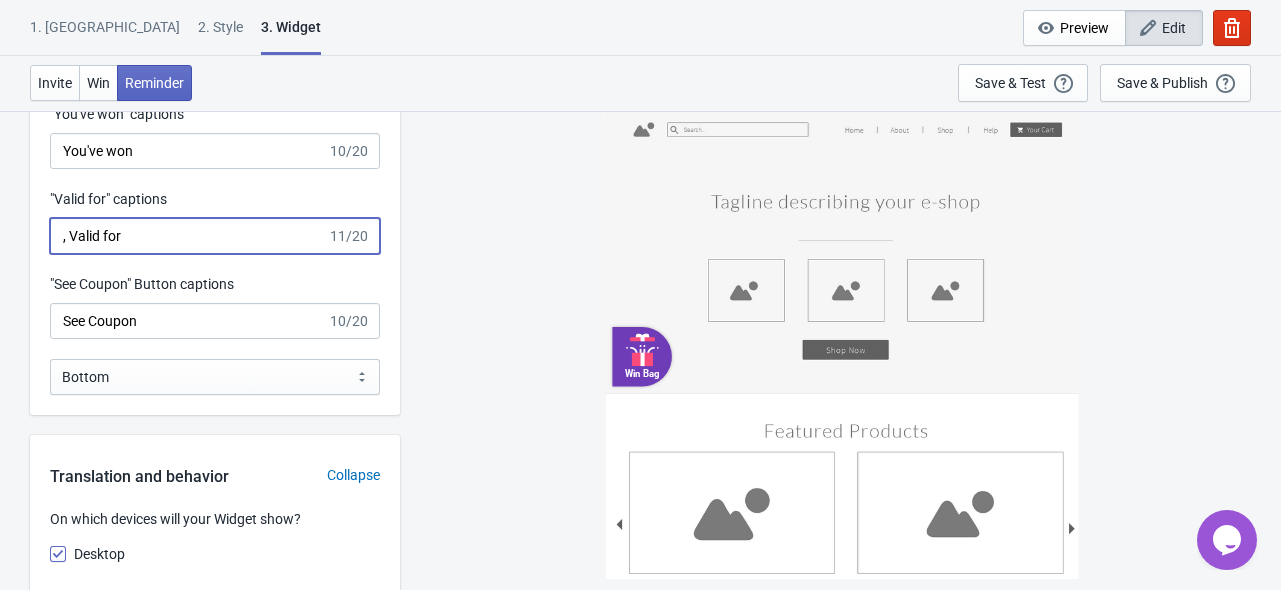 click on ", Valid for" at bounding box center (188, 236) 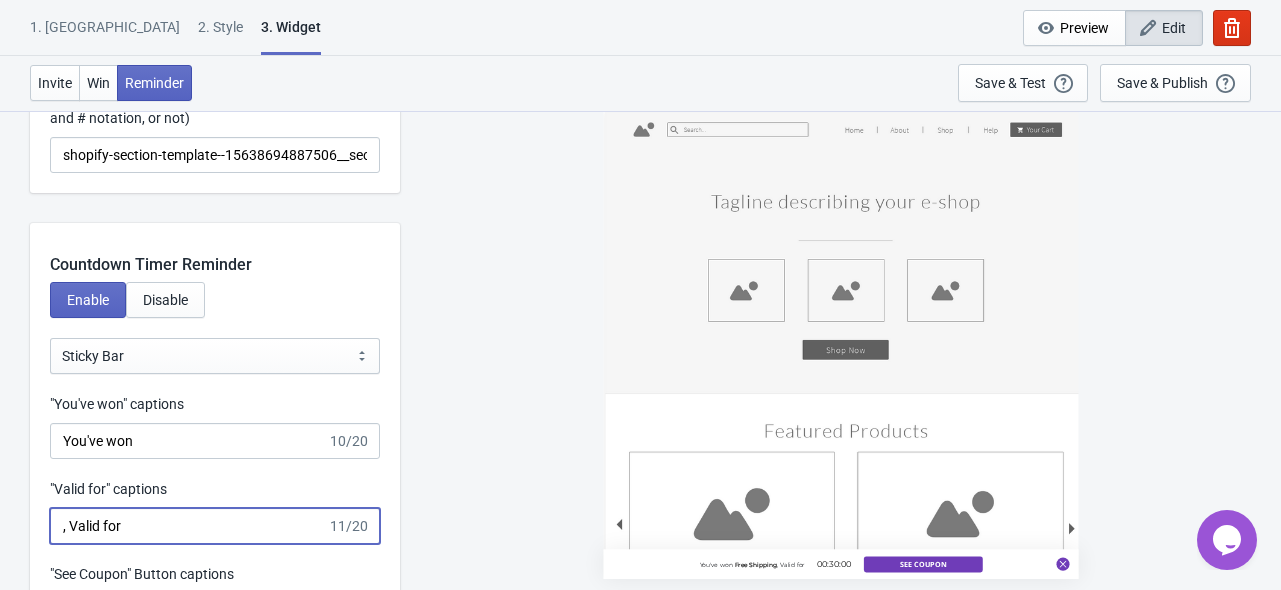 scroll, scrollTop: 2400, scrollLeft: 0, axis: vertical 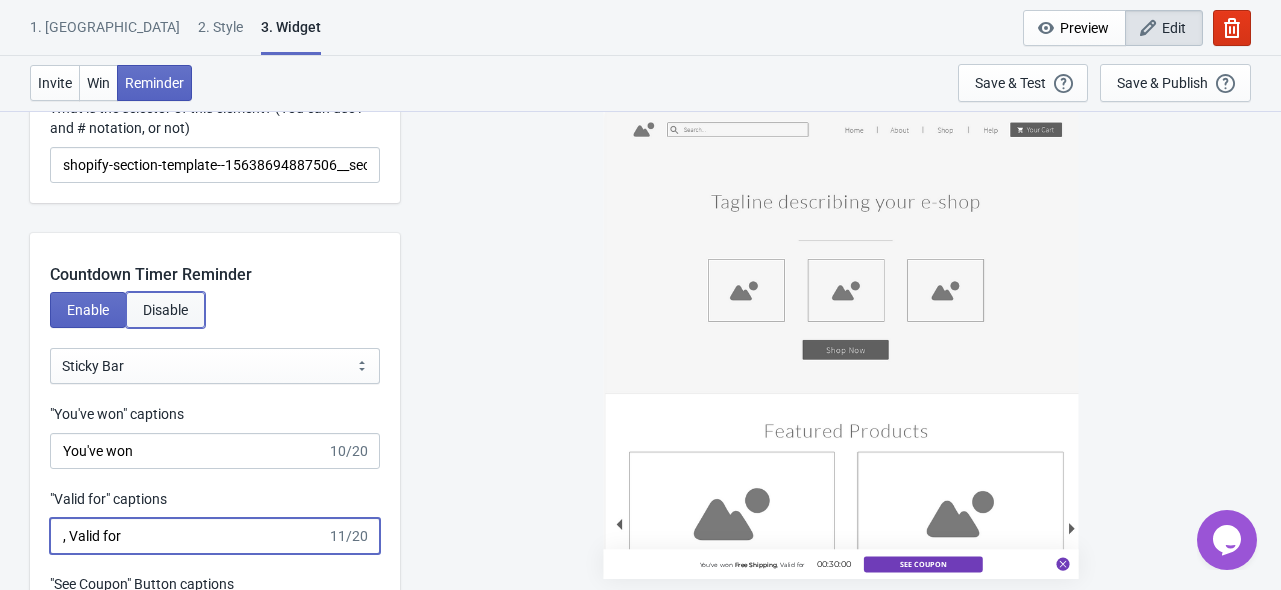 click on "Disable" at bounding box center [165, 310] 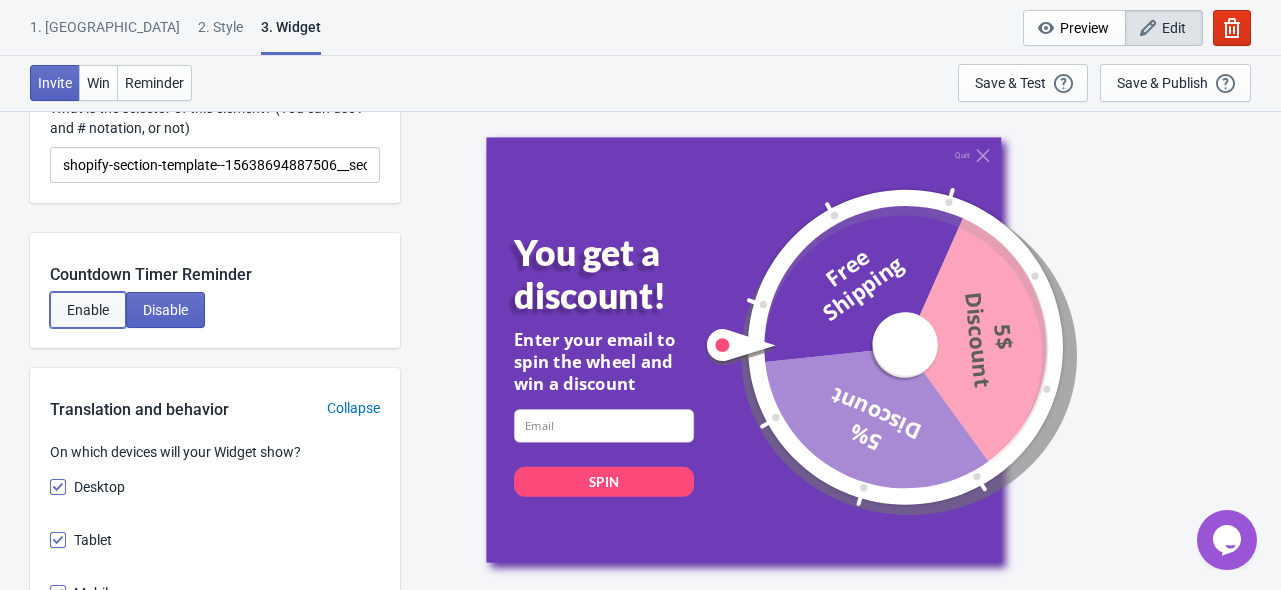 click on "Enable" at bounding box center [88, 310] 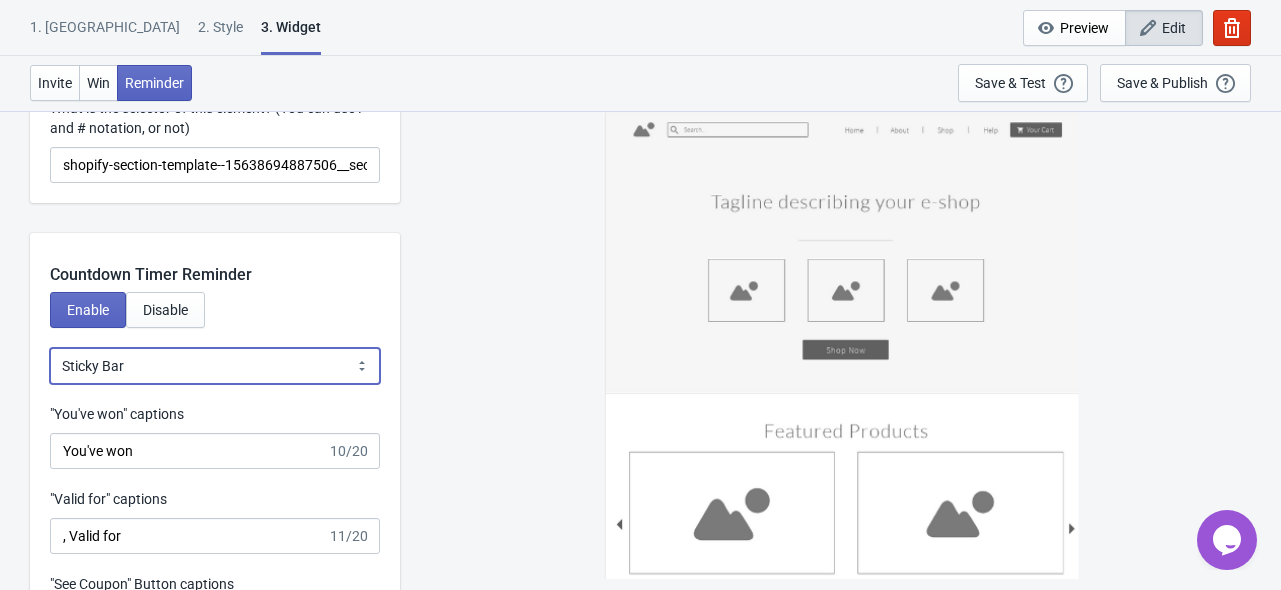 click on "Bubble Sticky Bar" at bounding box center (215, 366) 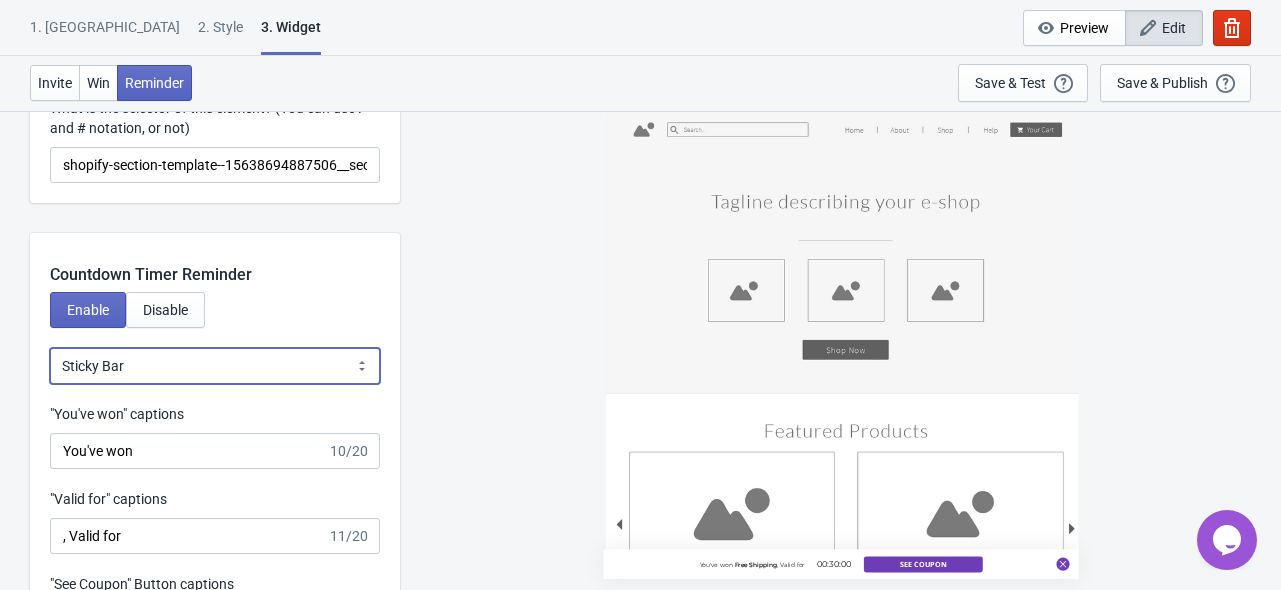 select on "0" 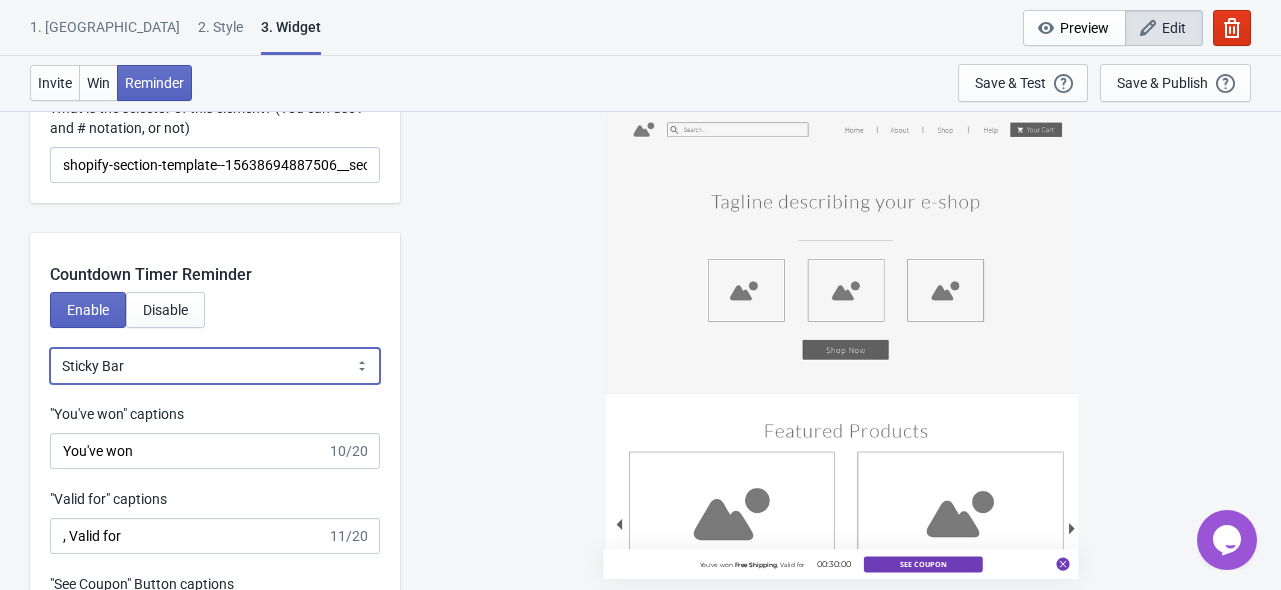 click on "Bubble Sticky Bar" at bounding box center (215, 366) 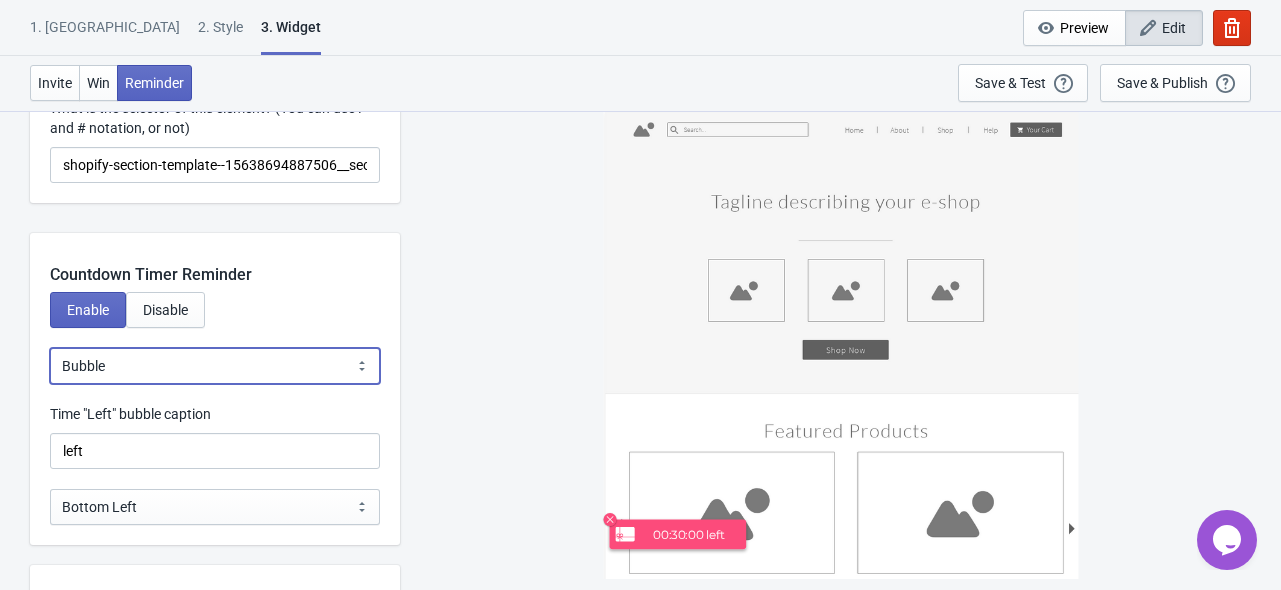 click on "Bubble Sticky Bar" at bounding box center [215, 366] 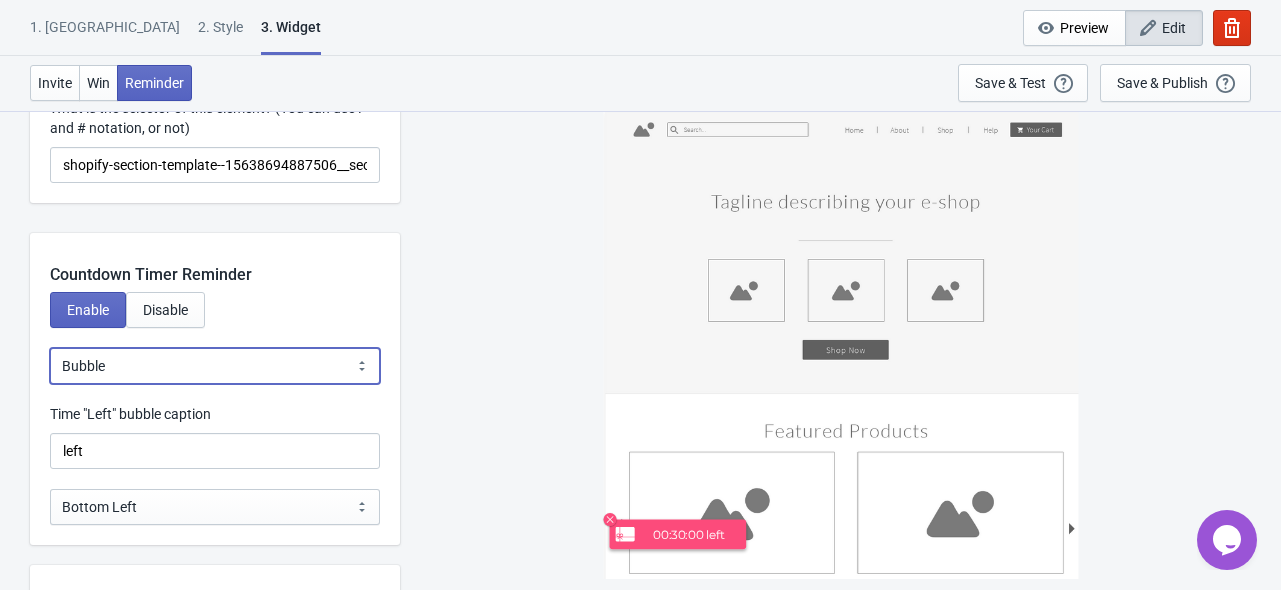 click on "Bubble Sticky Bar" at bounding box center (215, 366) 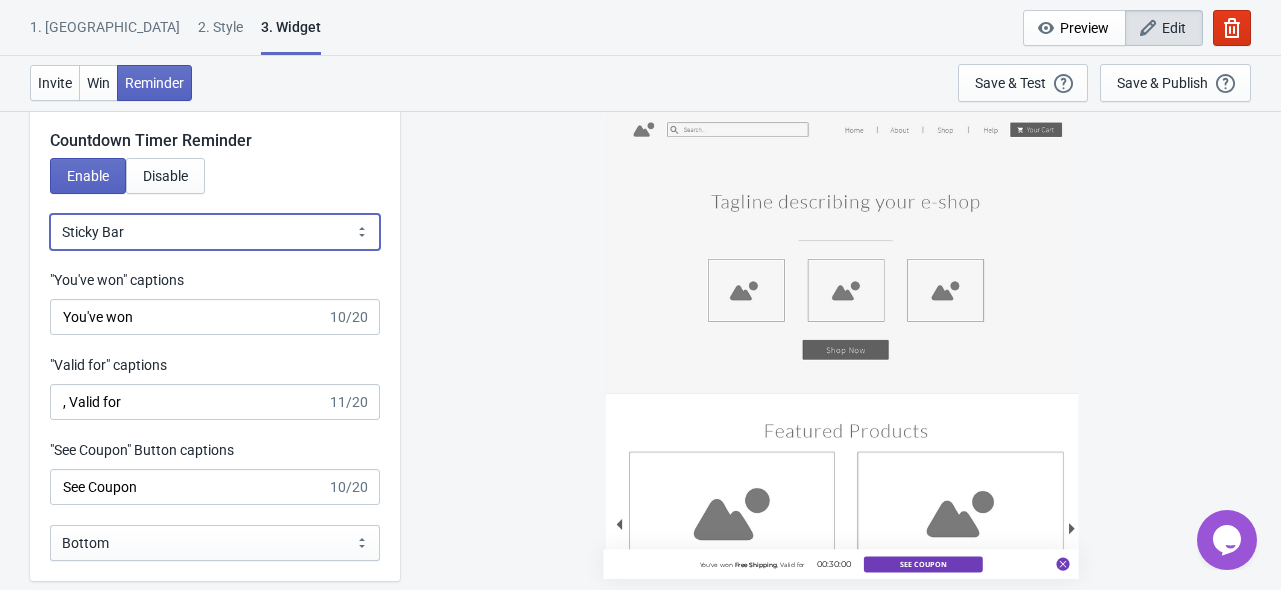 scroll, scrollTop: 2600, scrollLeft: 0, axis: vertical 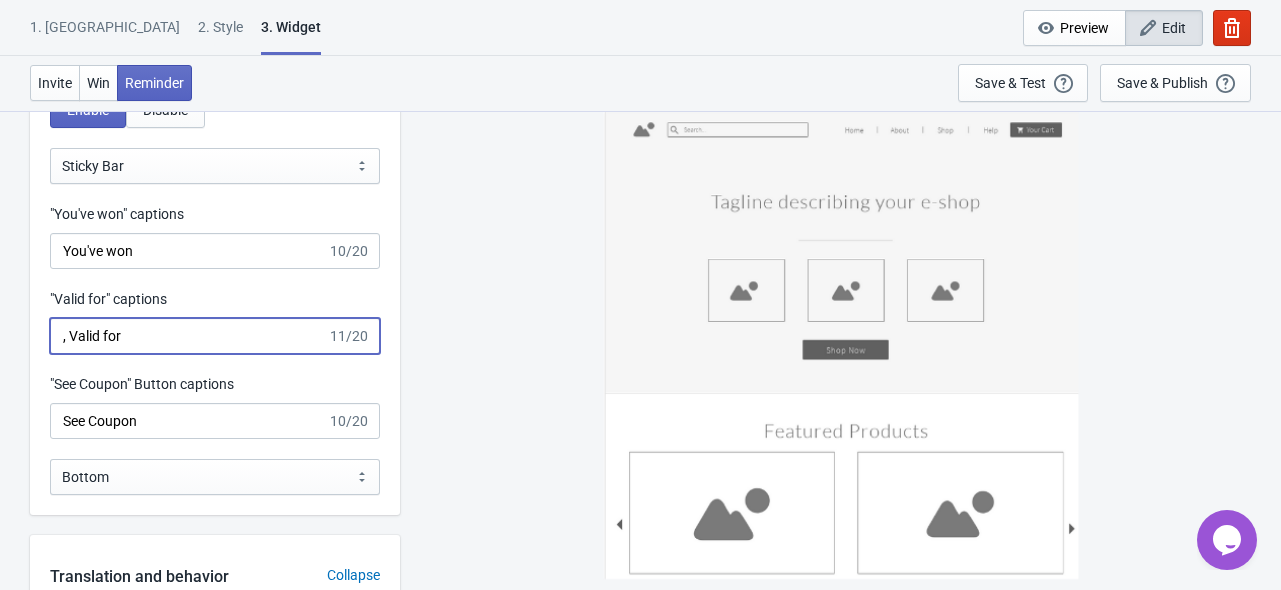 click on ", Valid for" at bounding box center (188, 336) 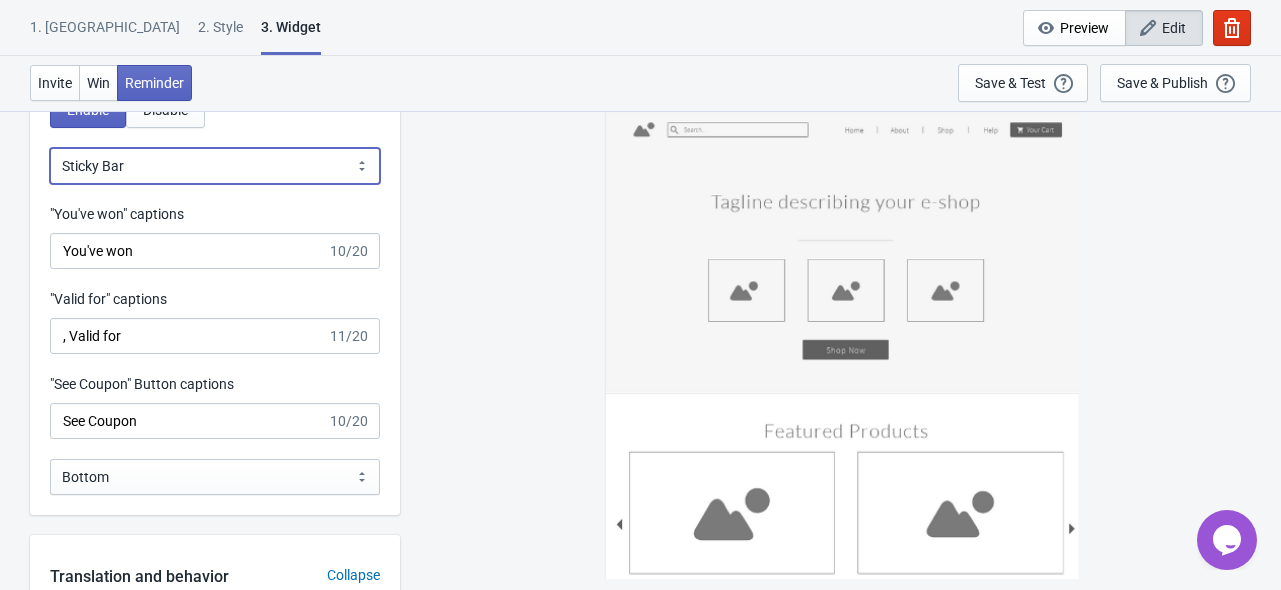 click on "Bubble Sticky Bar" at bounding box center [215, 166] 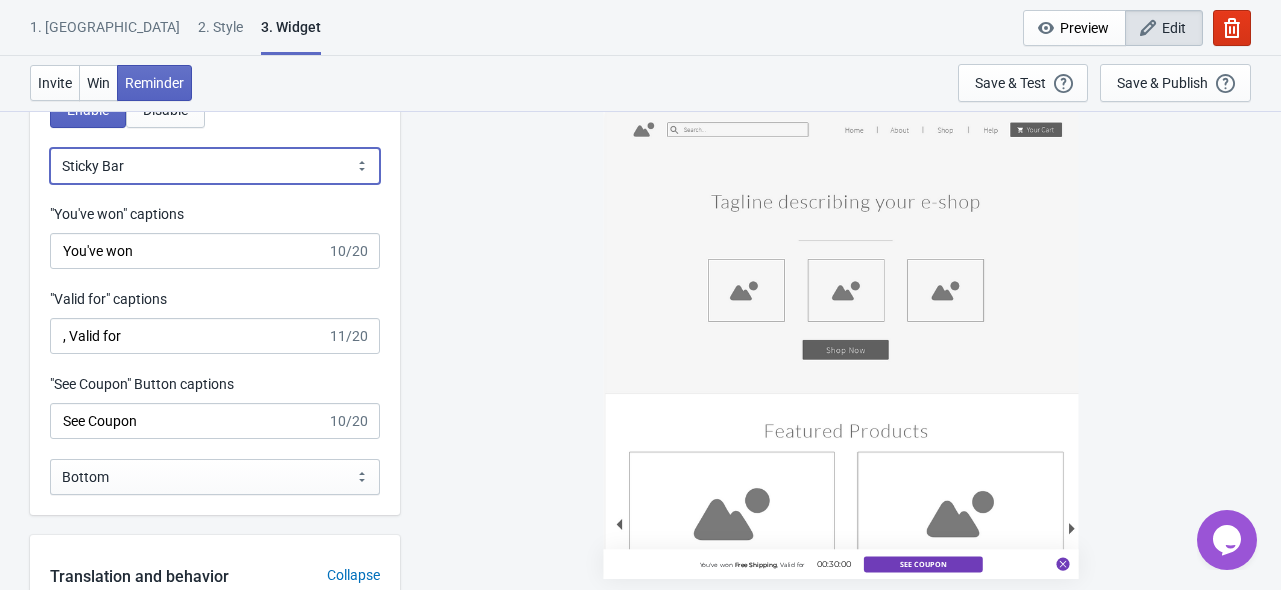 select on "0" 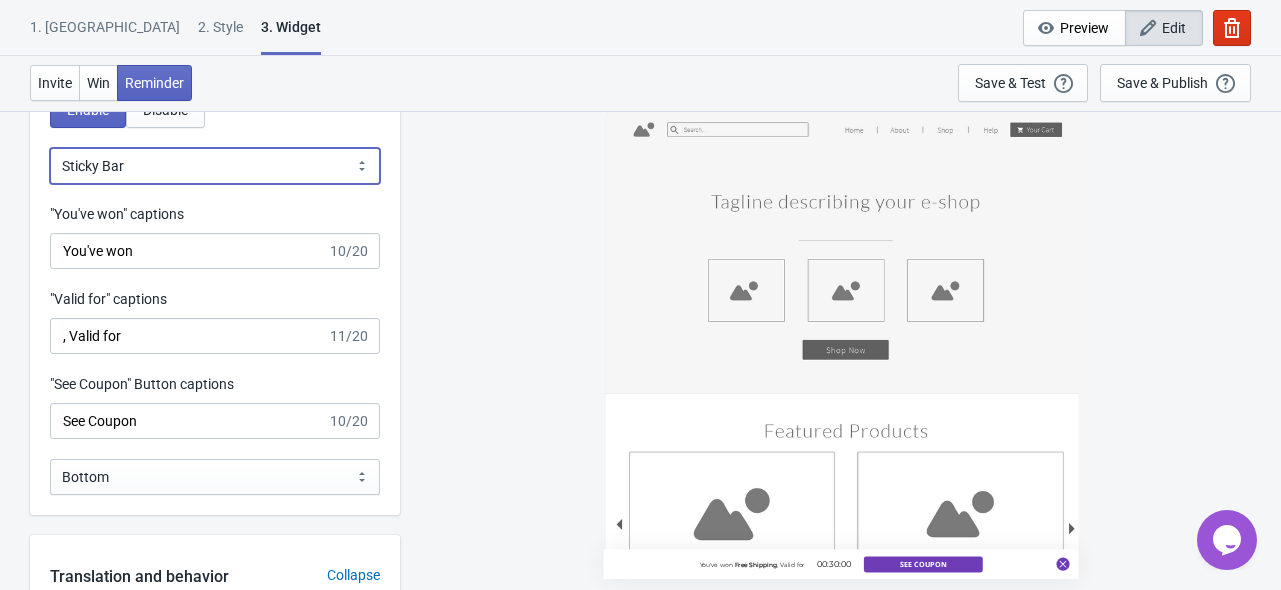 click on "Bubble Sticky Bar" at bounding box center (215, 166) 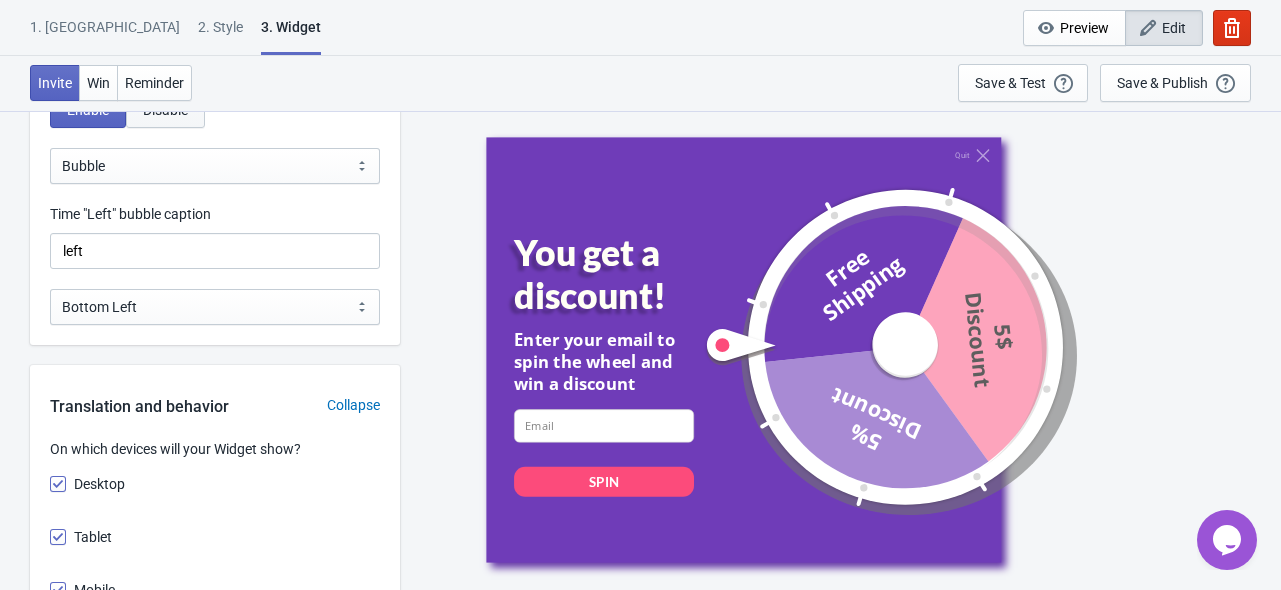 click on "Disable" at bounding box center (165, 110) 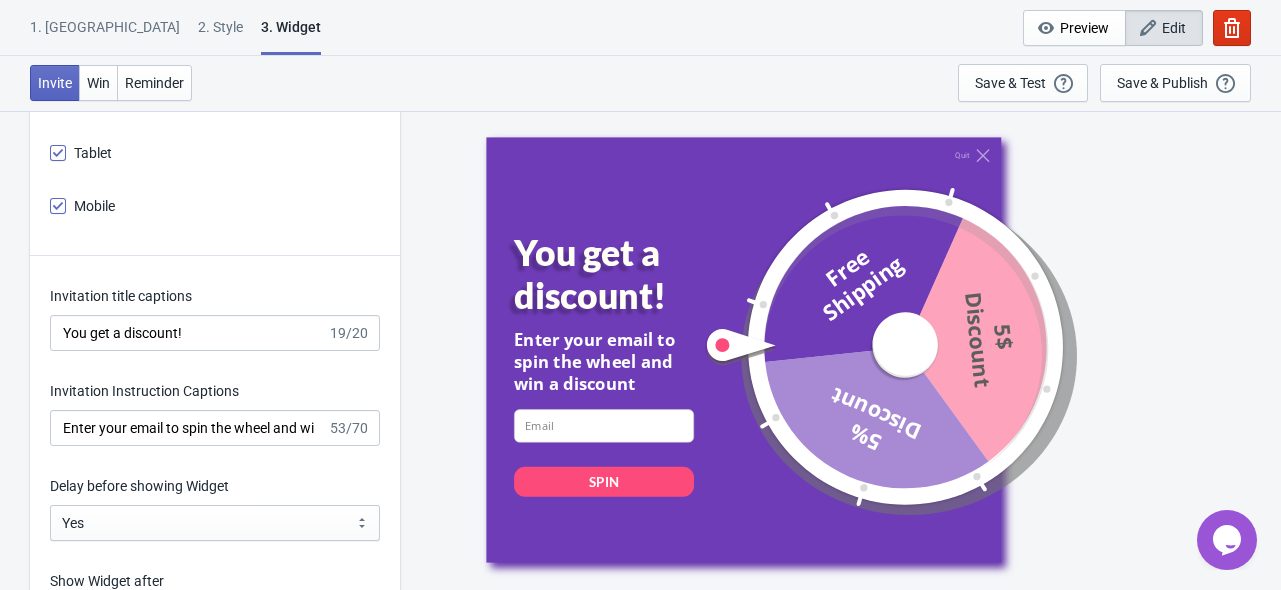 scroll, scrollTop: 2800, scrollLeft: 0, axis: vertical 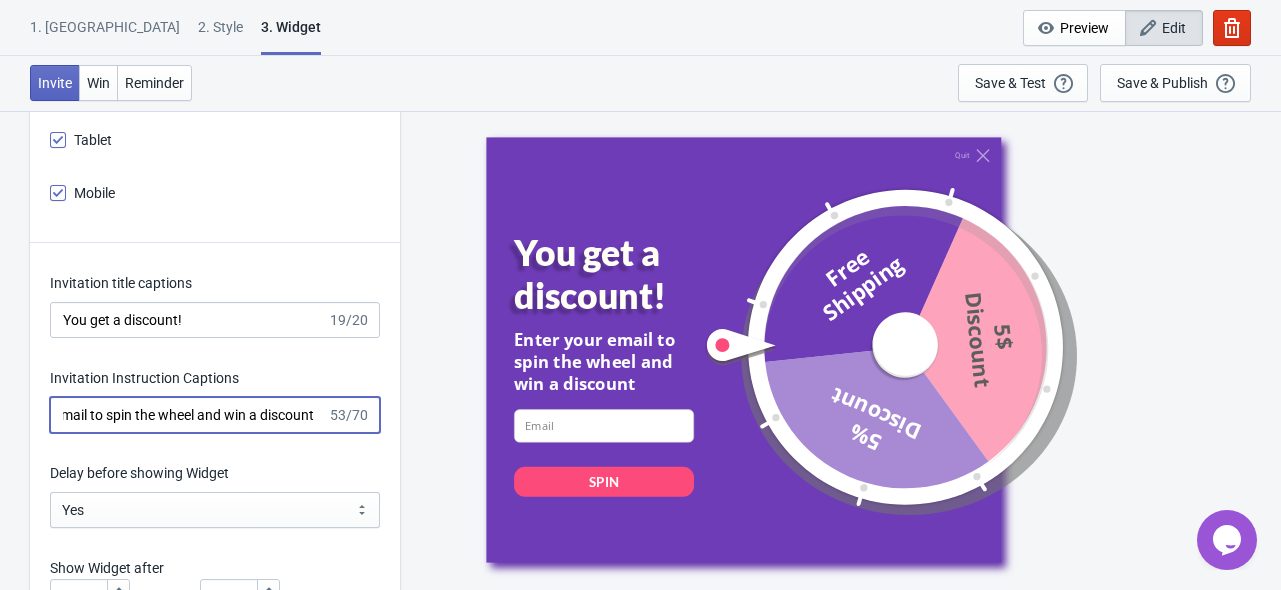 drag, startPoint x: 108, startPoint y: 429, endPoint x: 351, endPoint y: 431, distance: 243.00822 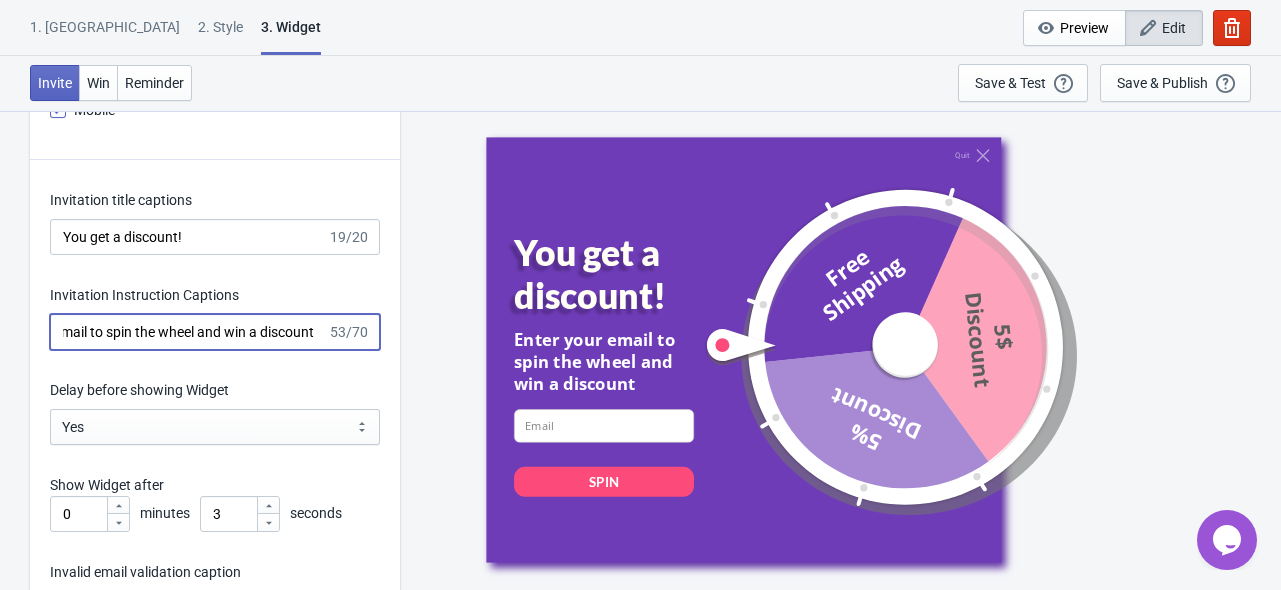 scroll, scrollTop: 3000, scrollLeft: 0, axis: vertical 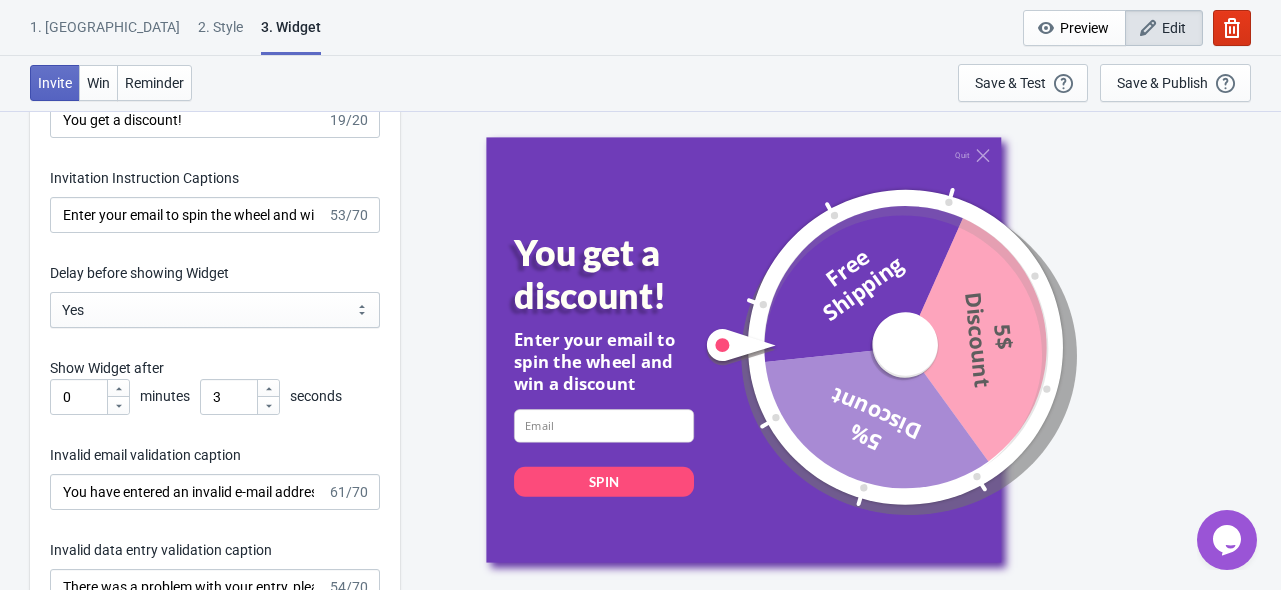 click on "Invitation title captions You get a discount! 19/20 Invitation Instruction Captions Enter your email to spin the wheel and win a discount 53/70 Delay before showing Widget Yes No Yes Show Widget after 0 minutes 3 seconds Invalid email validation caption You have entered an invalid e-mail address. Please try again. 61/70 Invalid data entry validation caption There was a problem with your entry, please try again. 54/70 Duplicate email validation caption Your email is already subscribed to our list. 45/70 Continue button captions Continue 8/20 Play button captions SPIN 4/20 Exit button captions Quit 4/20 Require visitors to agree to your terms and conditions (GDPR)" at bounding box center [215, 564] 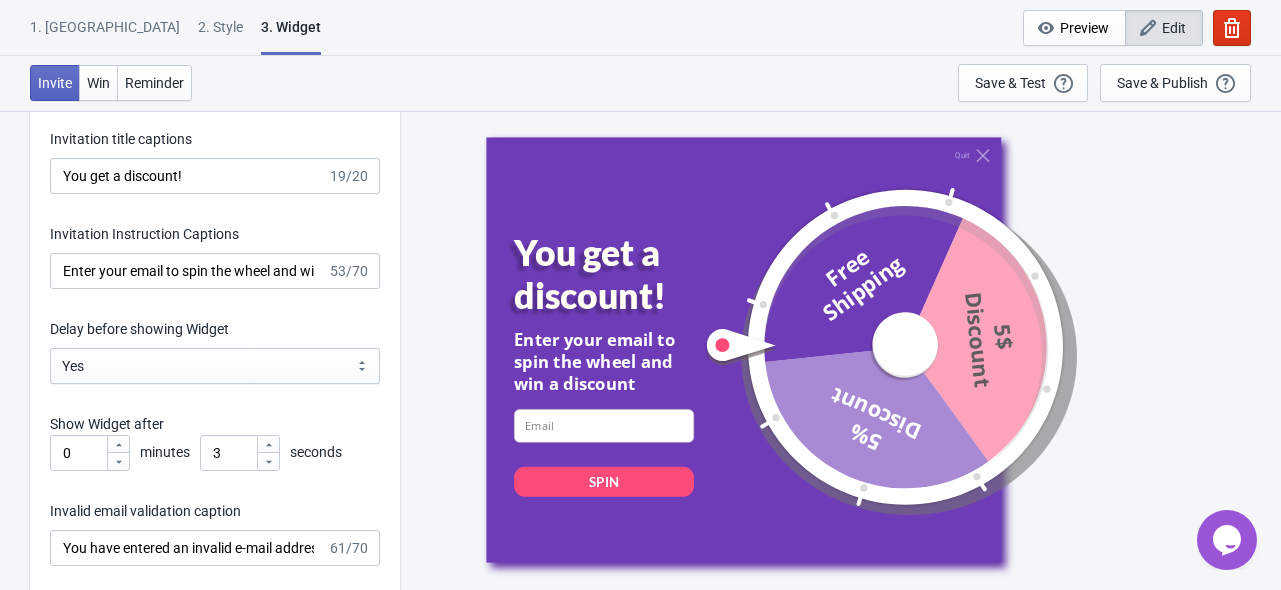 scroll, scrollTop: 2900, scrollLeft: 0, axis: vertical 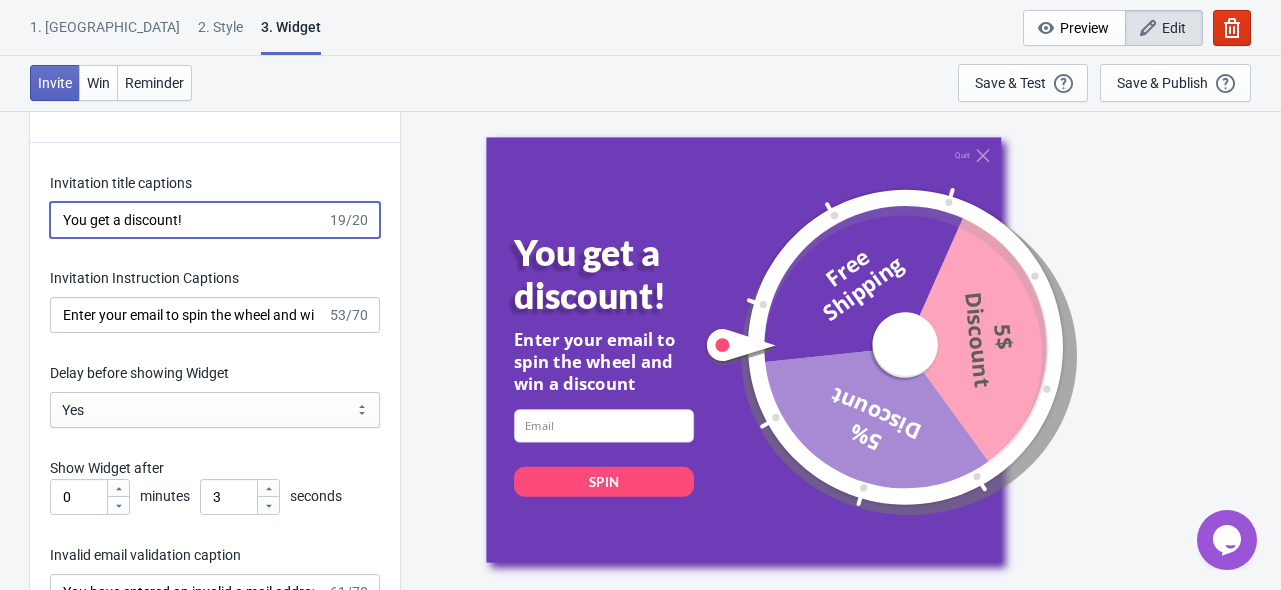 drag, startPoint x: 200, startPoint y: 239, endPoint x: -140, endPoint y: 219, distance: 340.58774 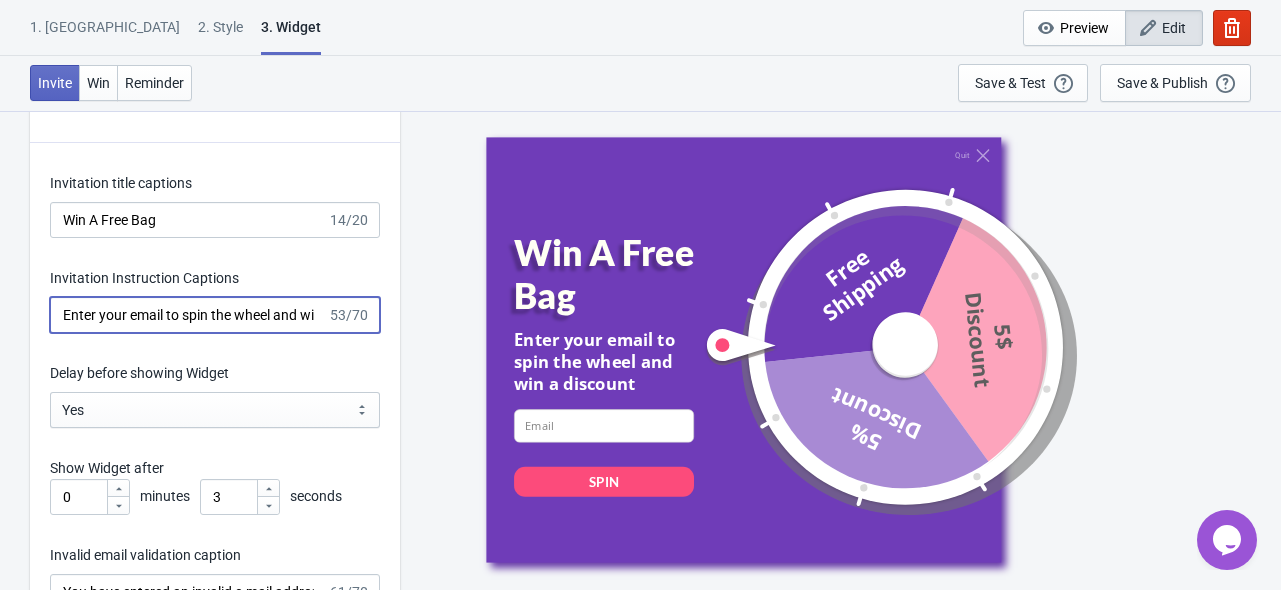 click on "Enter your email to spin the wheel and win a discount" at bounding box center [188, 315] 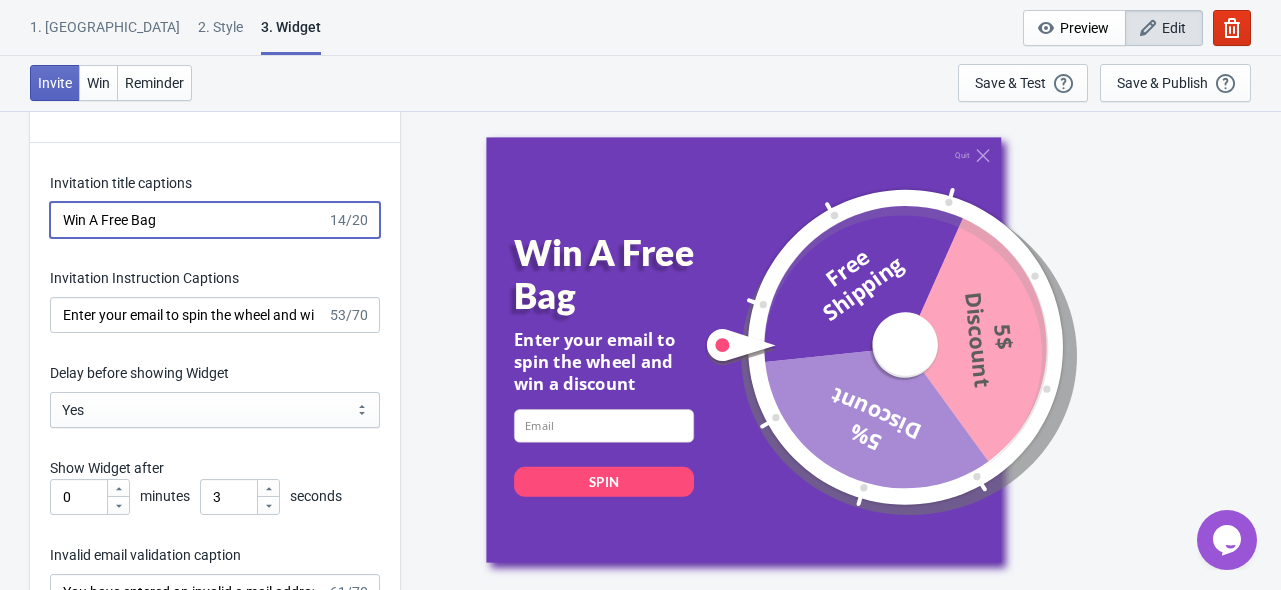 drag, startPoint x: 179, startPoint y: 229, endPoint x: -228, endPoint y: 191, distance: 408.7701 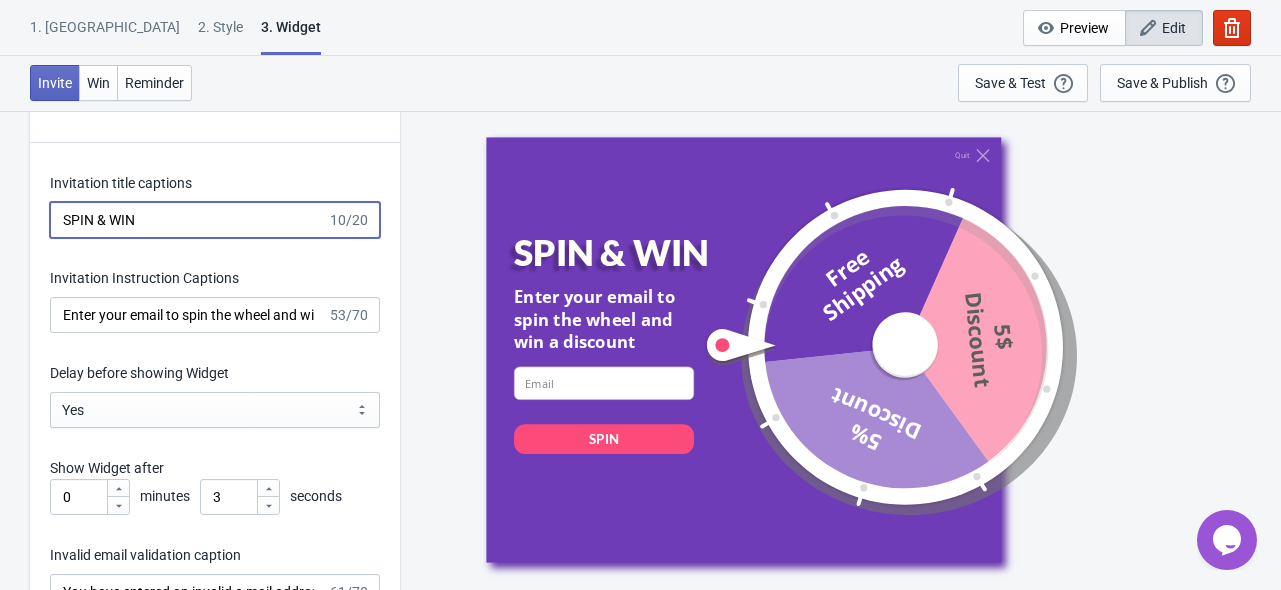 type on "SPIN & WIN" 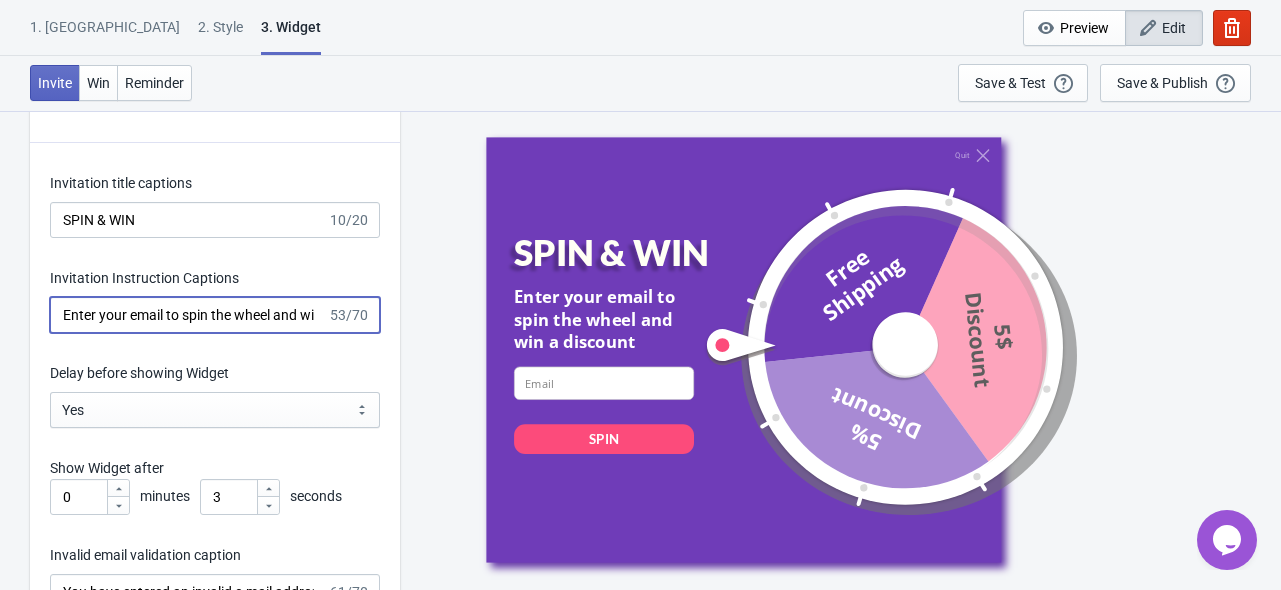scroll, scrollTop: 0, scrollLeft: 77, axis: horizontal 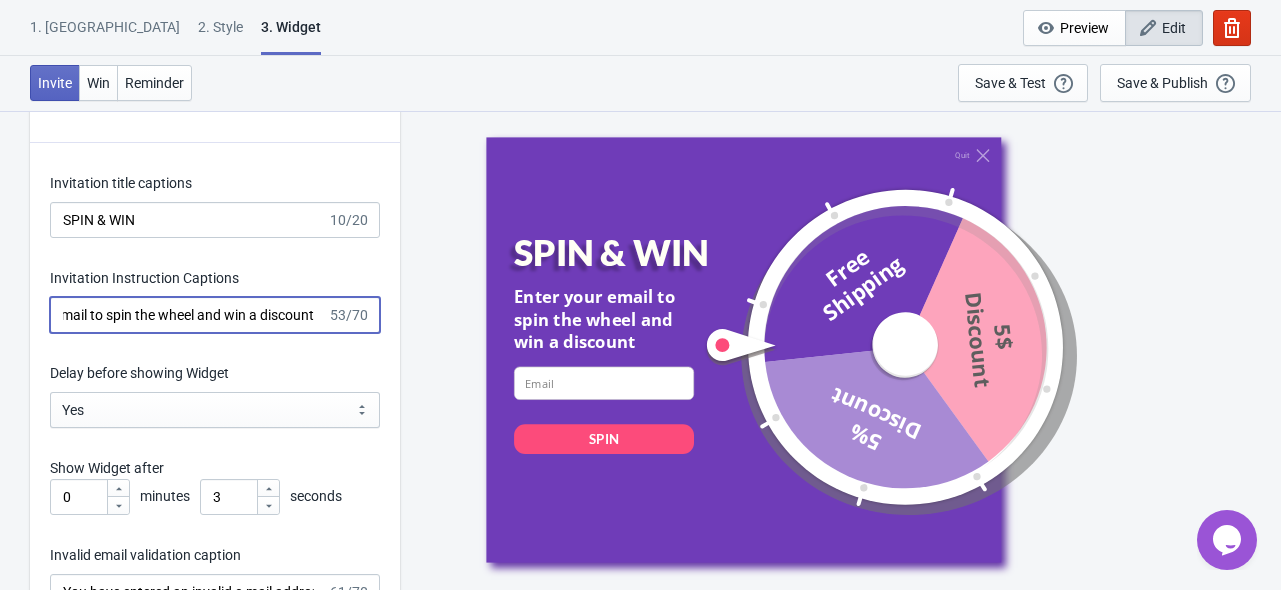 drag, startPoint x: 230, startPoint y: 326, endPoint x: 499, endPoint y: 325, distance: 269.00186 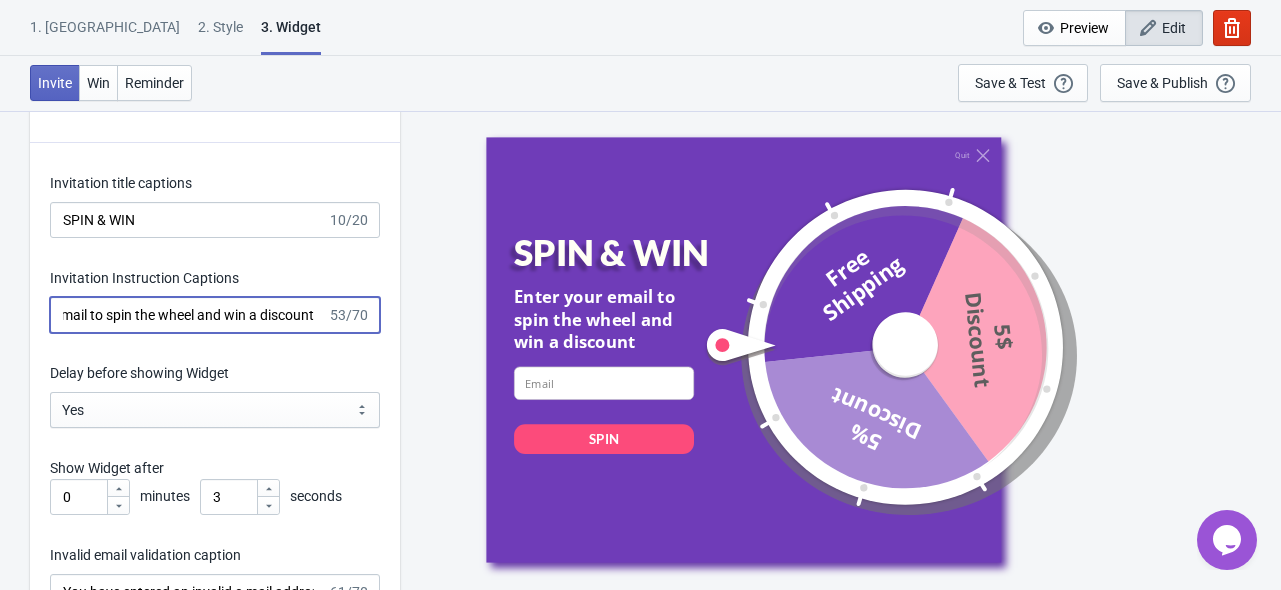 drag, startPoint x: 262, startPoint y: 324, endPoint x: 412, endPoint y: 323, distance: 150.00333 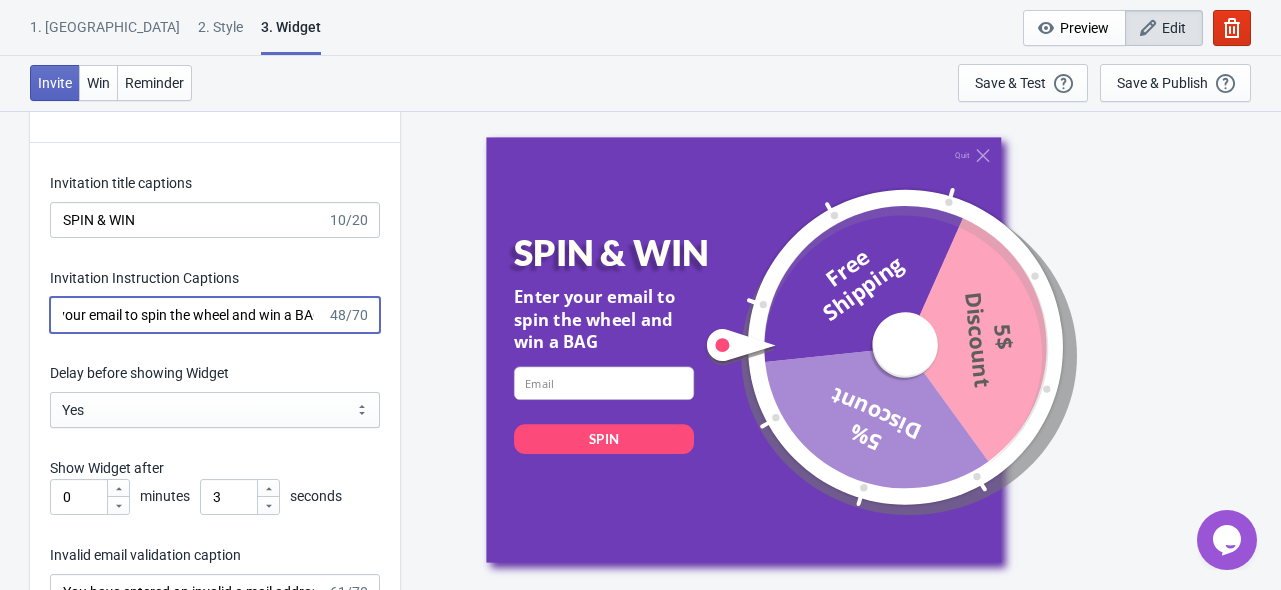scroll, scrollTop: 0, scrollLeft: 51, axis: horizontal 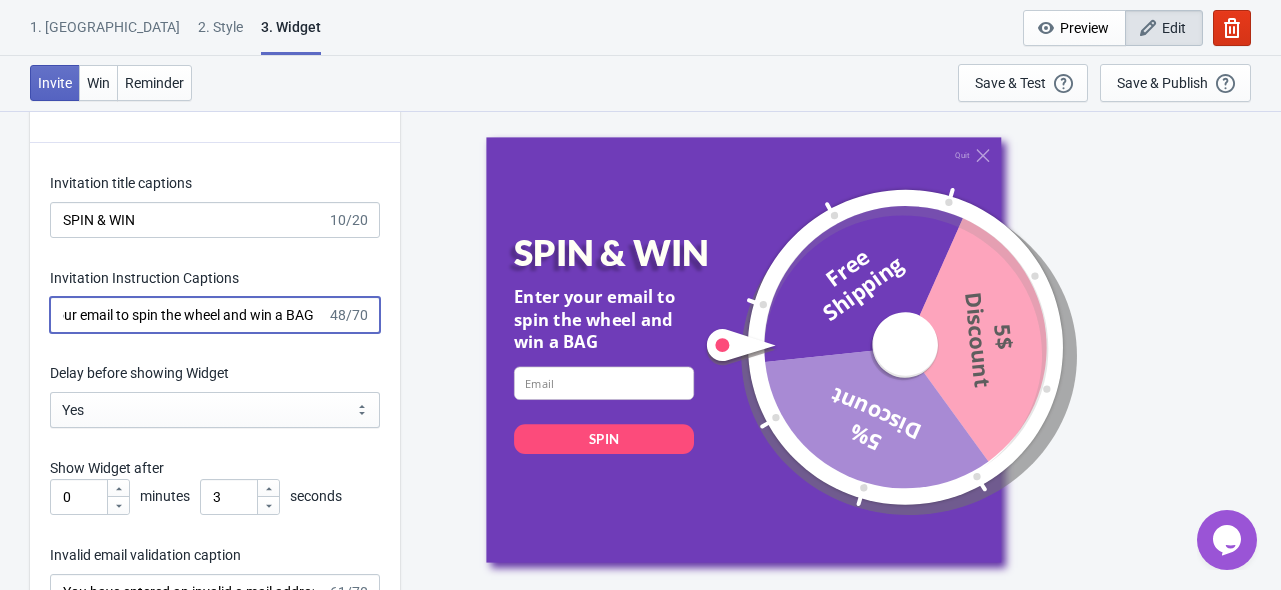 drag, startPoint x: 288, startPoint y: 329, endPoint x: 399, endPoint y: 327, distance: 111.01801 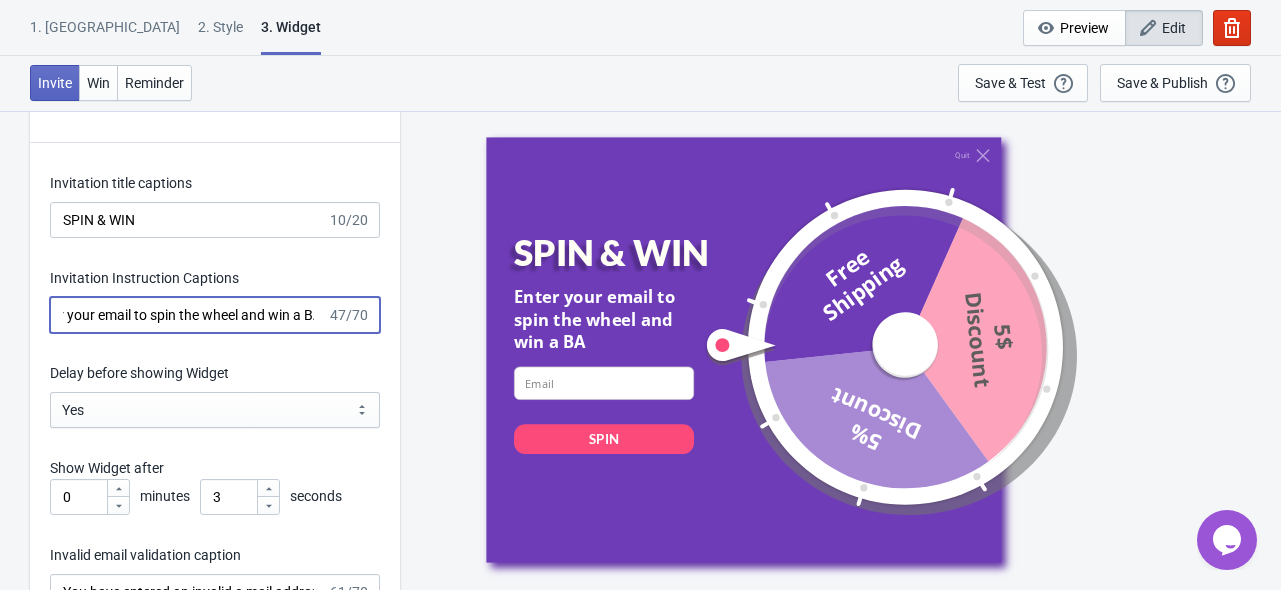 scroll, scrollTop: 0, scrollLeft: 51, axis: horizontal 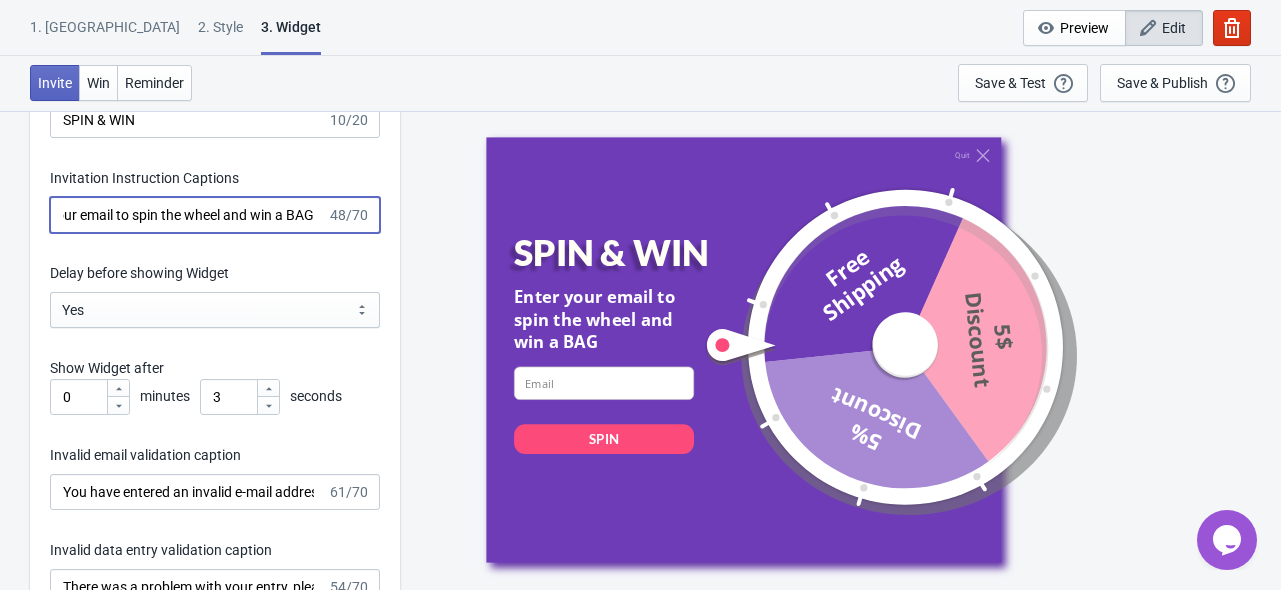 type on "Enter your email to spin the wheel and win a BAG" 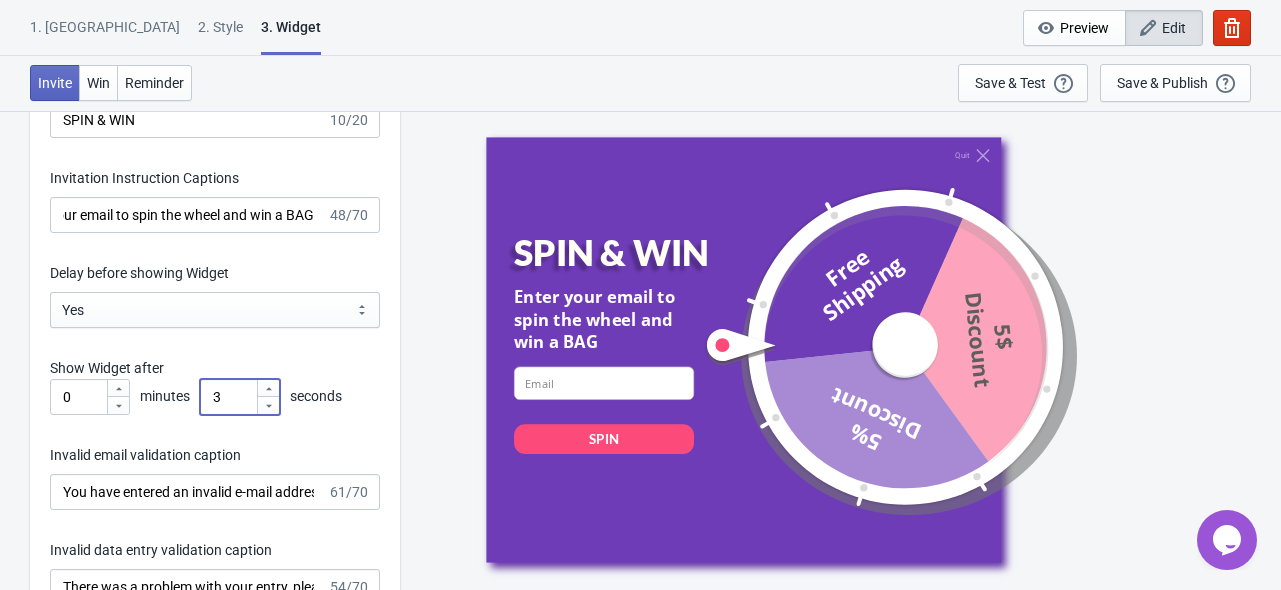 scroll, scrollTop: 0, scrollLeft: 0, axis: both 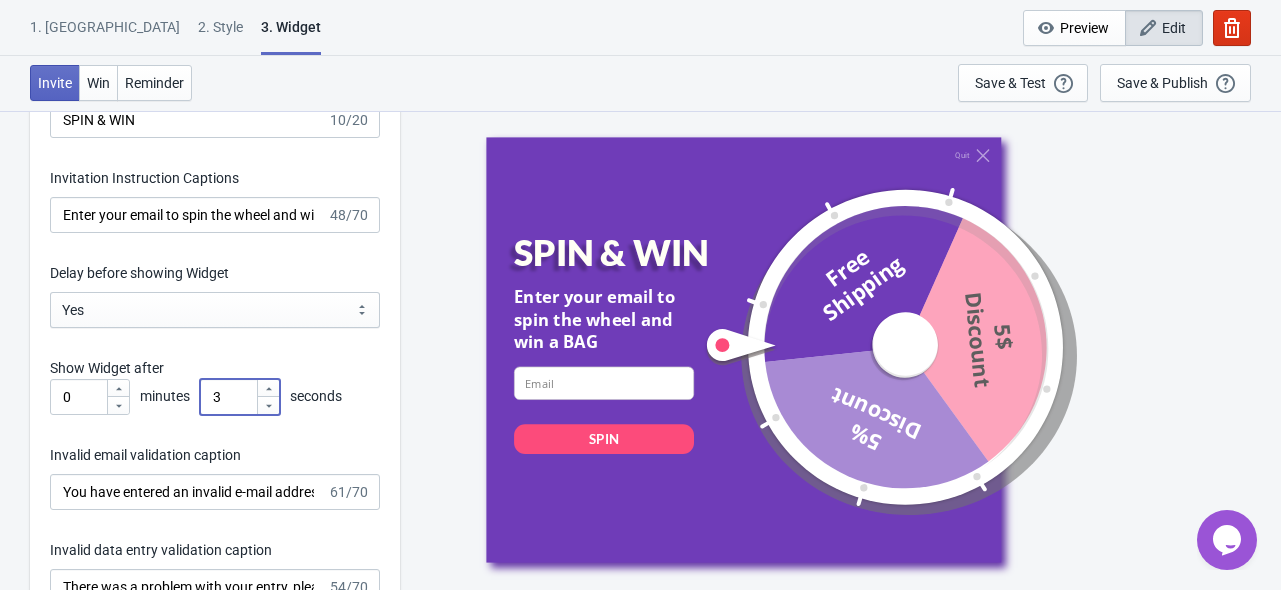 click on "3" at bounding box center [228, 397] 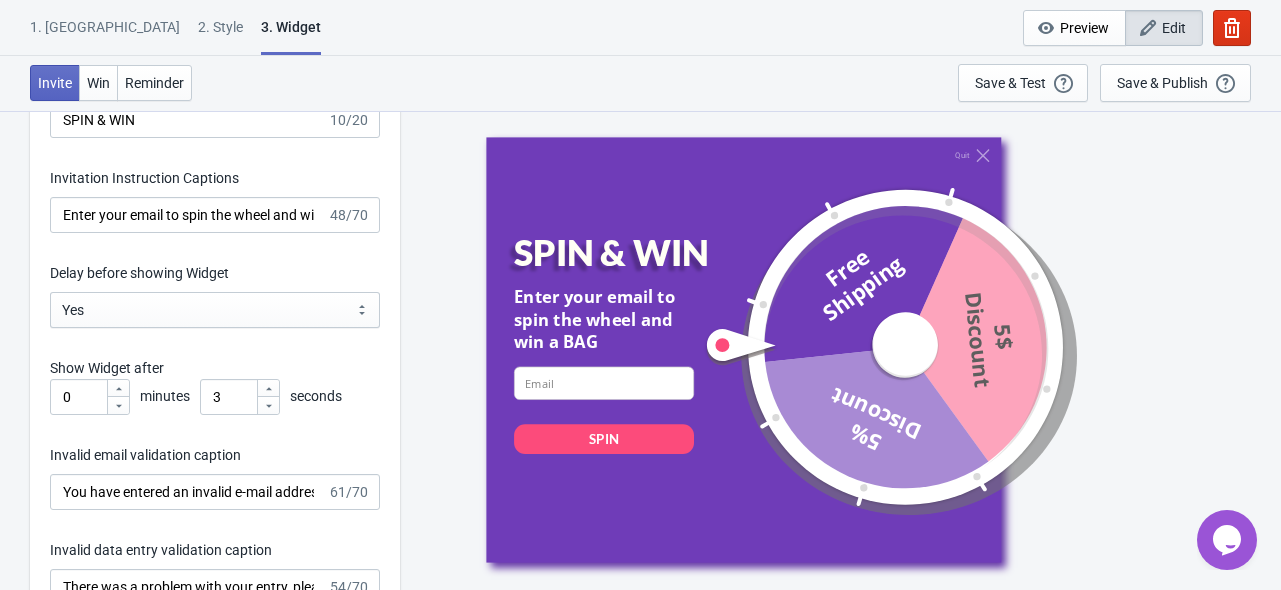 click on "Invitation title captions SPIN & WIN 10/20 Invitation Instruction Captions Enter your email to spin the wheel and win a BAG 48/70 Delay before showing Widget Yes No Yes Show Widget after 0 minutes 3 seconds Invalid email validation caption You have entered an invalid e-mail address. Please try again. 61/70 Invalid data entry validation caption There was a problem with your entry, please try again. 54/70 Duplicate email validation caption Your email is already subscribed to our list. 45/70 Continue button captions Continue 8/20 Play button captions SPIN 4/20 Exit button captions Quit 4/20 Require visitors to agree to your terms and conditions (GDPR)" at bounding box center (215, 564) 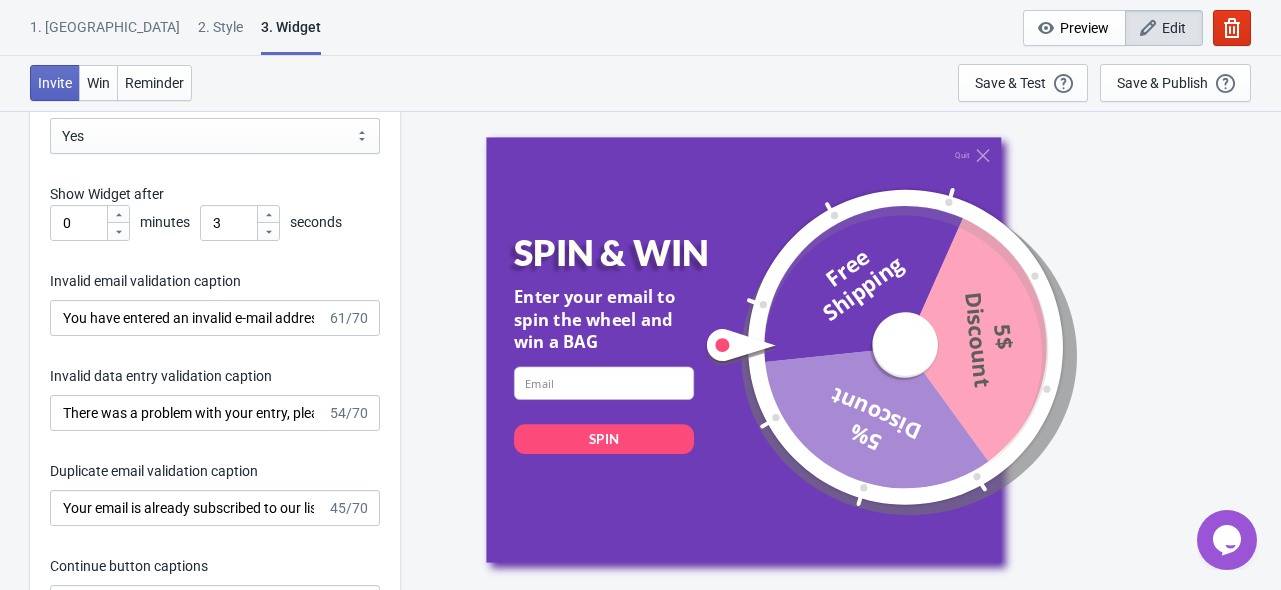 scroll, scrollTop: 3200, scrollLeft: 0, axis: vertical 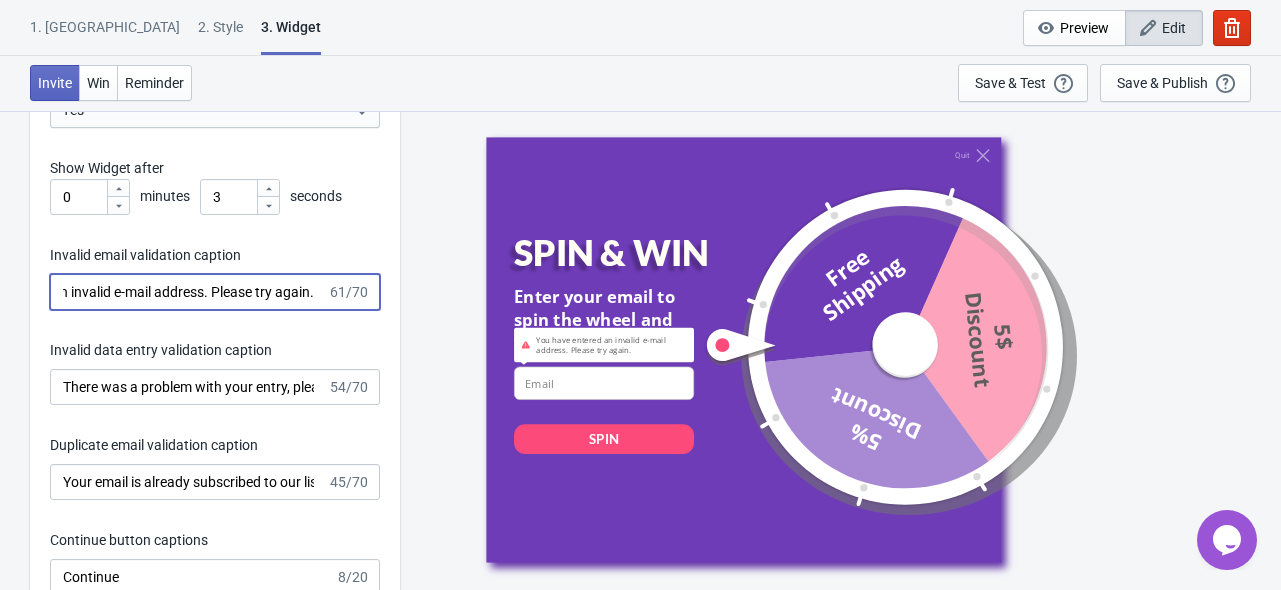 drag, startPoint x: 223, startPoint y: 305, endPoint x: 580, endPoint y: 288, distance: 357.40454 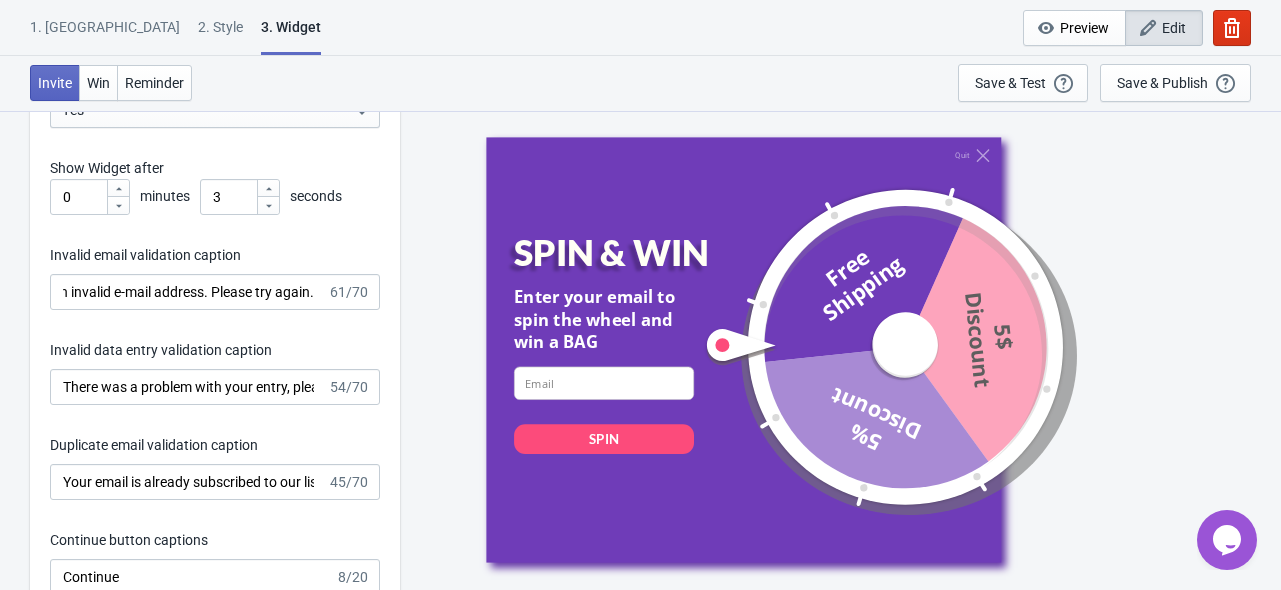 scroll, scrollTop: 0, scrollLeft: 0, axis: both 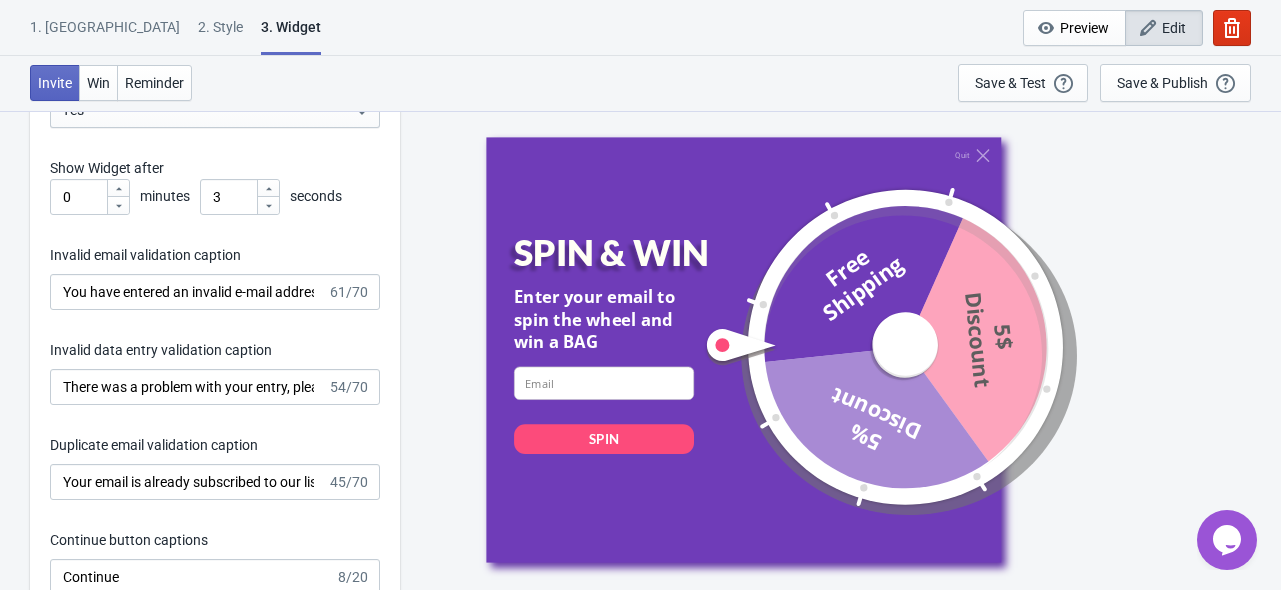 click on "Invitation title captions SPIN & WIN 10/20 Invitation Instruction Captions Enter your email to spin the wheel and win a BAG 48/70 Delay before showing Widget Yes No Yes Show Widget after 0 minutes 3 seconds Invalid email validation caption You have entered an invalid e-mail address. Please try again. 61/70 Invalid data entry validation caption There was a problem with your entry, please try again. 54/70 Duplicate email validation caption Your email is already subscribed to our list. 45/70 Continue button captions Continue 8/20 Play button captions SPIN 4/20 Exit button captions Quit 4/20 Require visitors to agree to your terms and conditions (GDPR)" at bounding box center (215, 364) 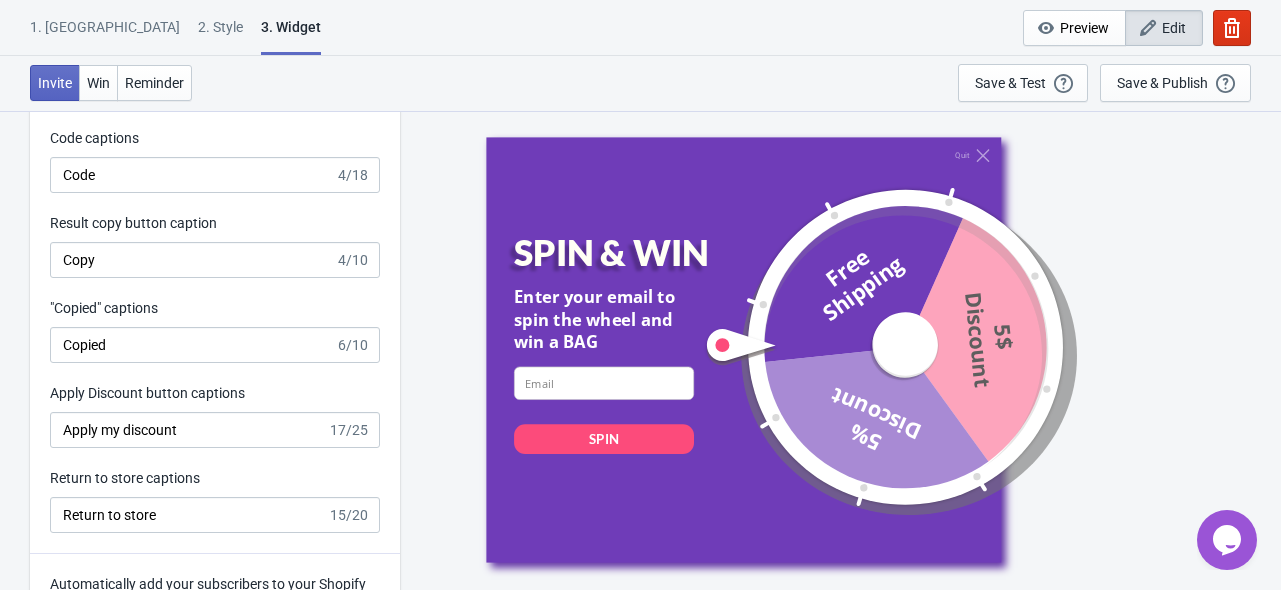 scroll, scrollTop: 4500, scrollLeft: 0, axis: vertical 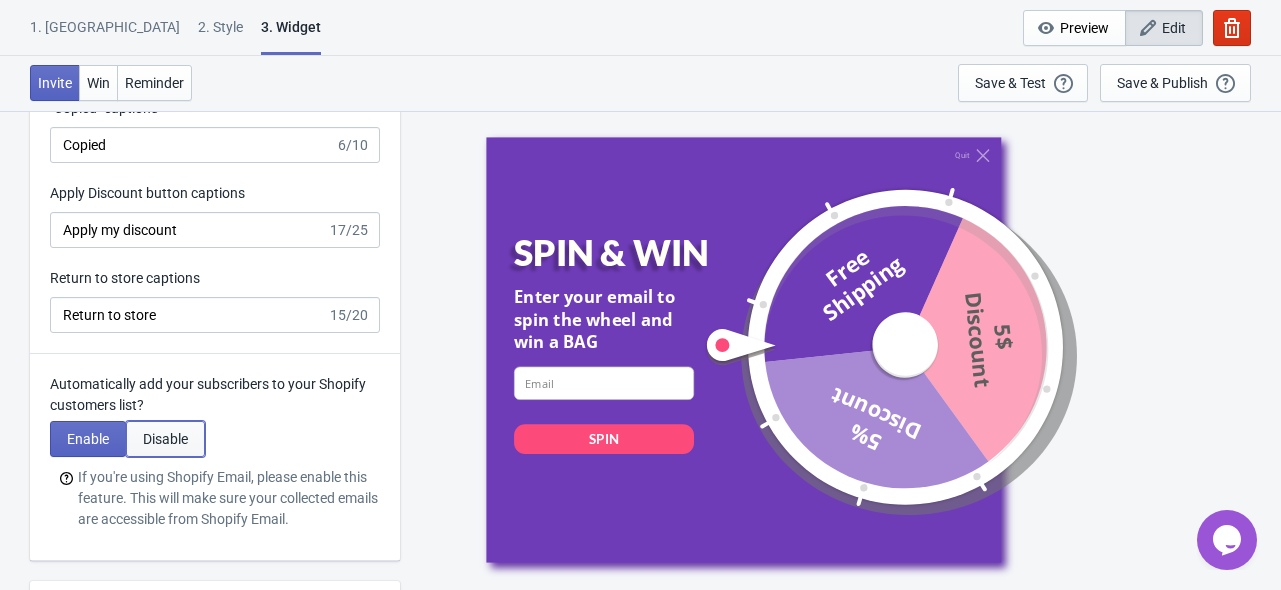 click on "Disable" at bounding box center (165, 439) 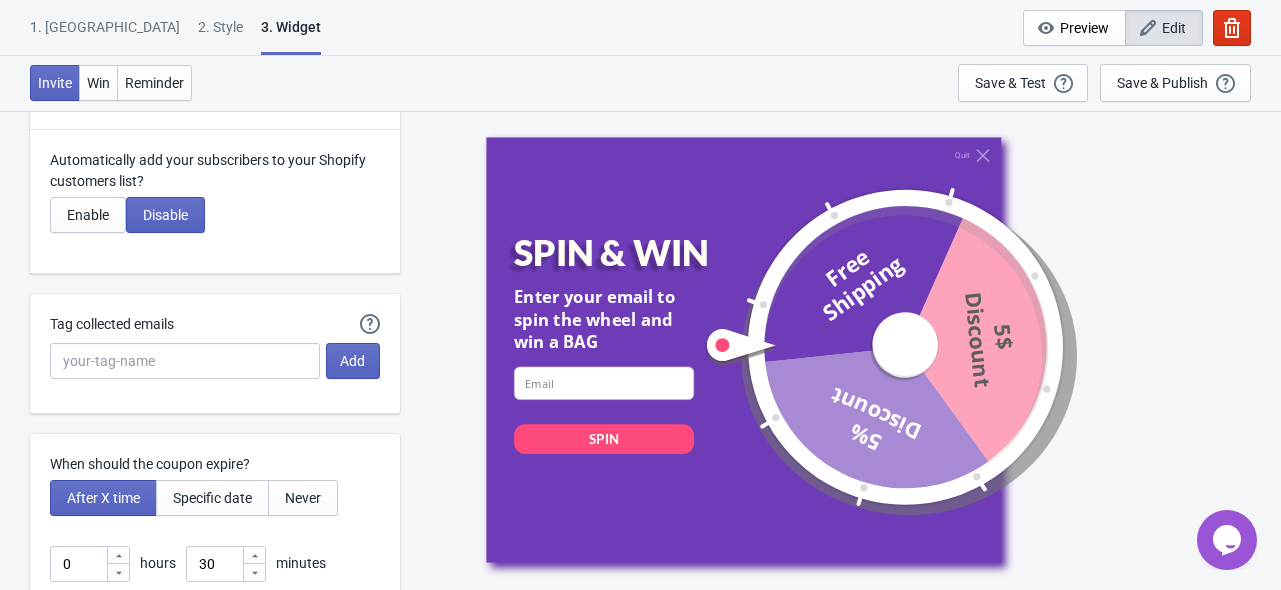 scroll, scrollTop: 4700, scrollLeft: 0, axis: vertical 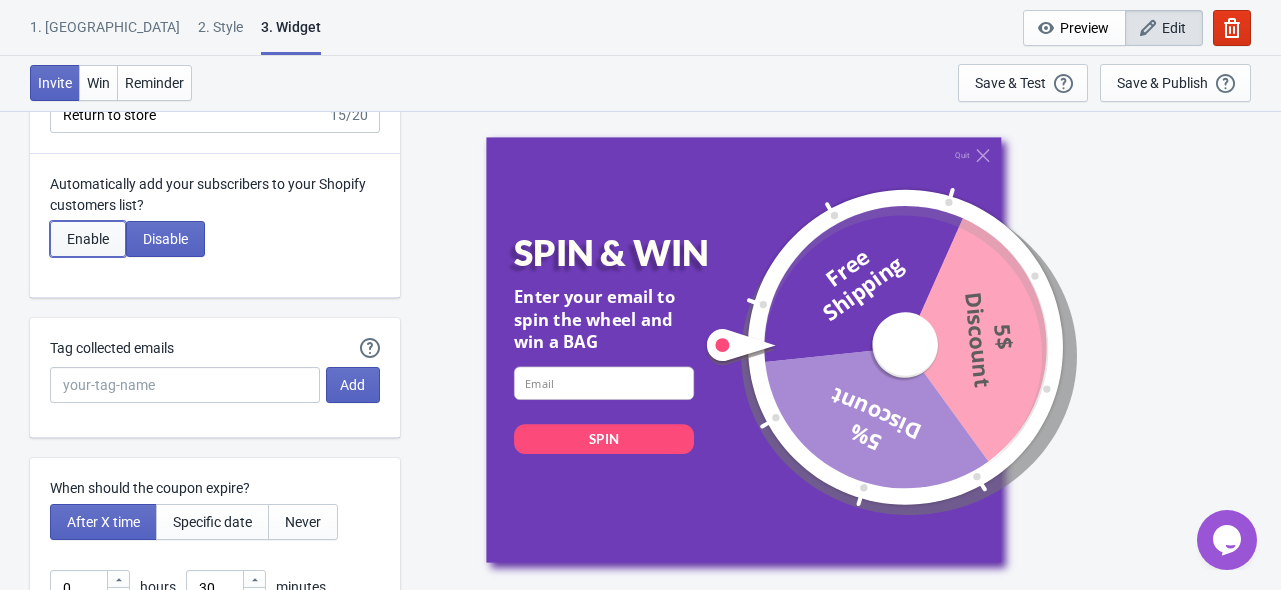click on "Enable" at bounding box center [88, 239] 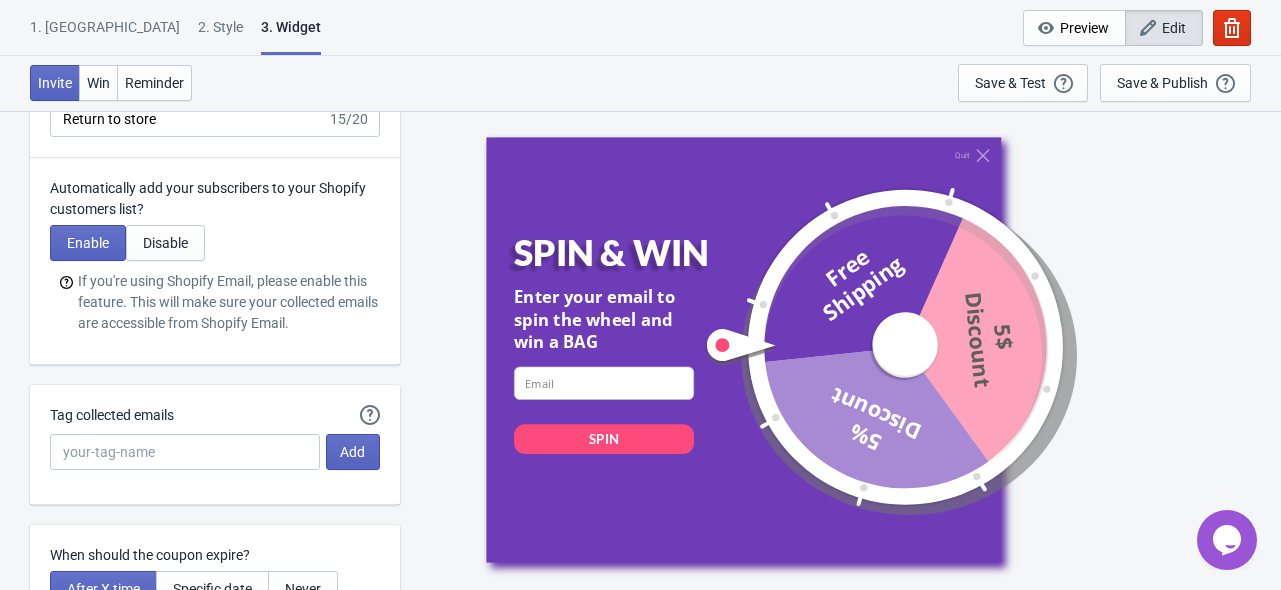scroll, scrollTop: 4599, scrollLeft: 0, axis: vertical 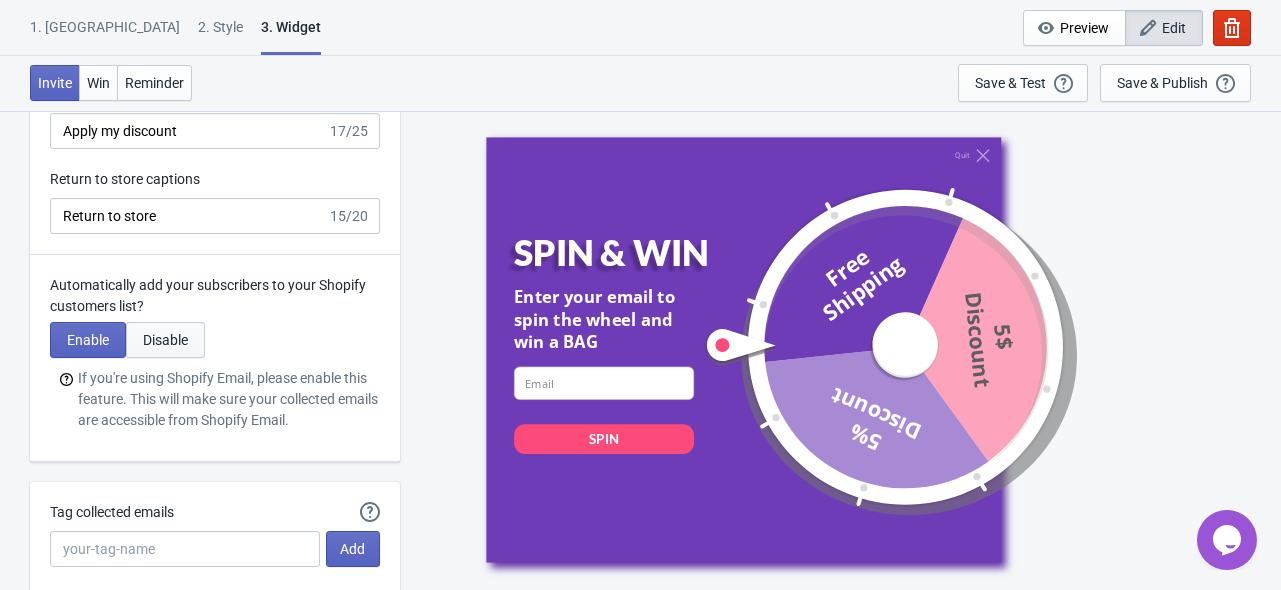 click on "Disable" at bounding box center [165, 340] 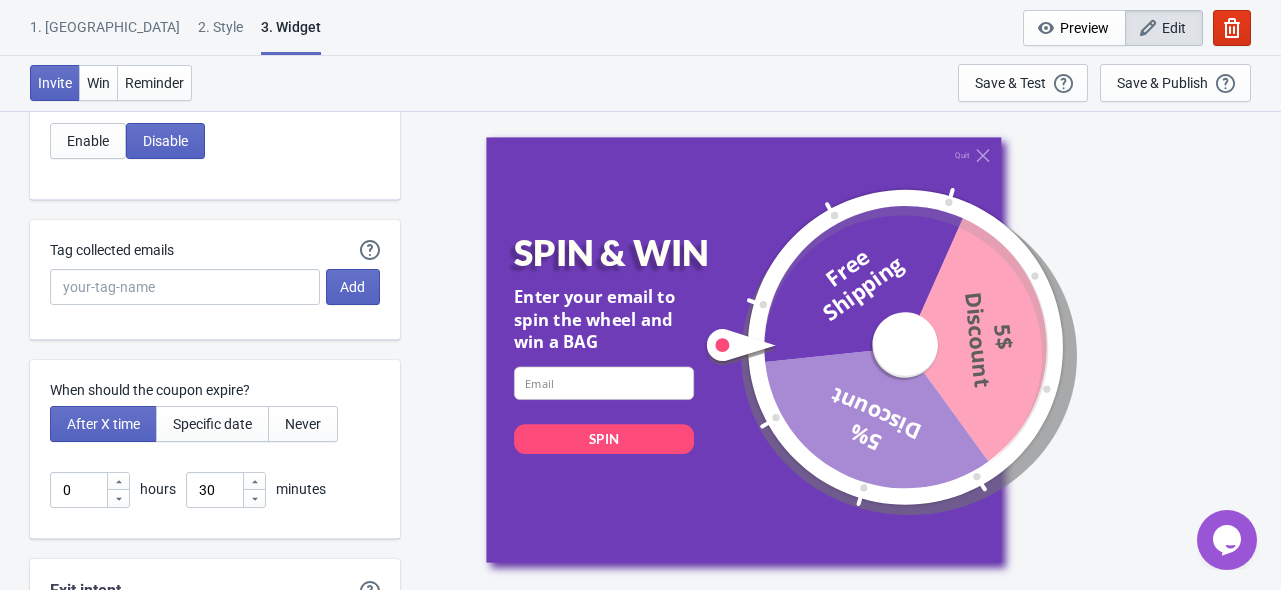 scroll, scrollTop: 4799, scrollLeft: 0, axis: vertical 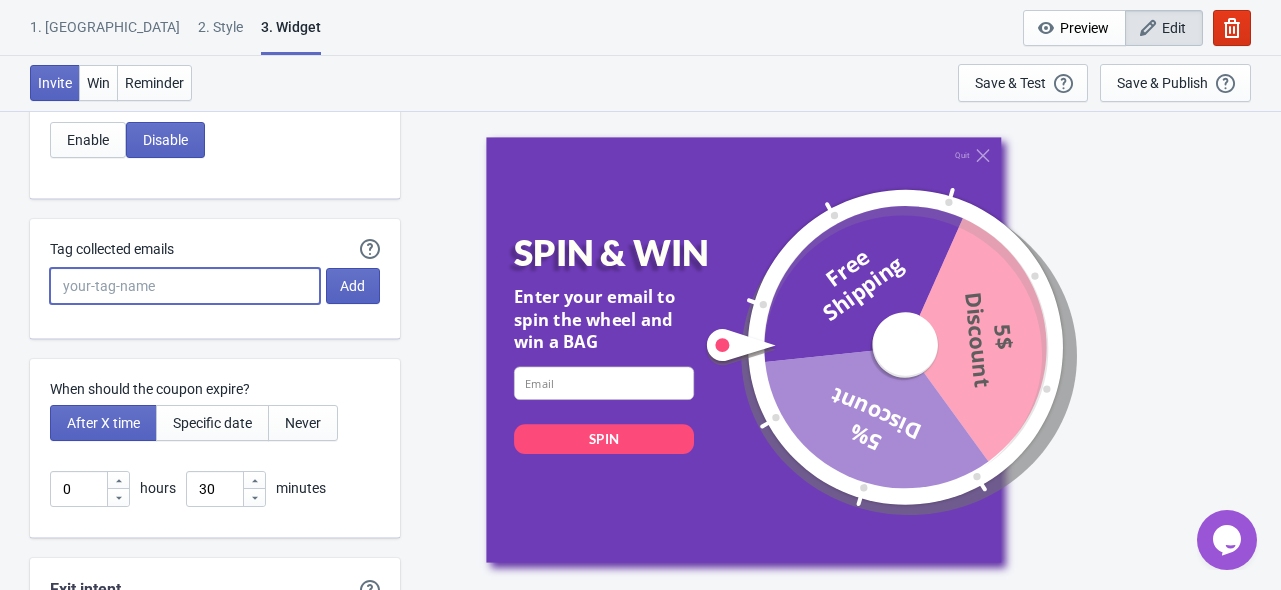 click on "Tag collected emails" at bounding box center [185, 286] 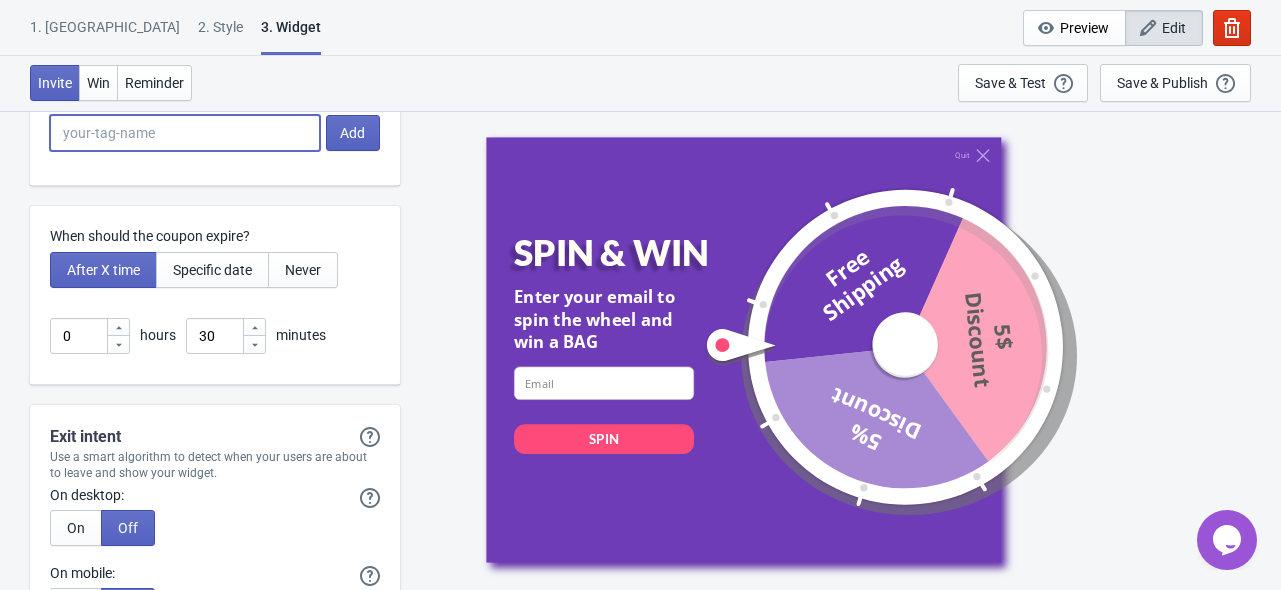 scroll, scrollTop: 4999, scrollLeft: 0, axis: vertical 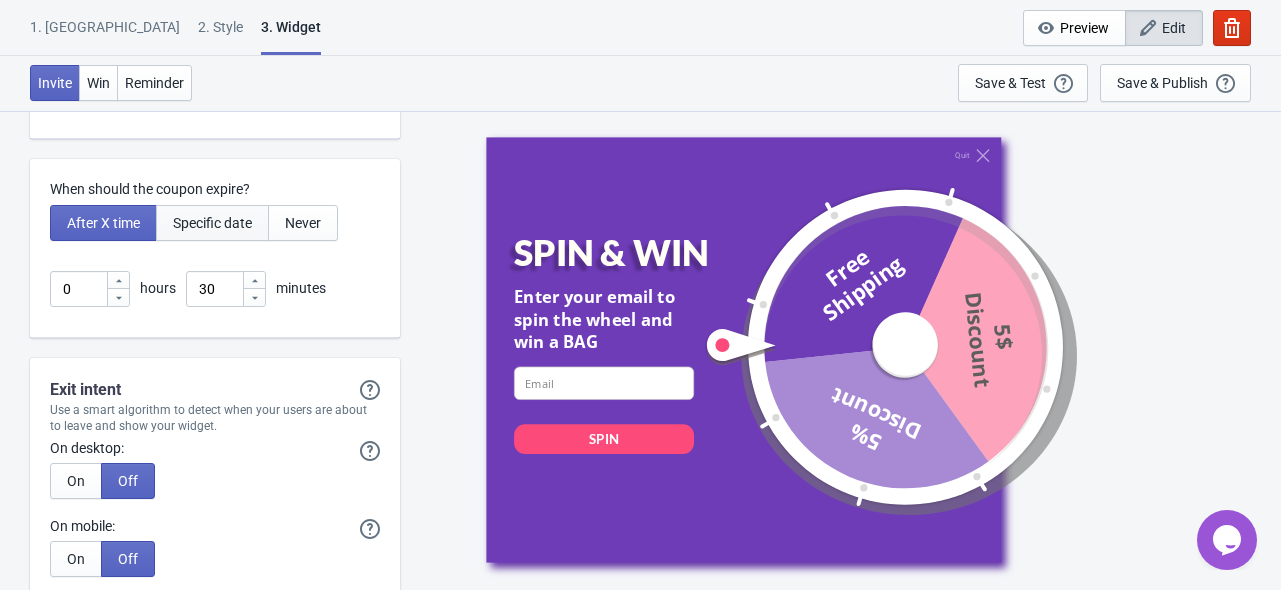 click on "Specific date" at bounding box center [212, 223] 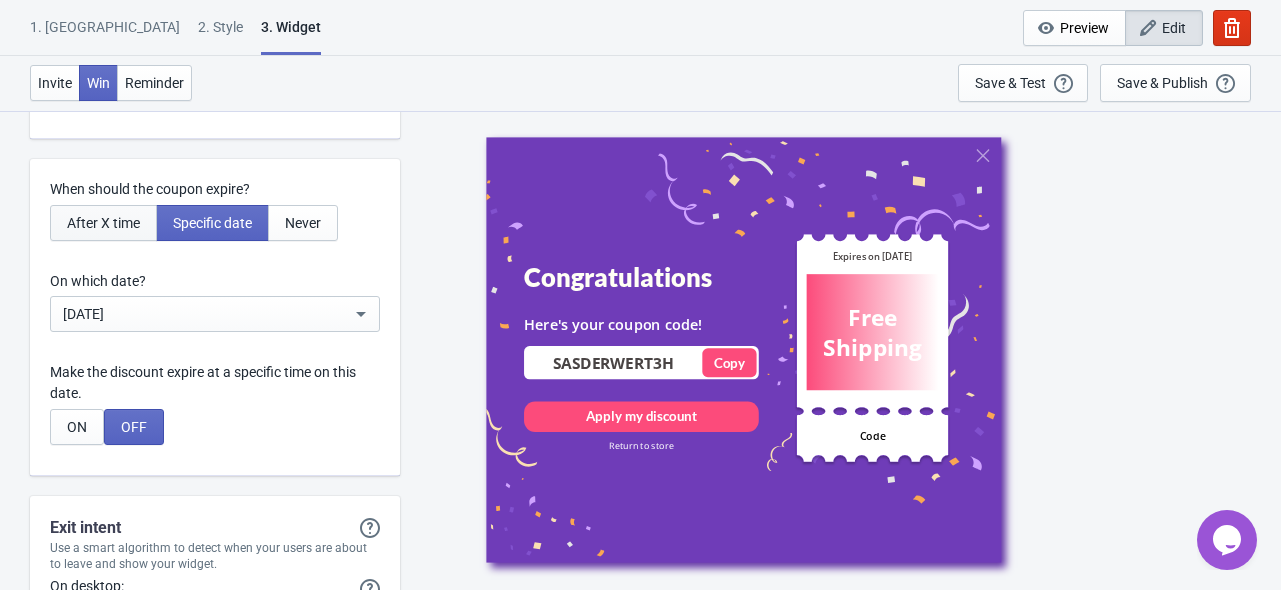 click on "After X time" at bounding box center [103, 223] 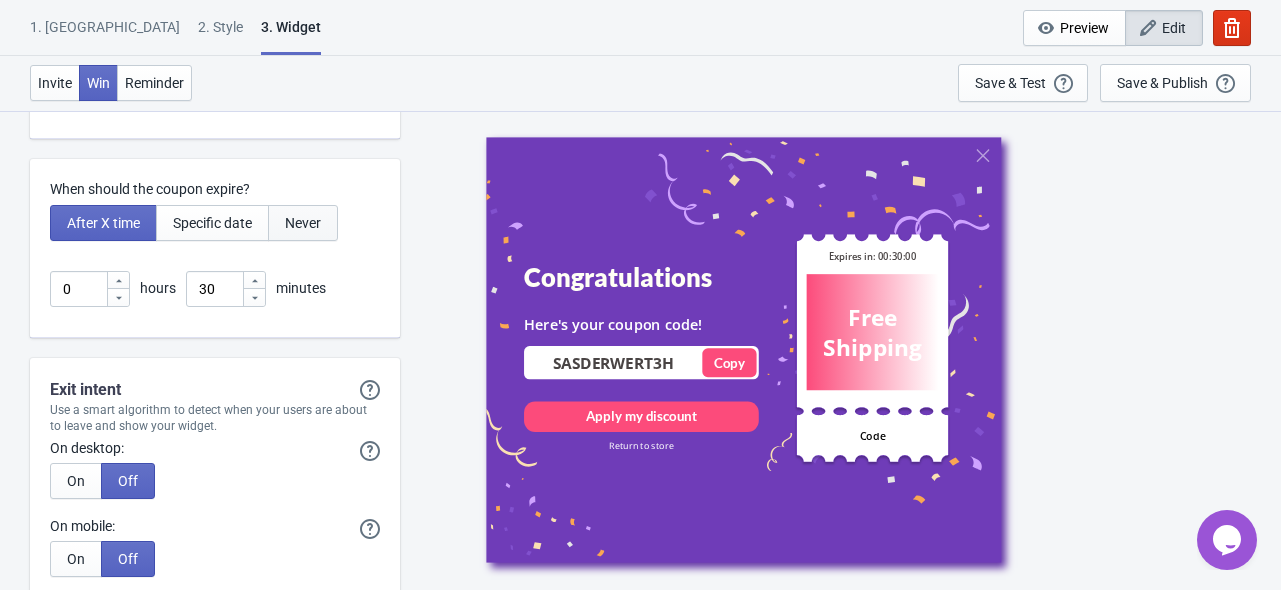 click on "Never" at bounding box center (303, 223) 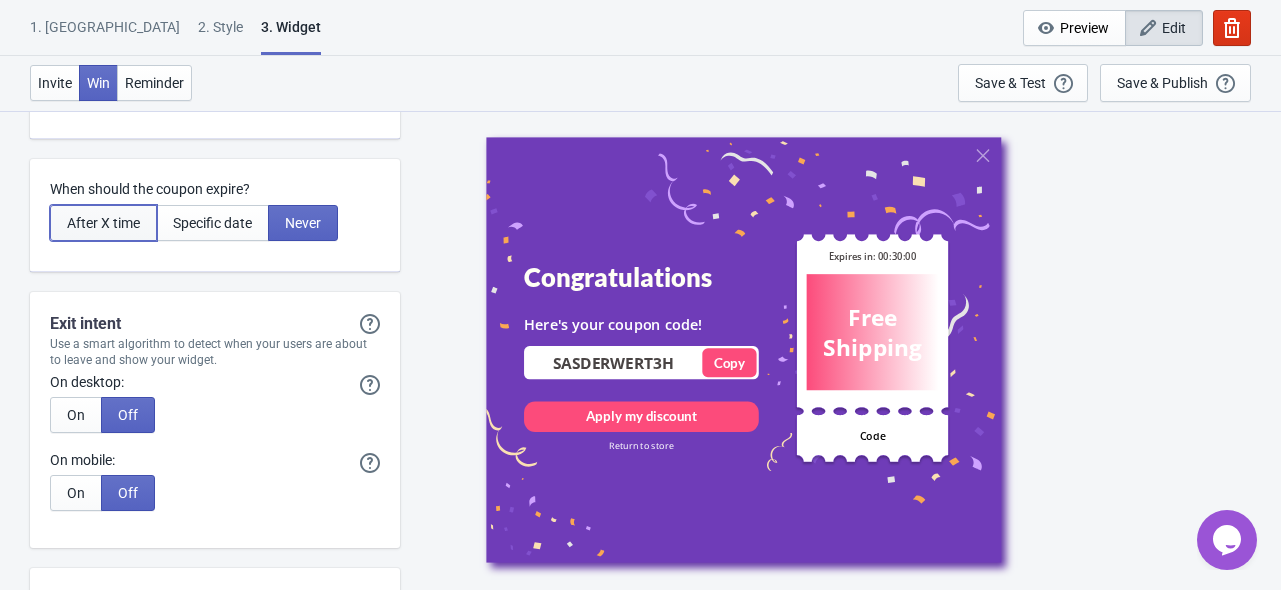 click on "After X time" at bounding box center (103, 223) 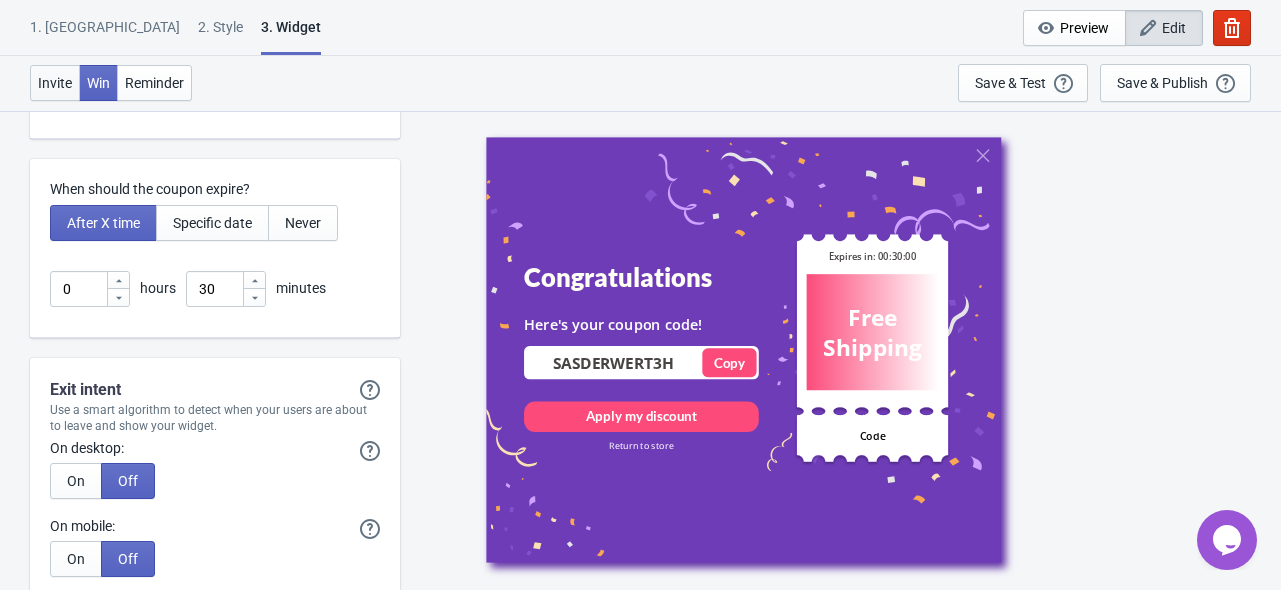 click on "Invite" at bounding box center (55, 83) 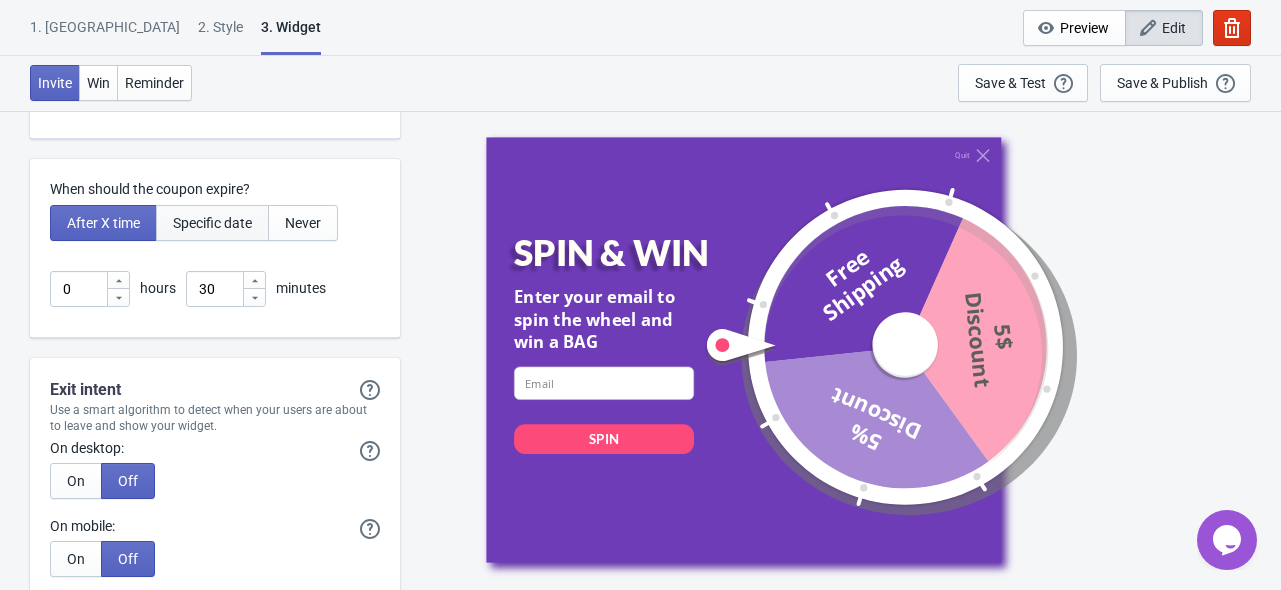 click on "Specific date" at bounding box center (212, 223) 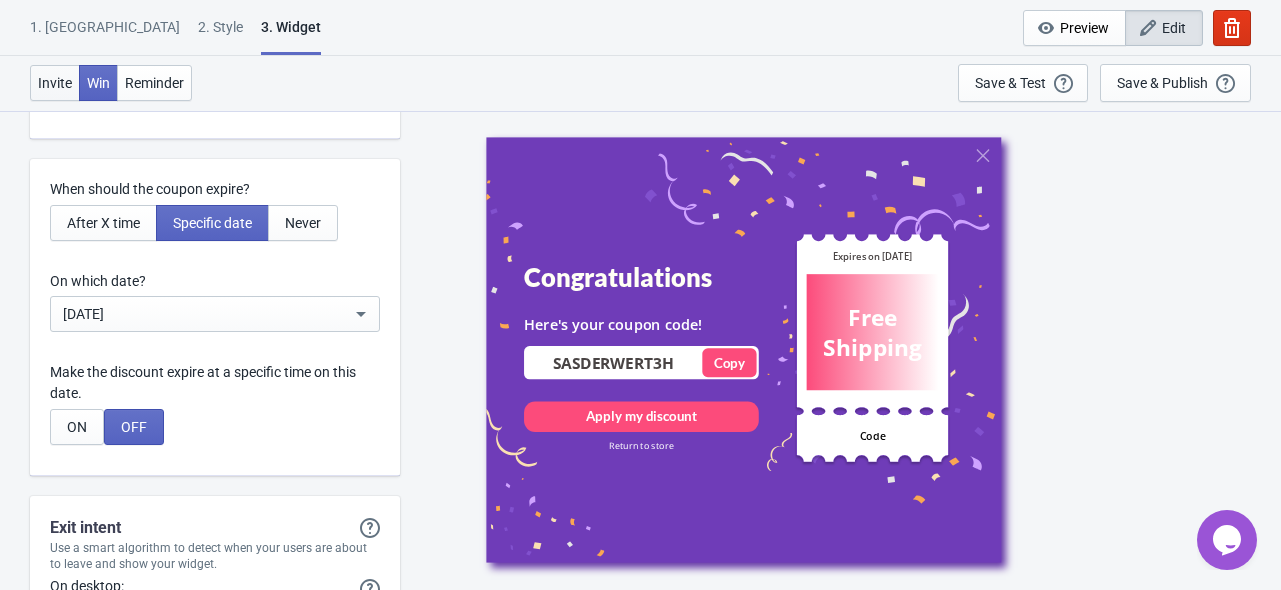 click on "Invite" at bounding box center [55, 83] 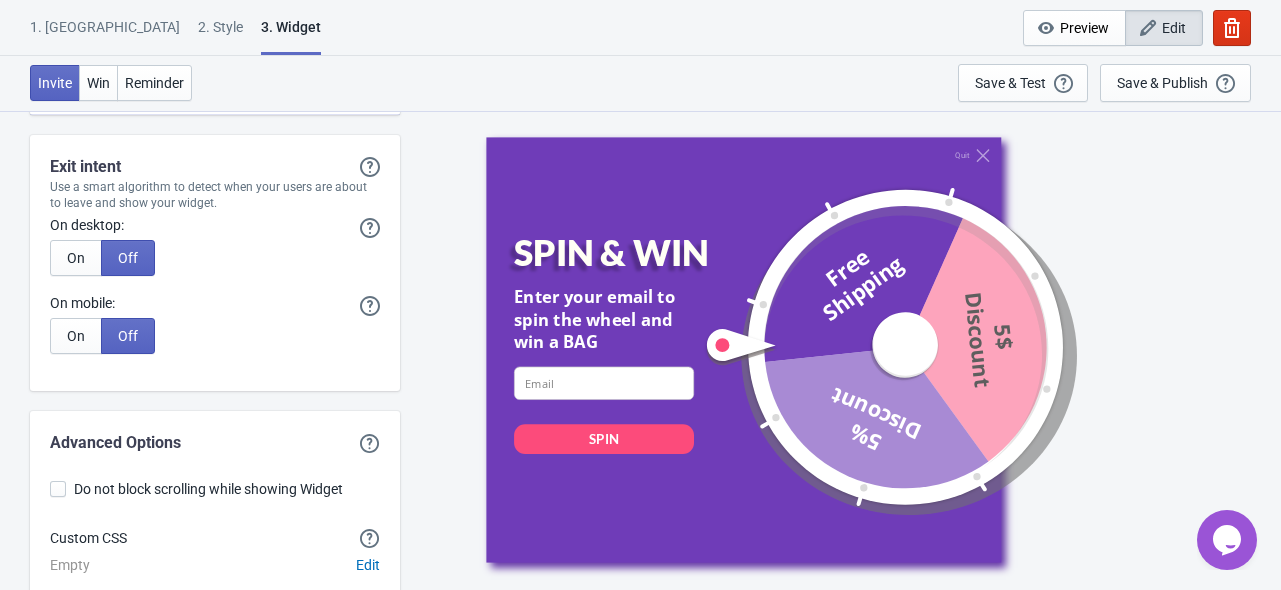 scroll, scrollTop: 5473, scrollLeft: 0, axis: vertical 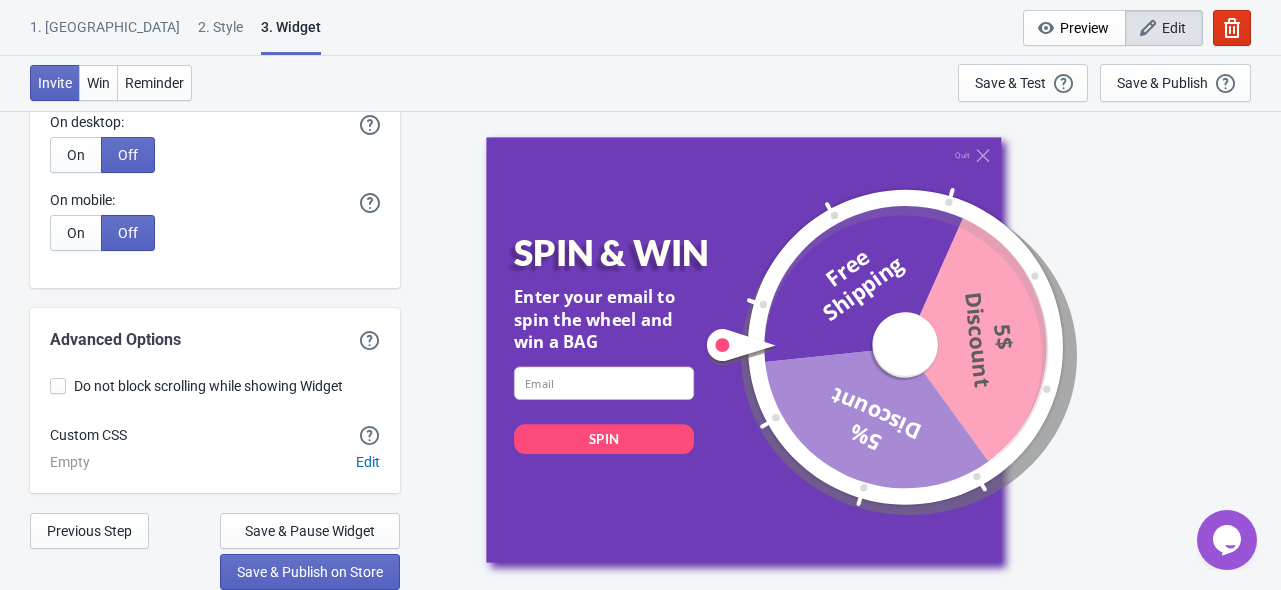 click at bounding box center (58, 386) 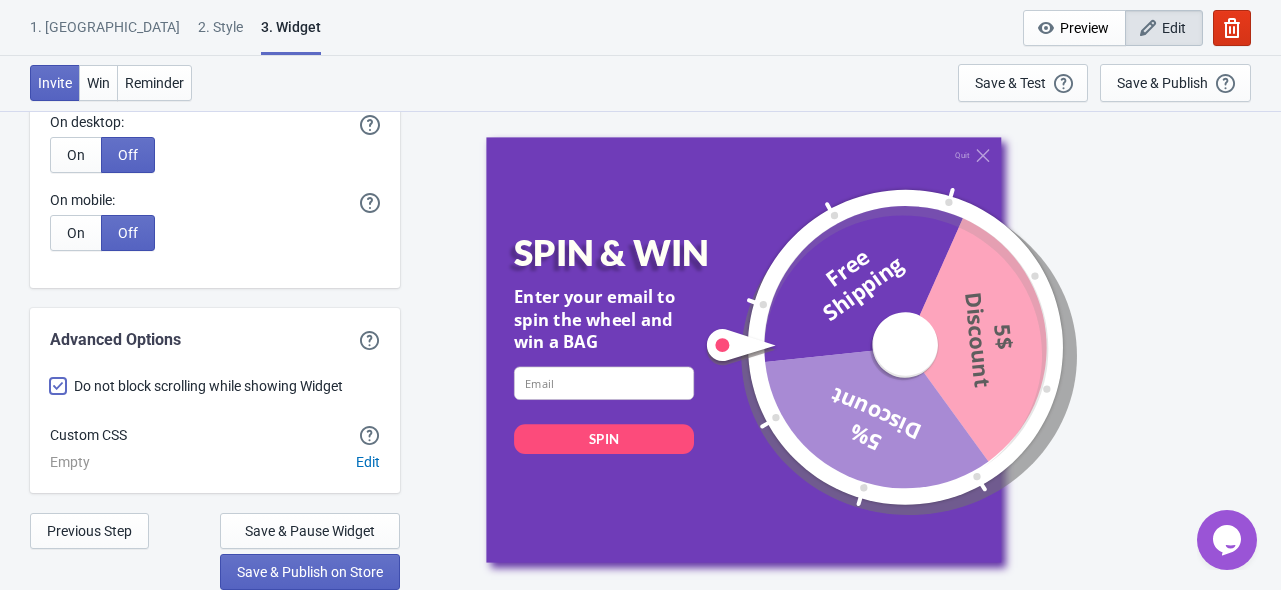 click on "Do not block scrolling while showing Widget" at bounding box center (50, 396) 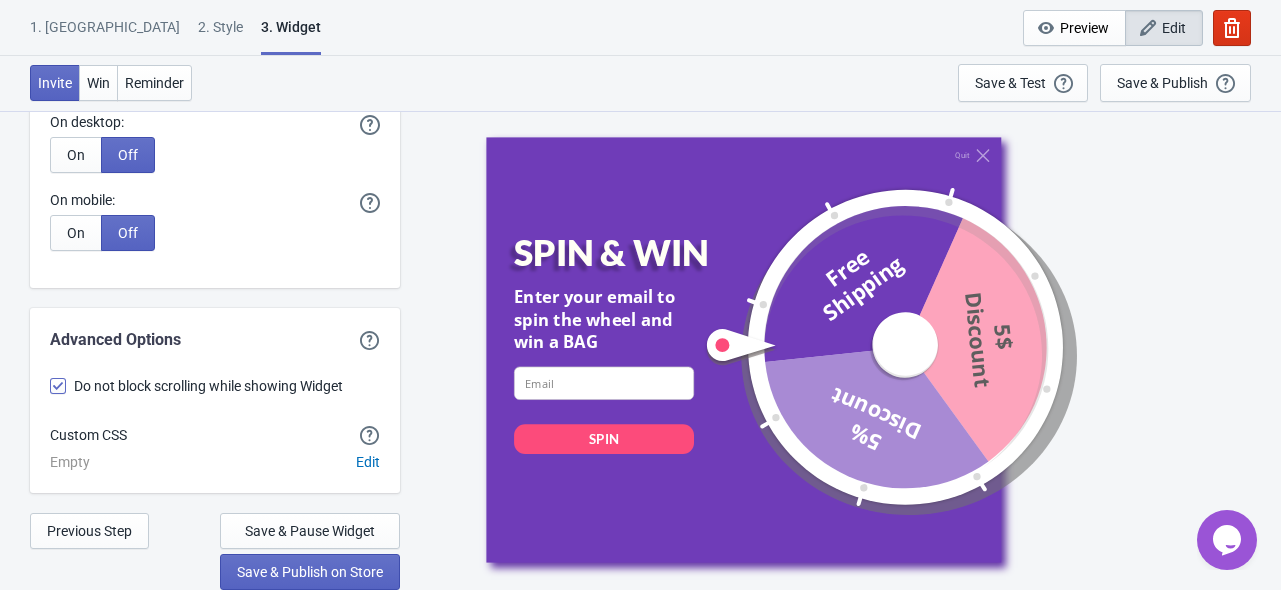 click at bounding box center (58, 386) 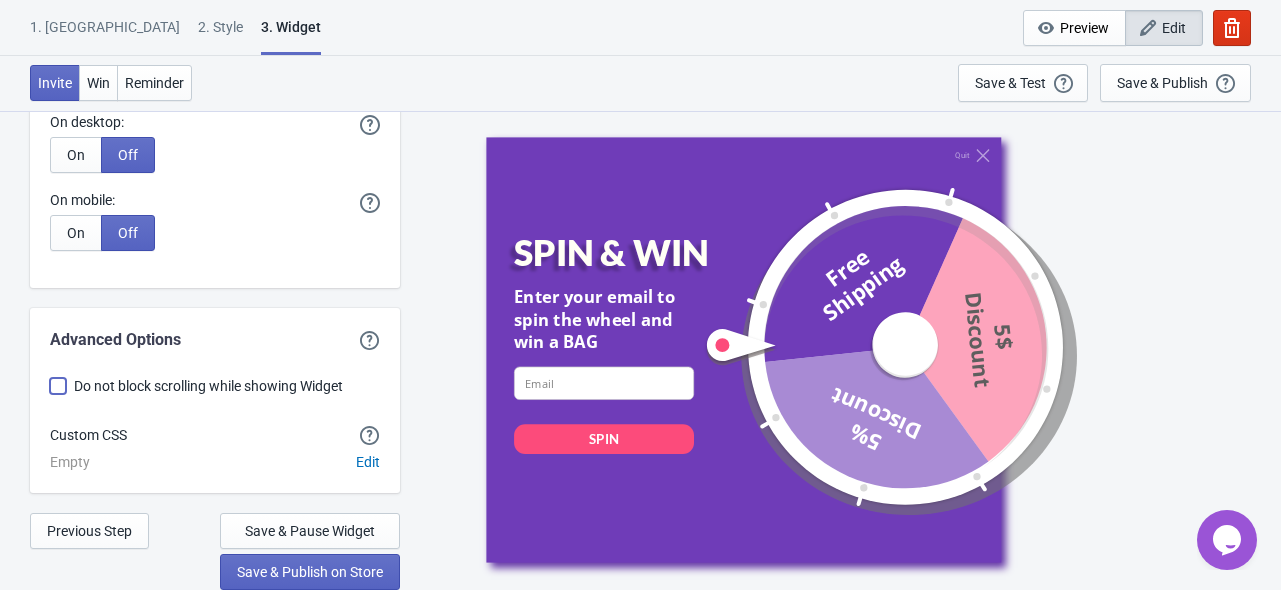 click on "Do not block scrolling while showing Widget" at bounding box center (50, 396) 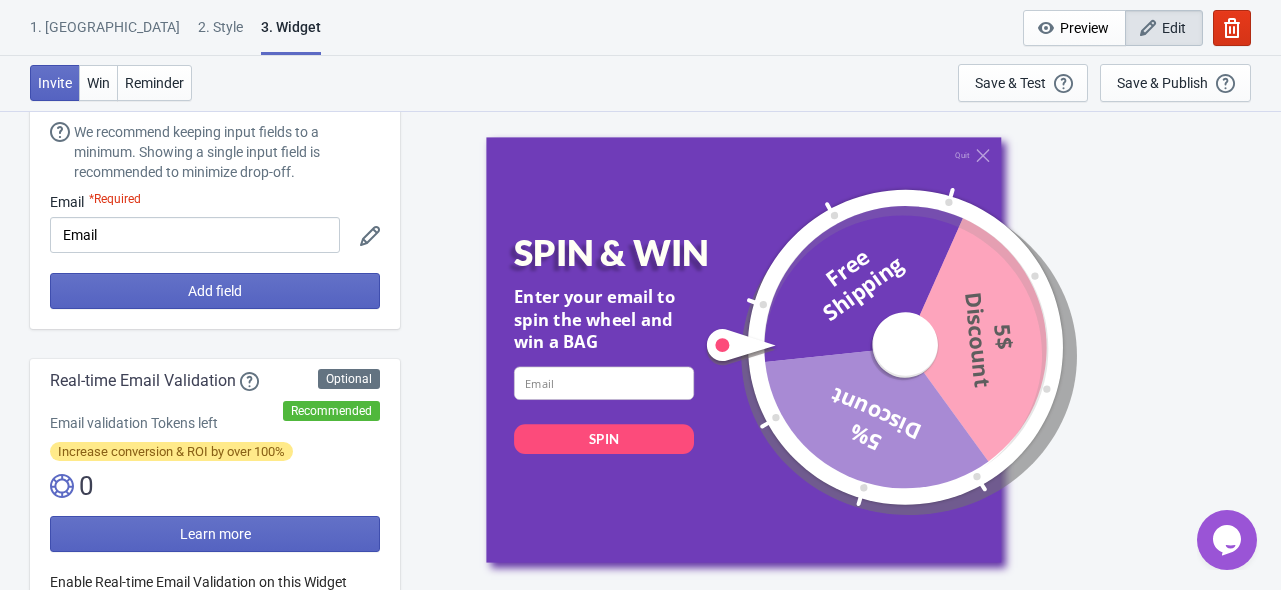 scroll, scrollTop: 73, scrollLeft: 0, axis: vertical 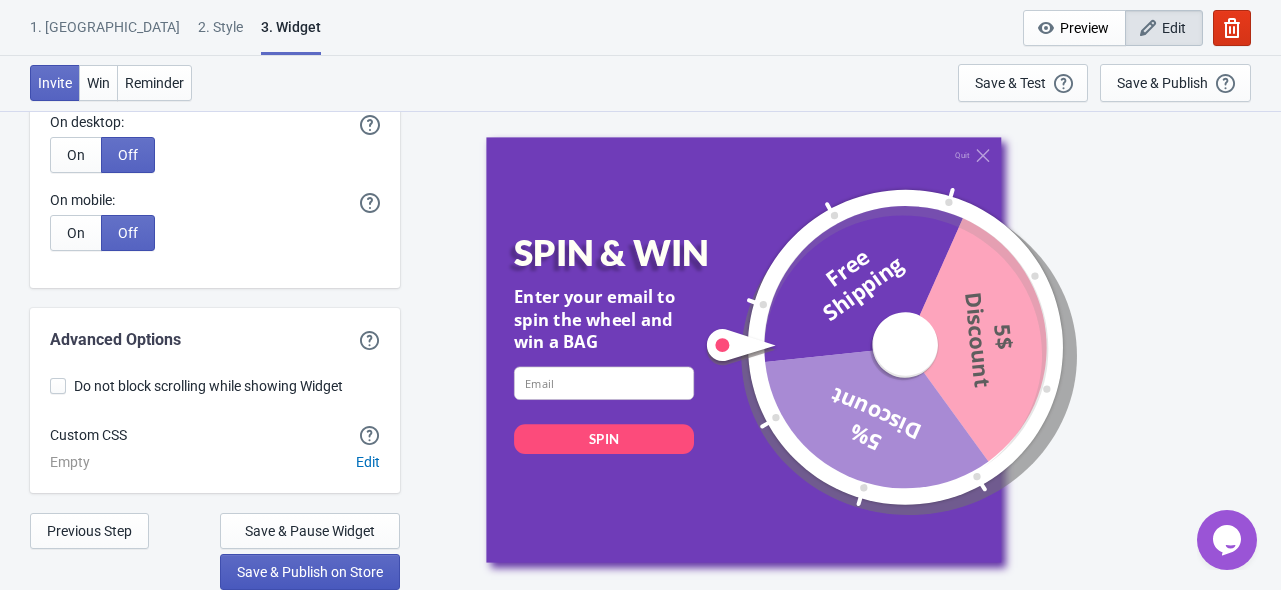 click on "Save & Publish on Store" at bounding box center [310, 572] 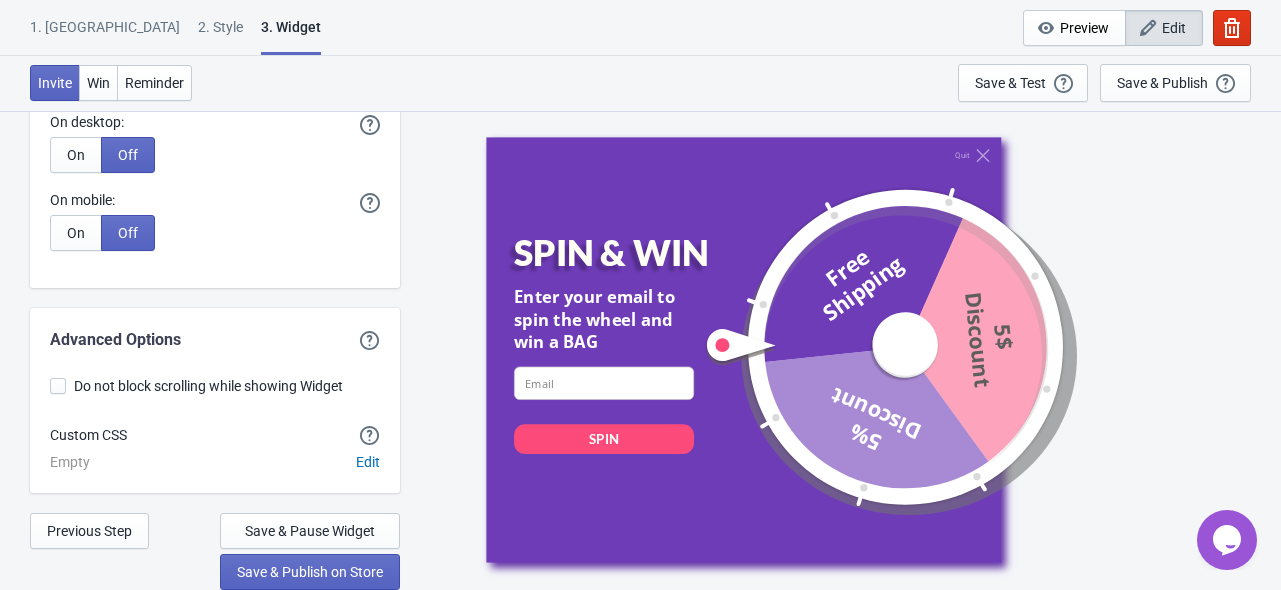 scroll, scrollTop: 20, scrollLeft: 0, axis: vertical 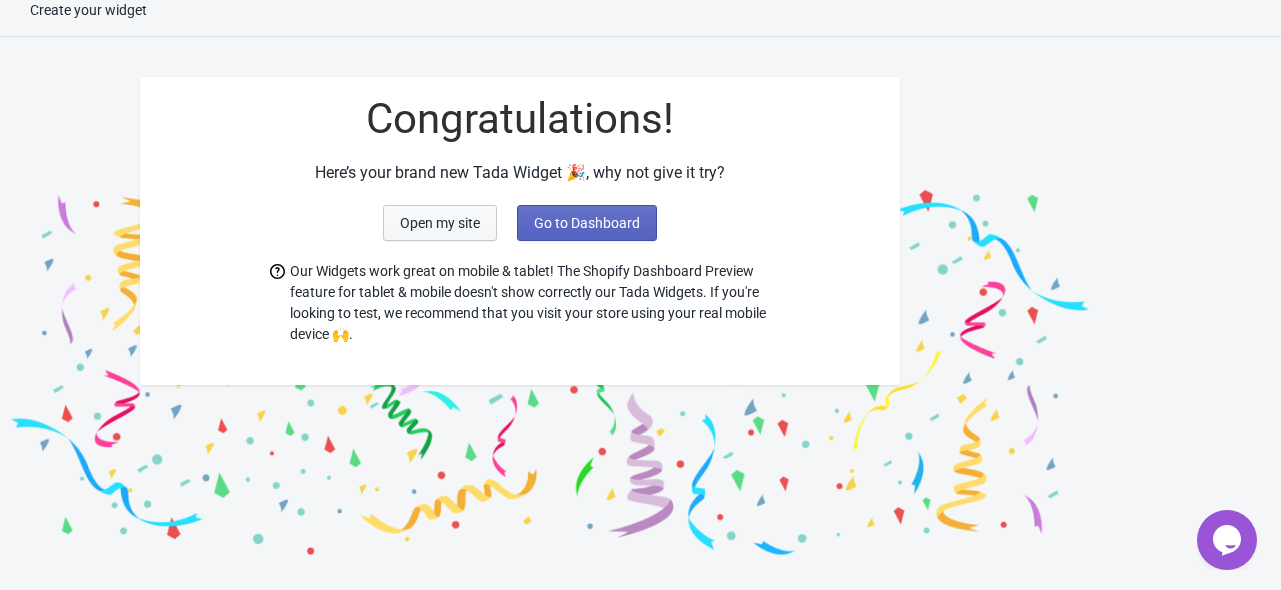 click on "Open my site" at bounding box center [440, 223] 